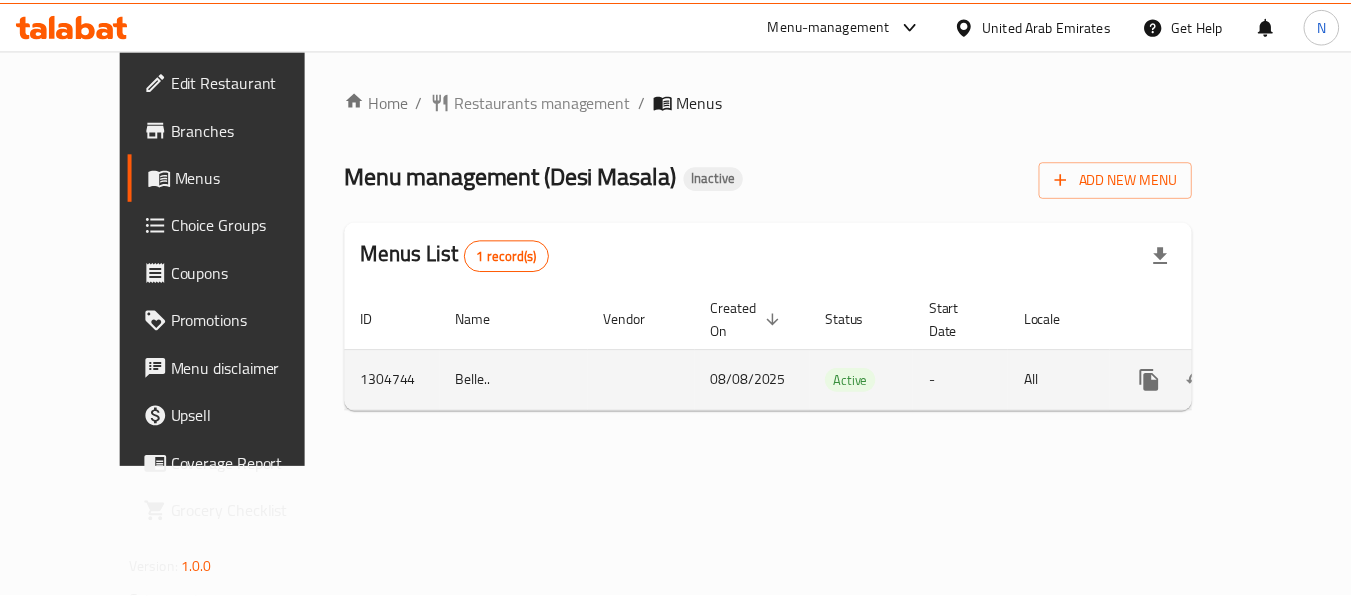 scroll, scrollTop: 0, scrollLeft: 0, axis: both 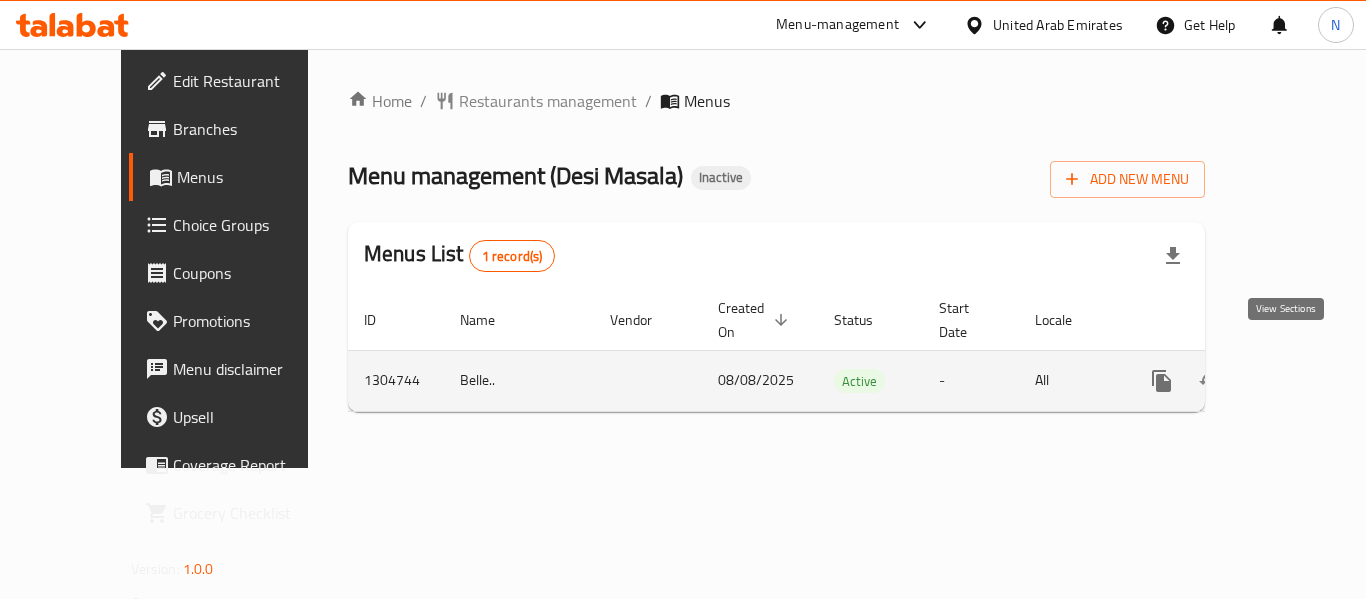 click at bounding box center [1306, 381] 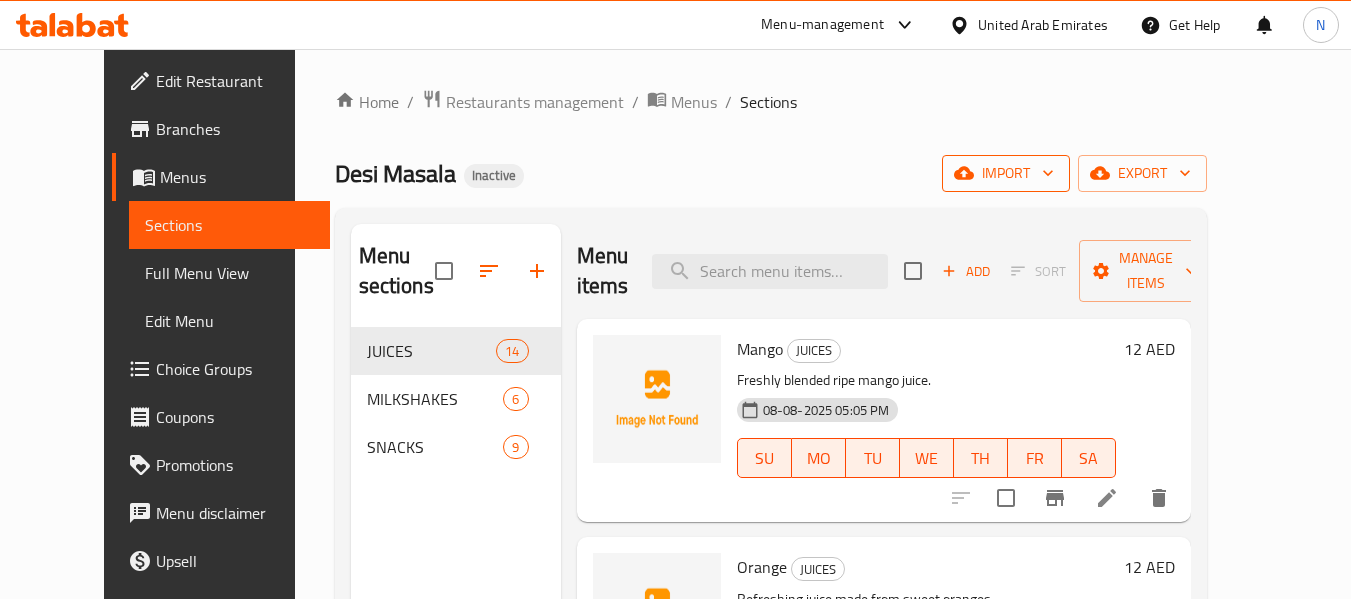 click on "import" at bounding box center [1006, 173] 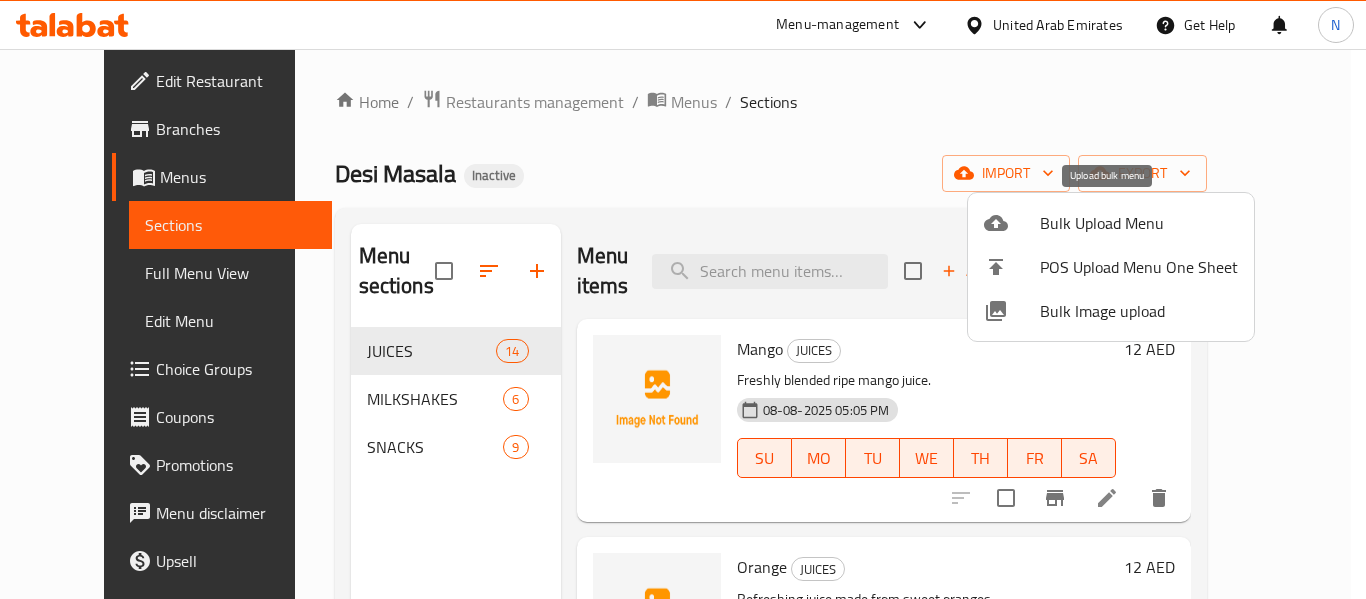 click on "Bulk Upload Menu" at bounding box center (1139, 223) 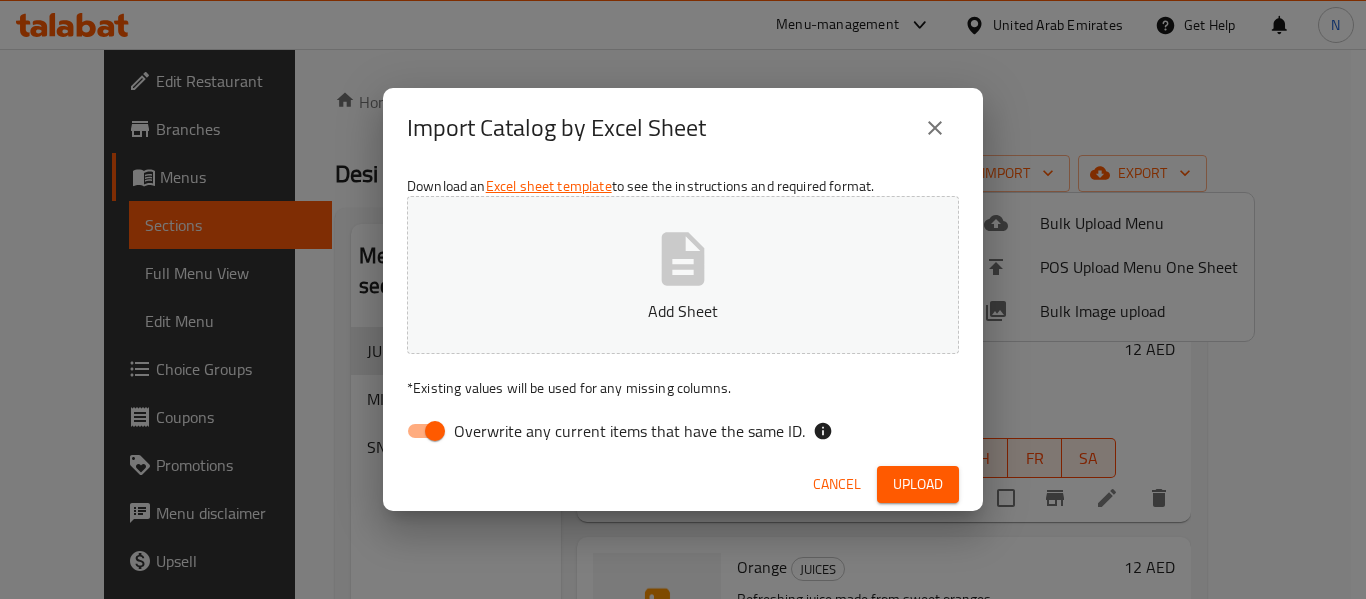 click on "Overwrite any current items that have the same ID." at bounding box center (629, 431) 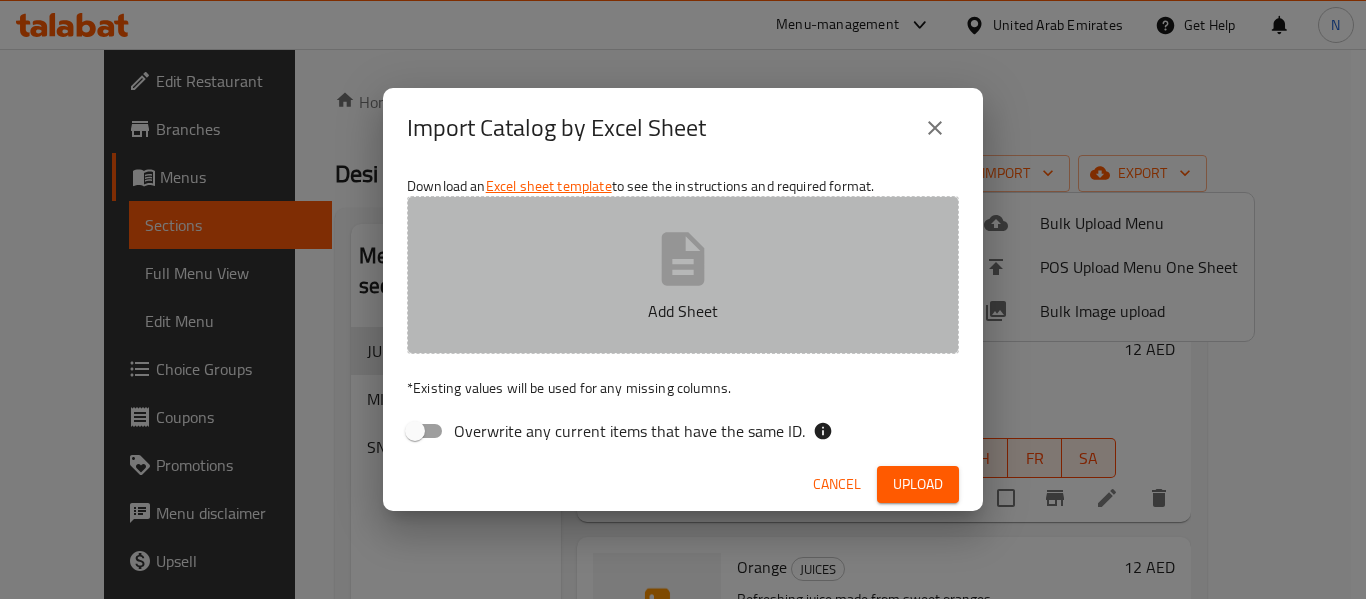 click 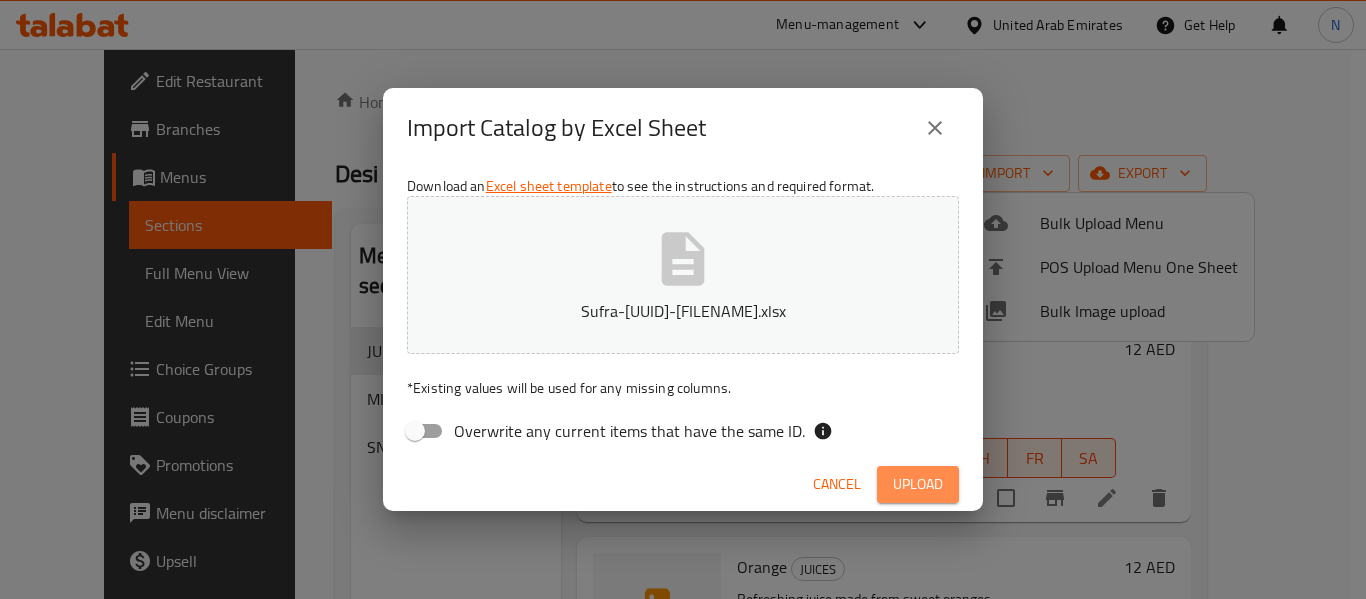click on "Upload" at bounding box center (918, 484) 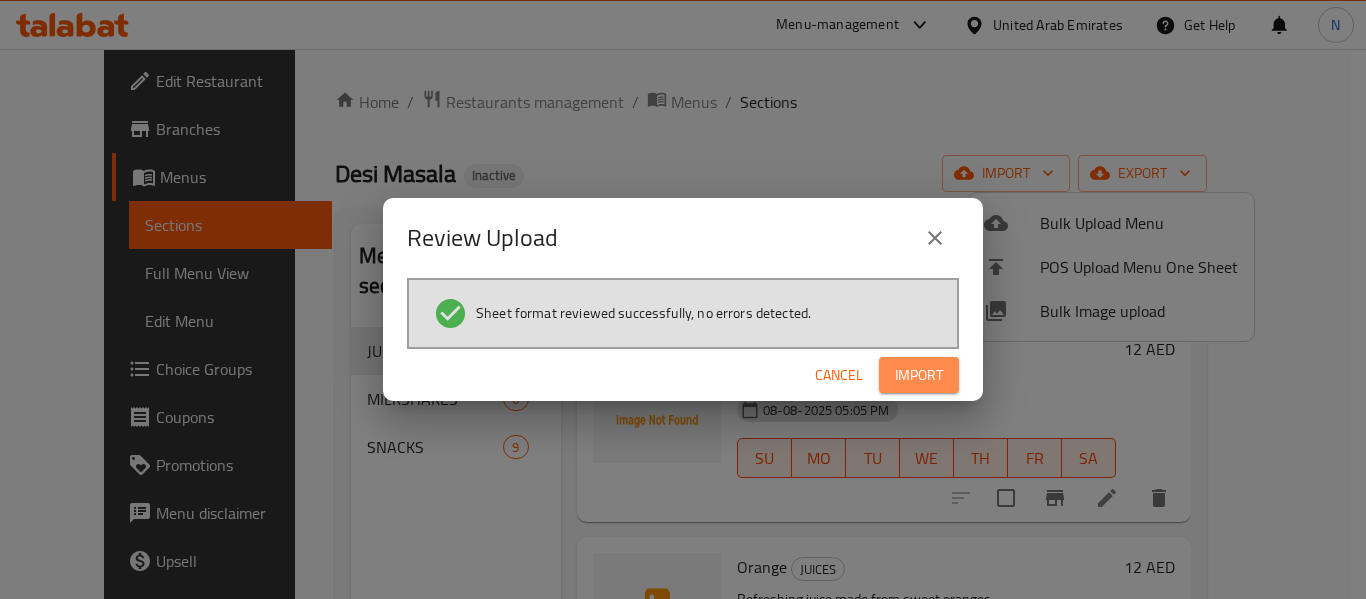 click on "Import" at bounding box center (919, 375) 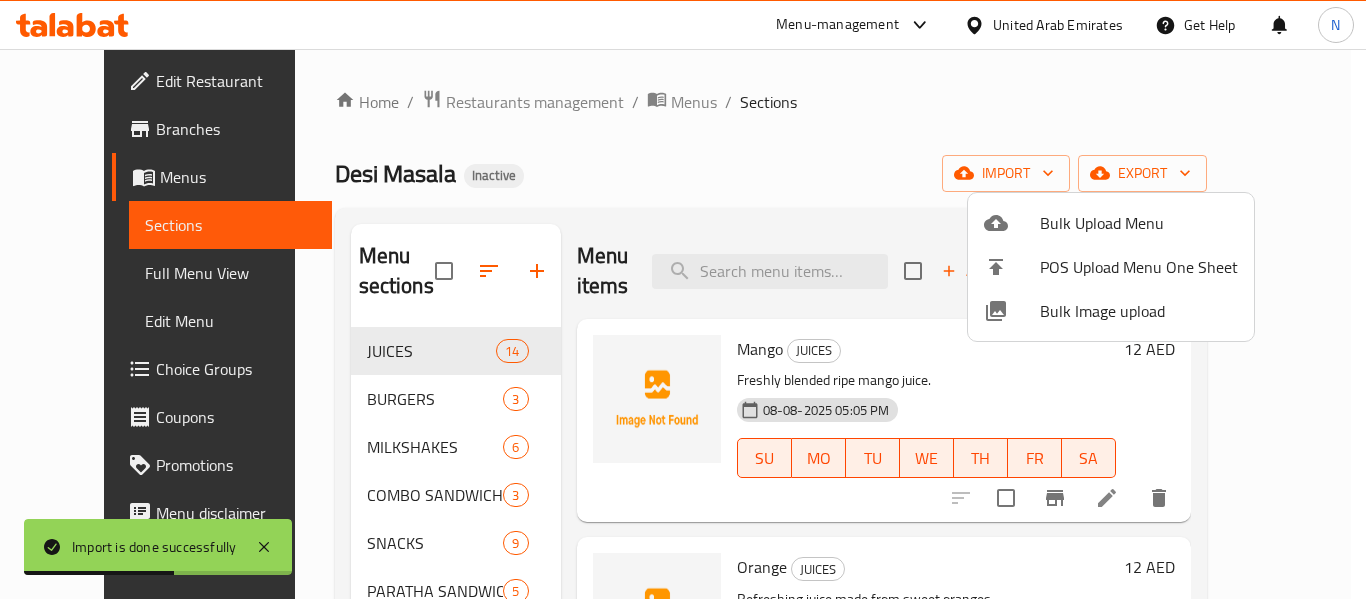 click at bounding box center (683, 299) 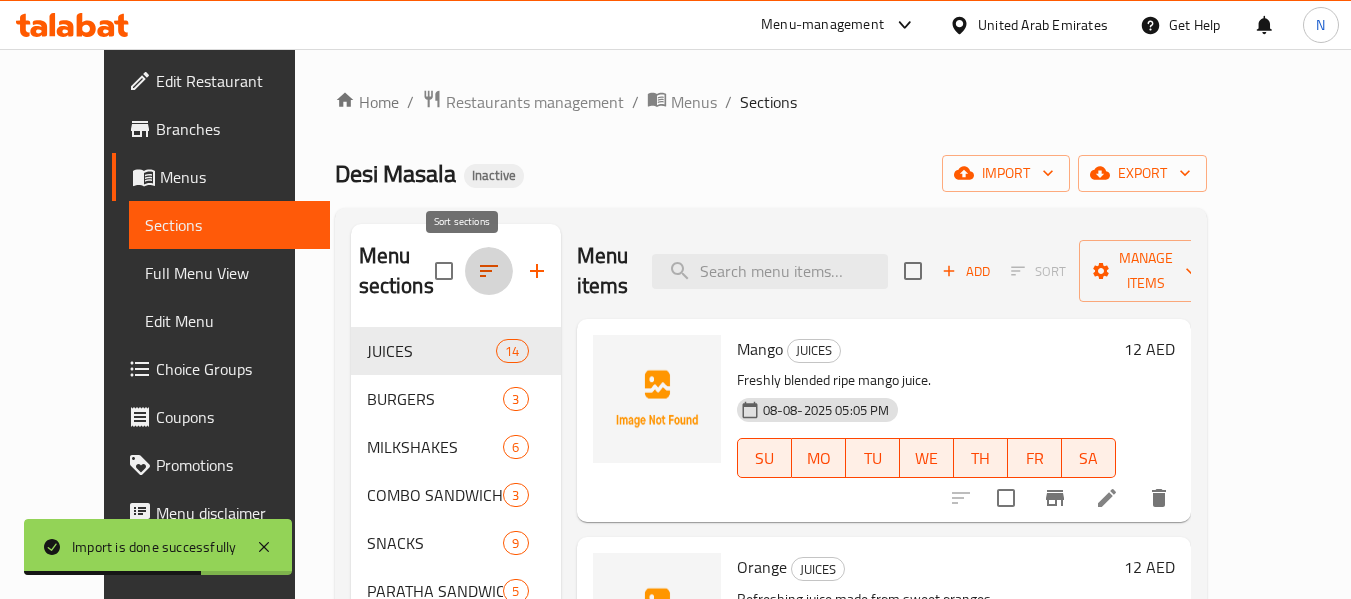 click 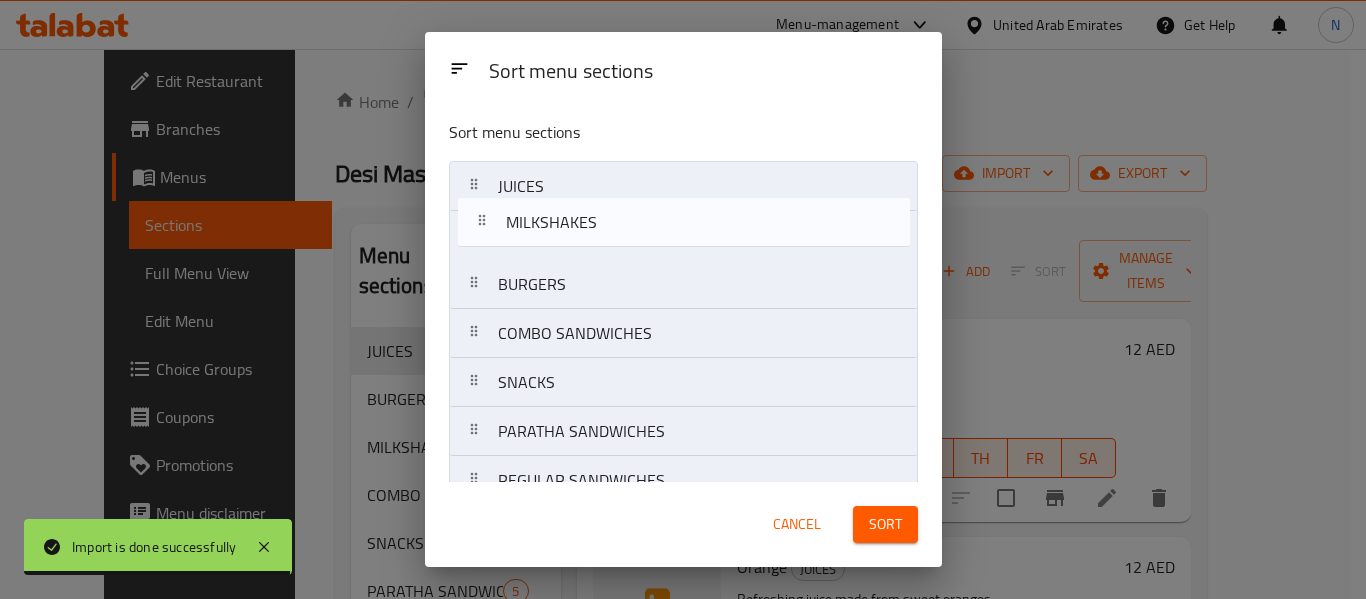 drag, startPoint x: 570, startPoint y: 294, endPoint x: 578, endPoint y: 224, distance: 70.45566 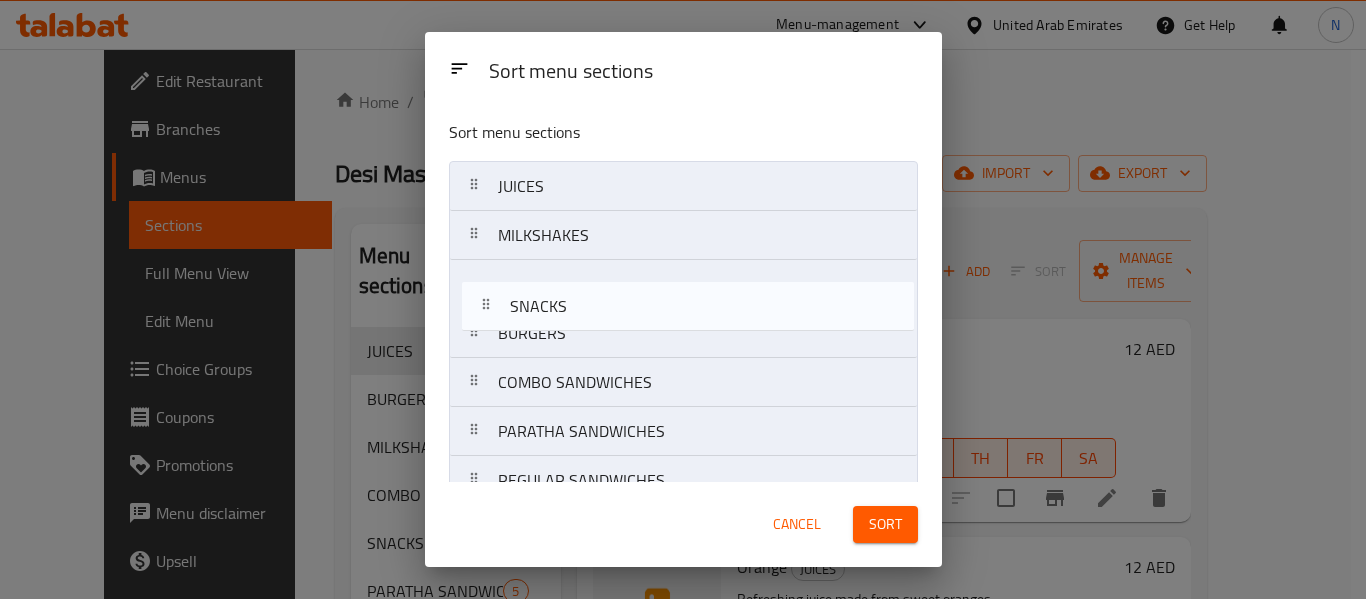 drag, startPoint x: 542, startPoint y: 386, endPoint x: 556, endPoint y: 296, distance: 91.08238 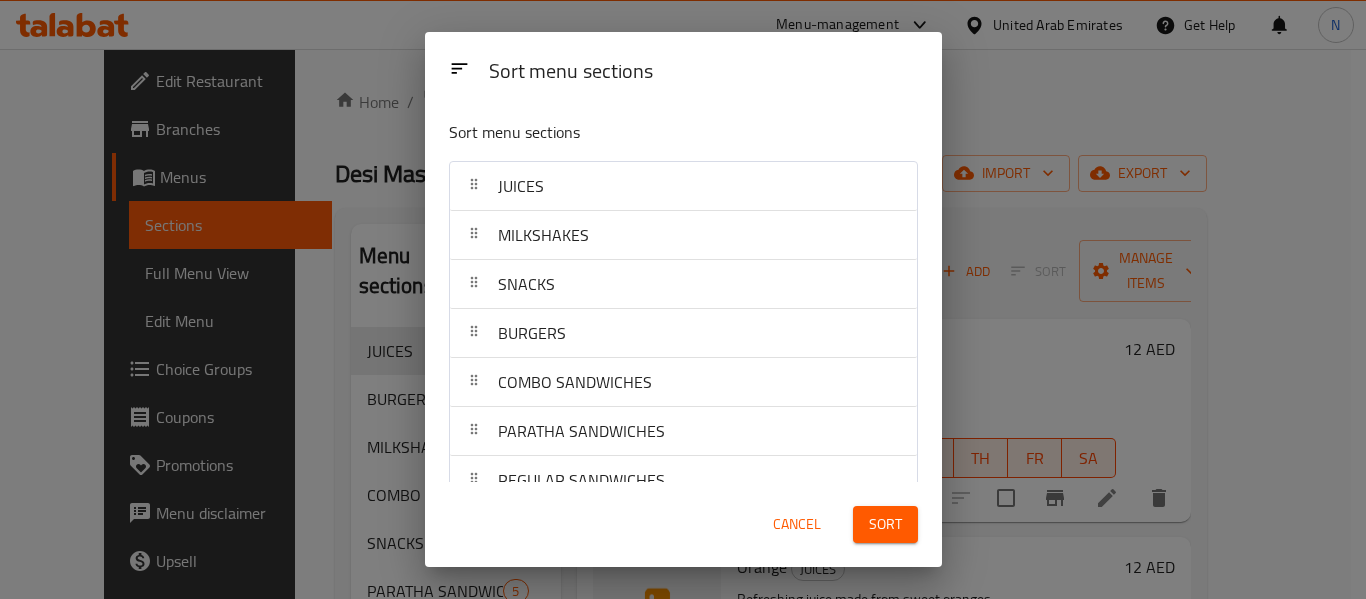 click on "Sort" at bounding box center [885, 524] 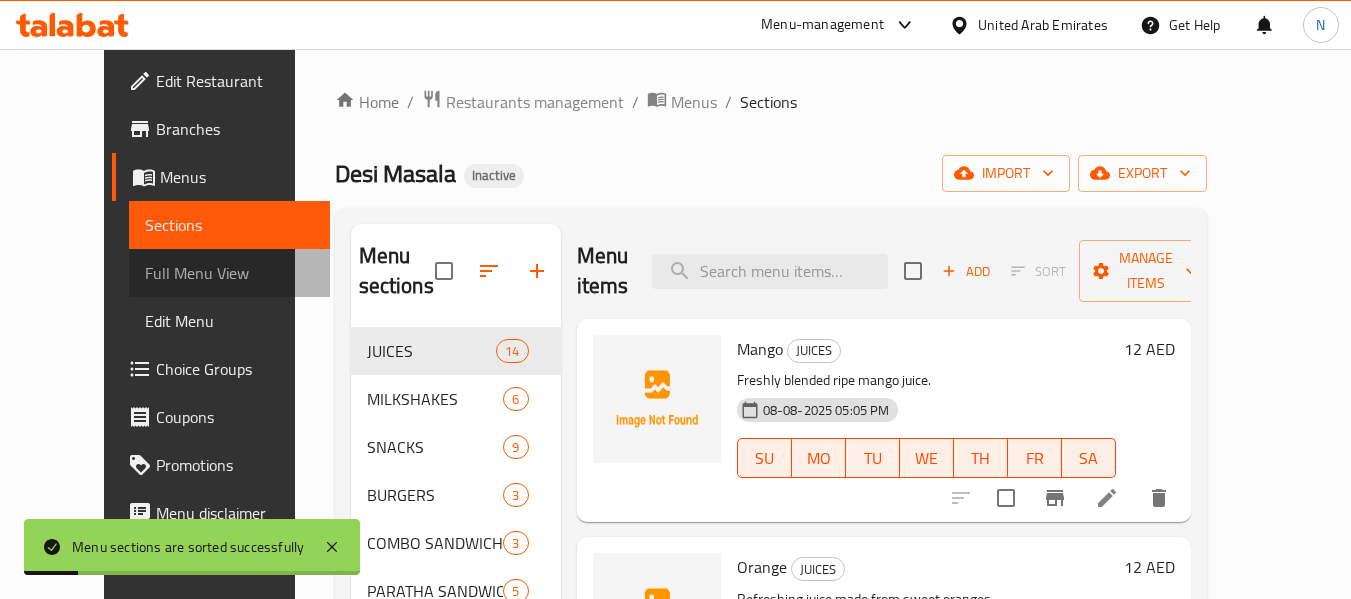 click on "Full Menu View" at bounding box center (229, 273) 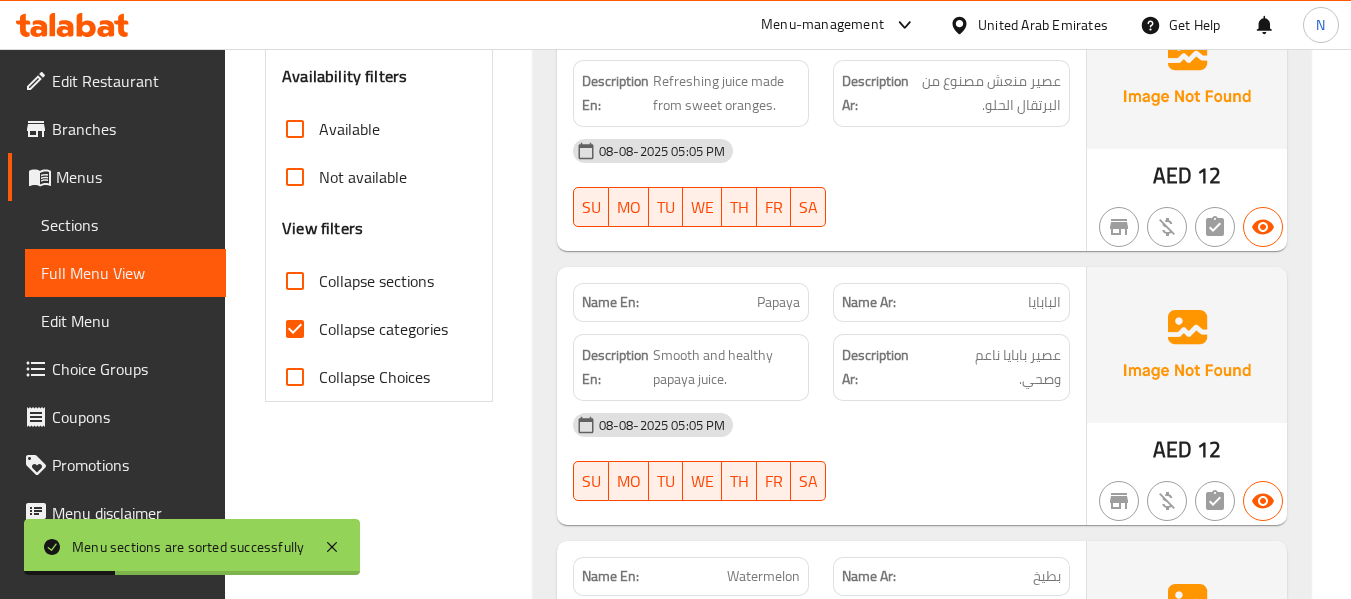 scroll, scrollTop: 624, scrollLeft: 0, axis: vertical 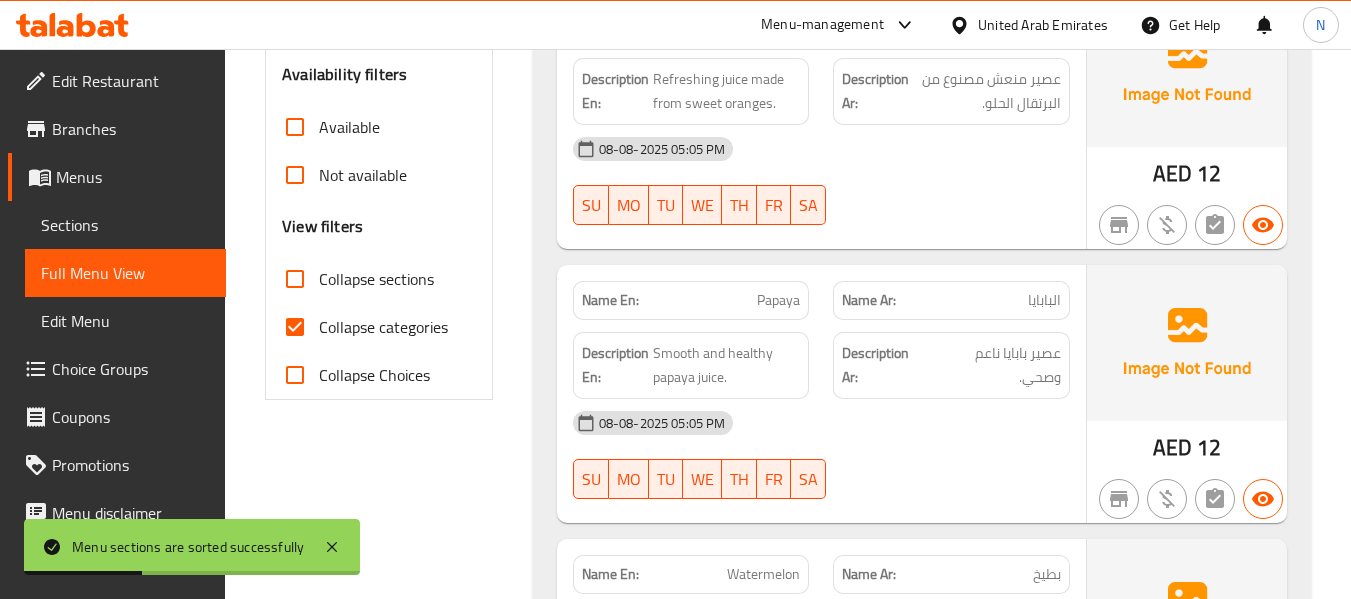 click on "Collapse sections" at bounding box center [376, 279] 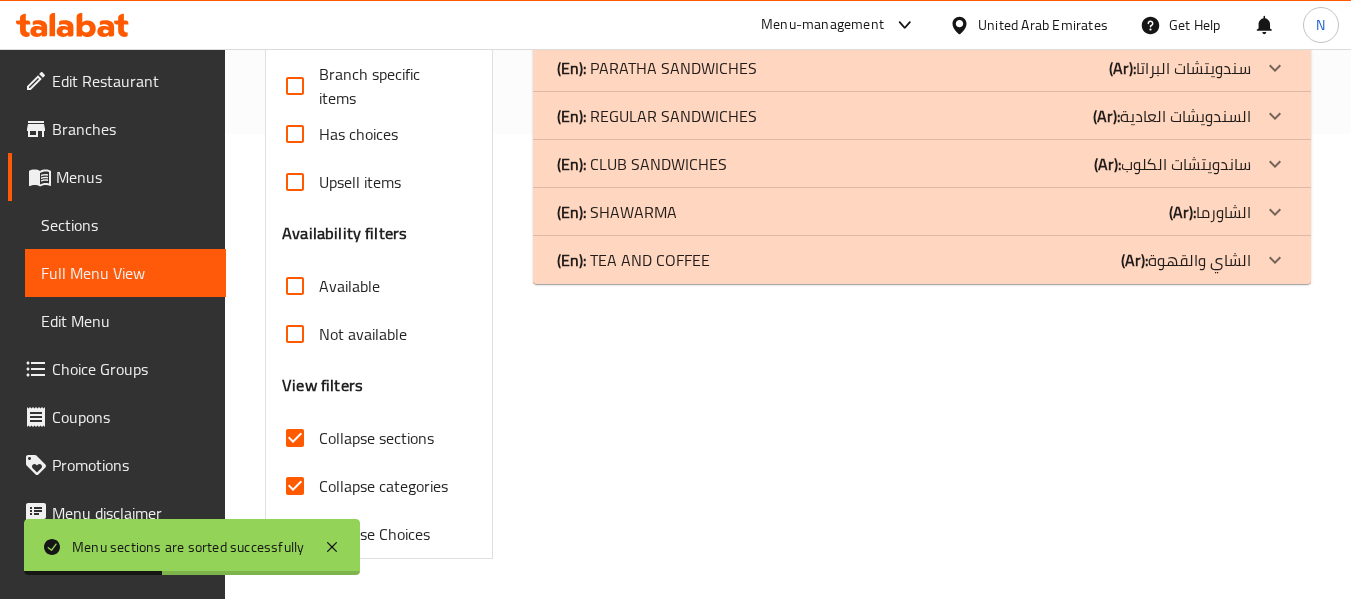 scroll, scrollTop: 465, scrollLeft: 0, axis: vertical 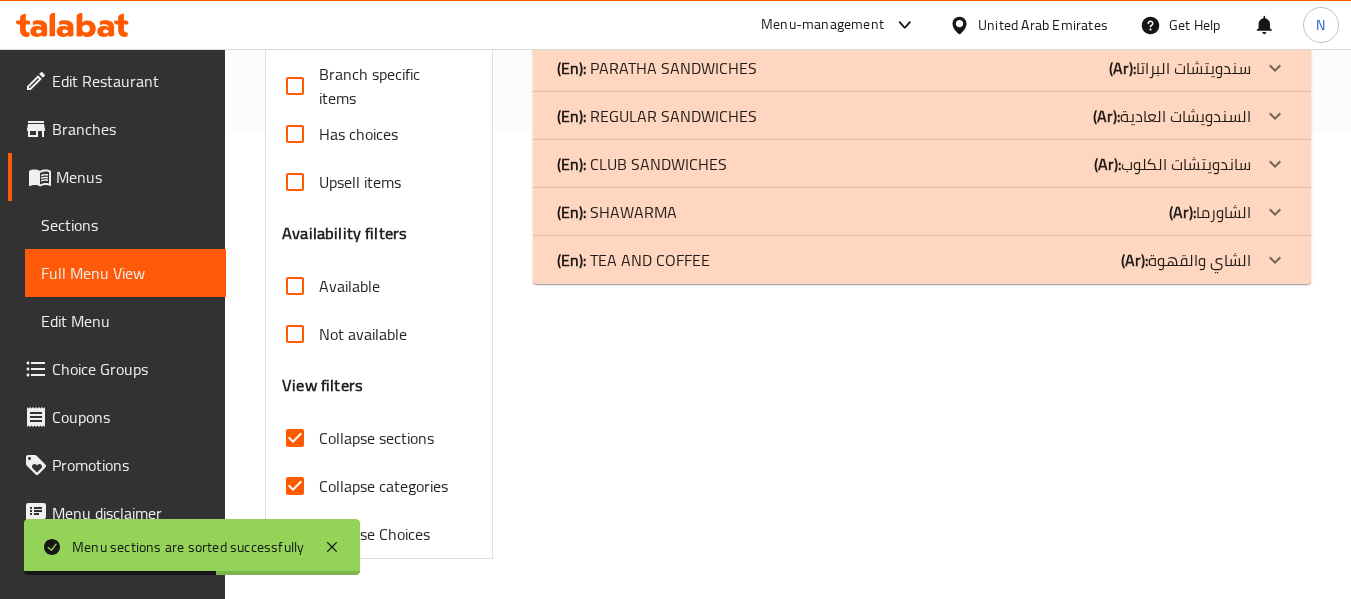 click on "Collapse categories" at bounding box center [383, 486] 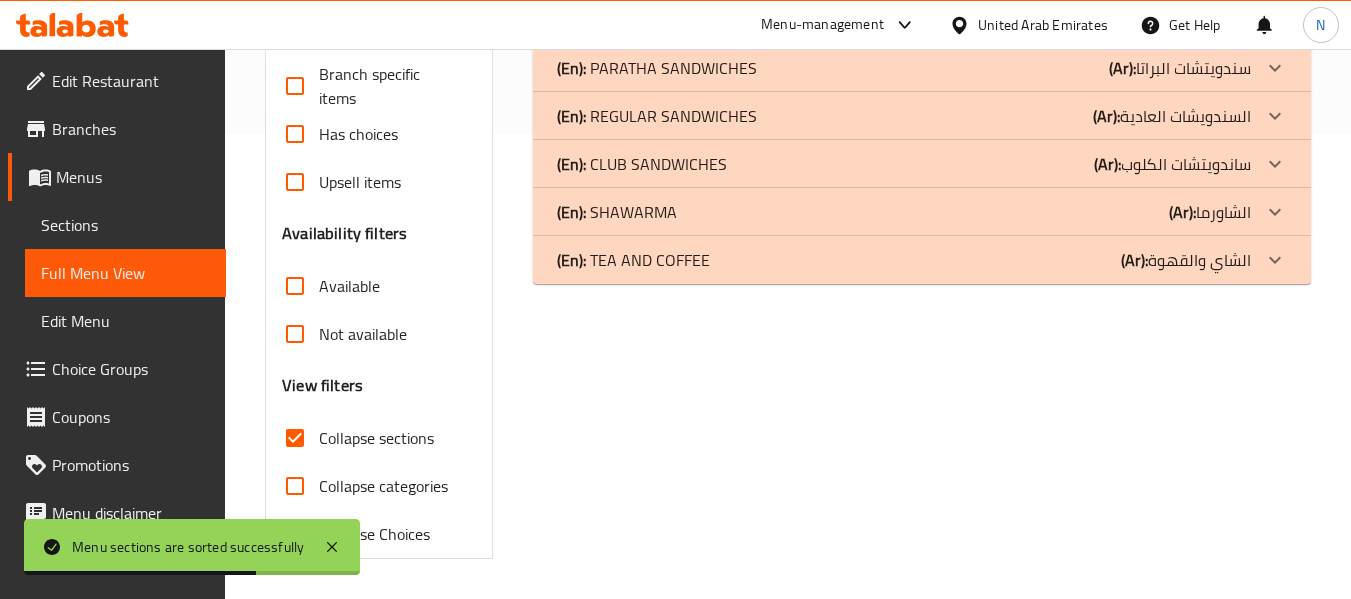 click on "(En):   TEA AND COFFEE" at bounding box center [596, -172] 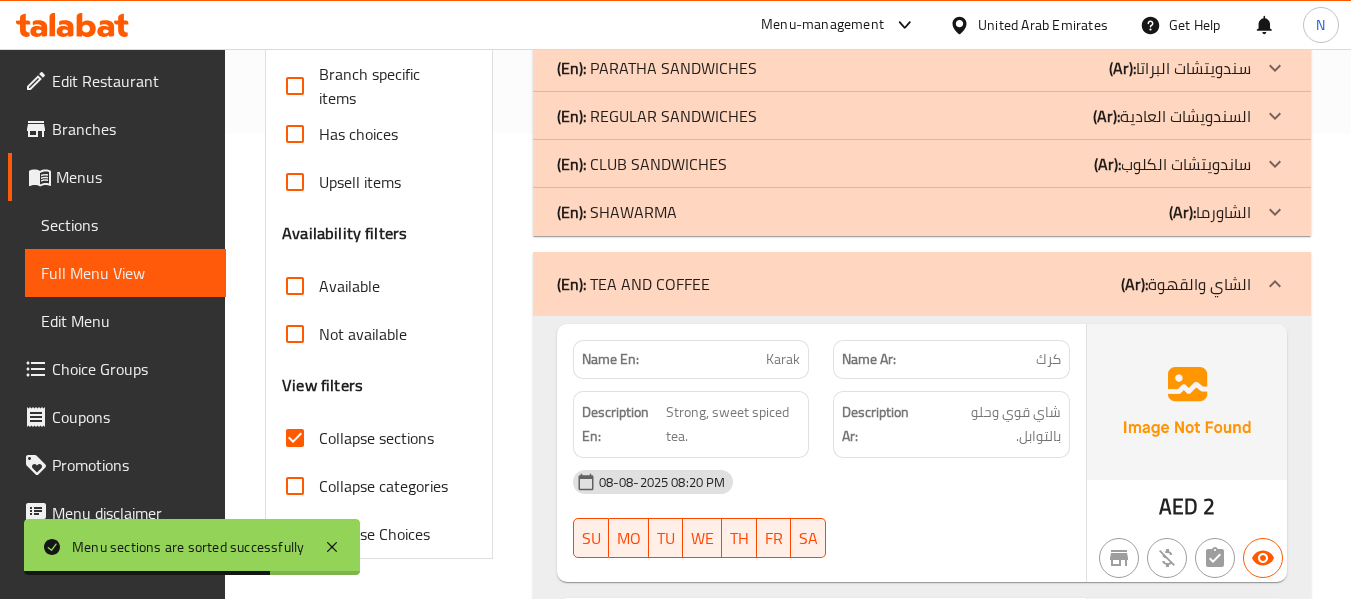 click on "(En):   SHAWARMA (Ar): الشاورما" at bounding box center [904, -172] 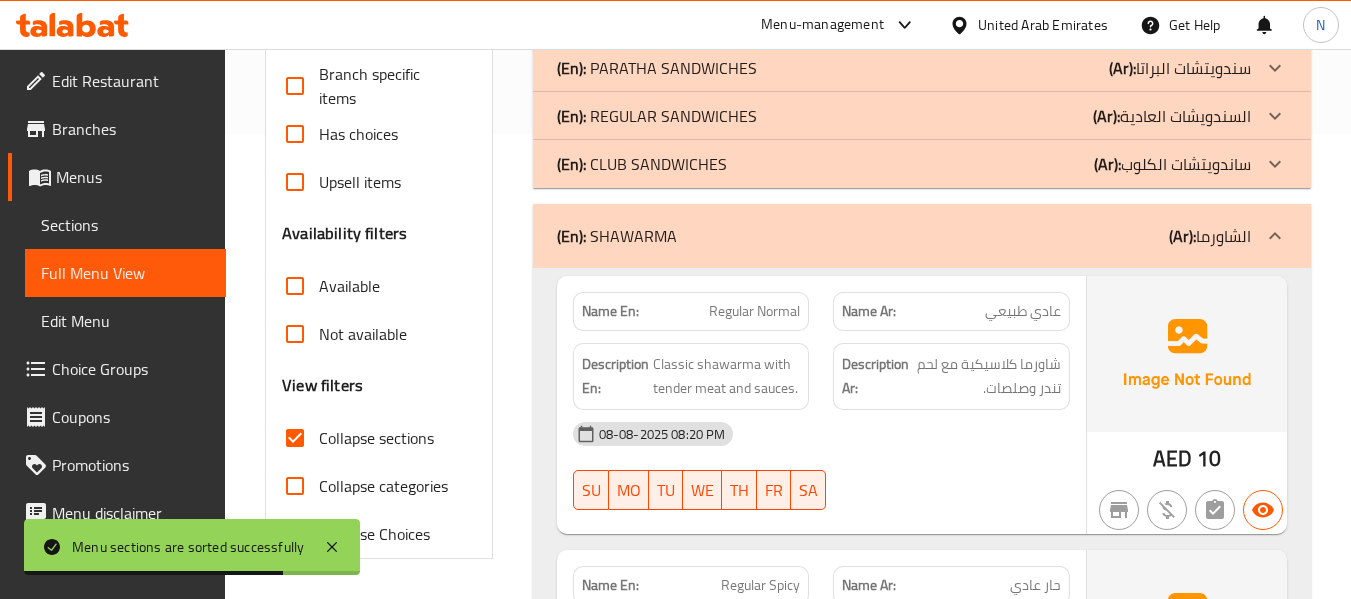 click on "(En):   CLUB SANDWICHES" at bounding box center (596, -172) 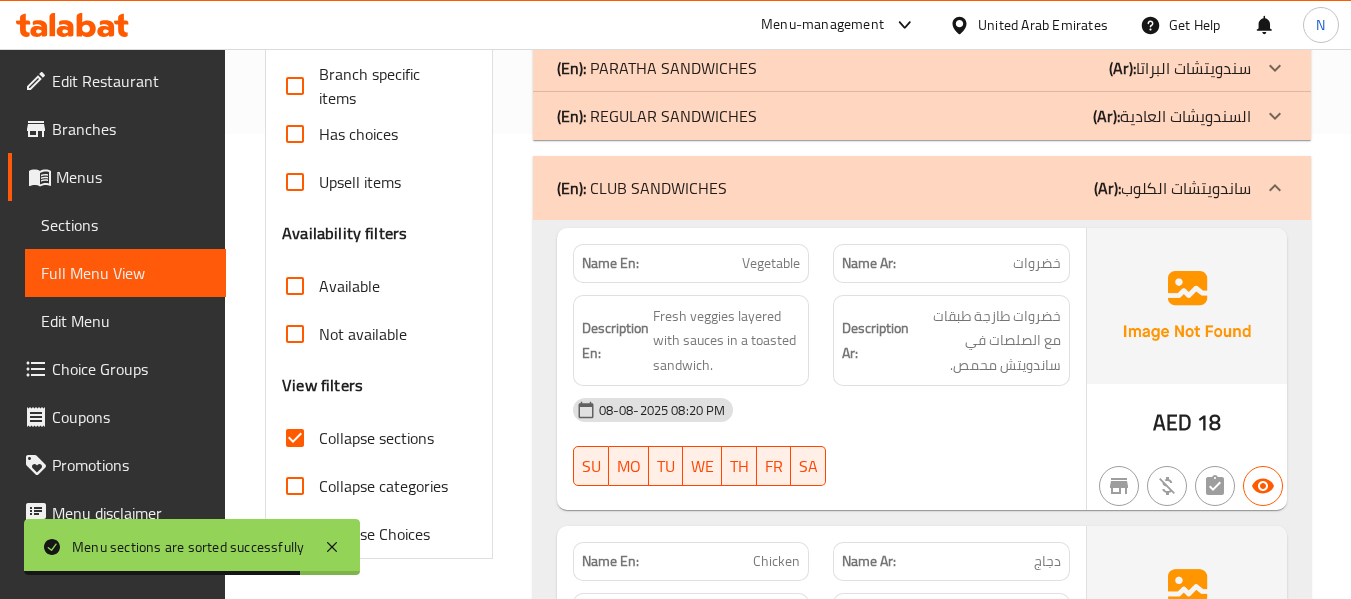 click on "(En):   REGULAR SANDWICHES" at bounding box center (596, -172) 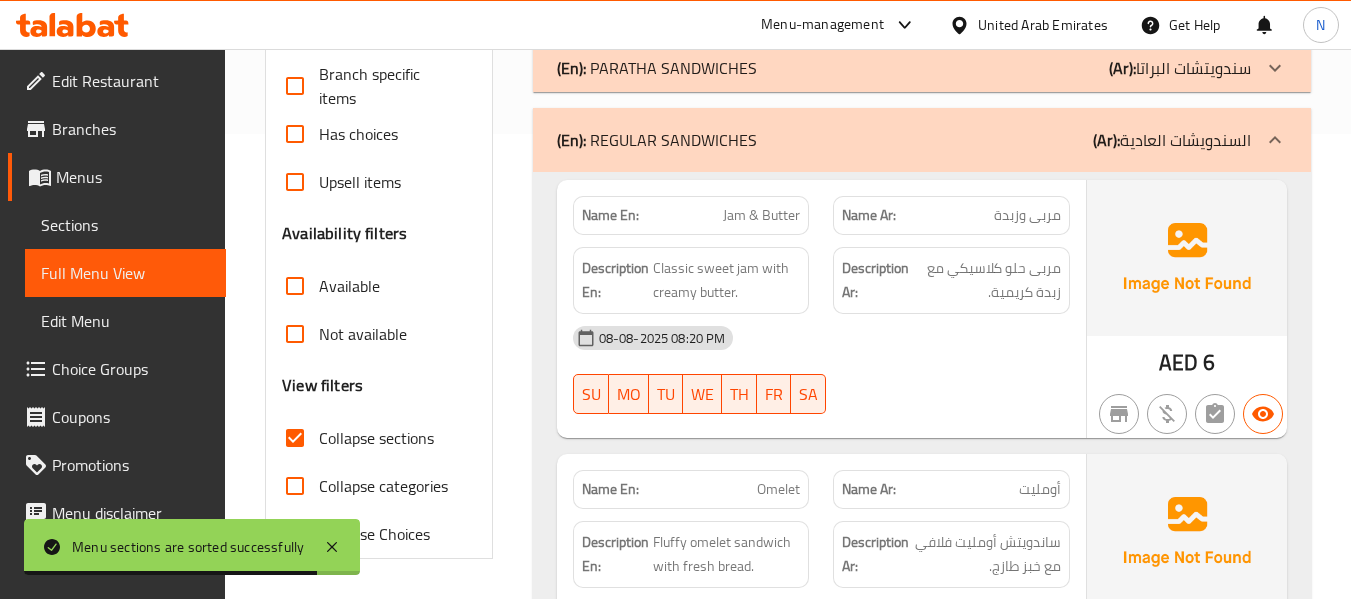 click on "(En):   PARATHA SANDWICHES" at bounding box center (596, -172) 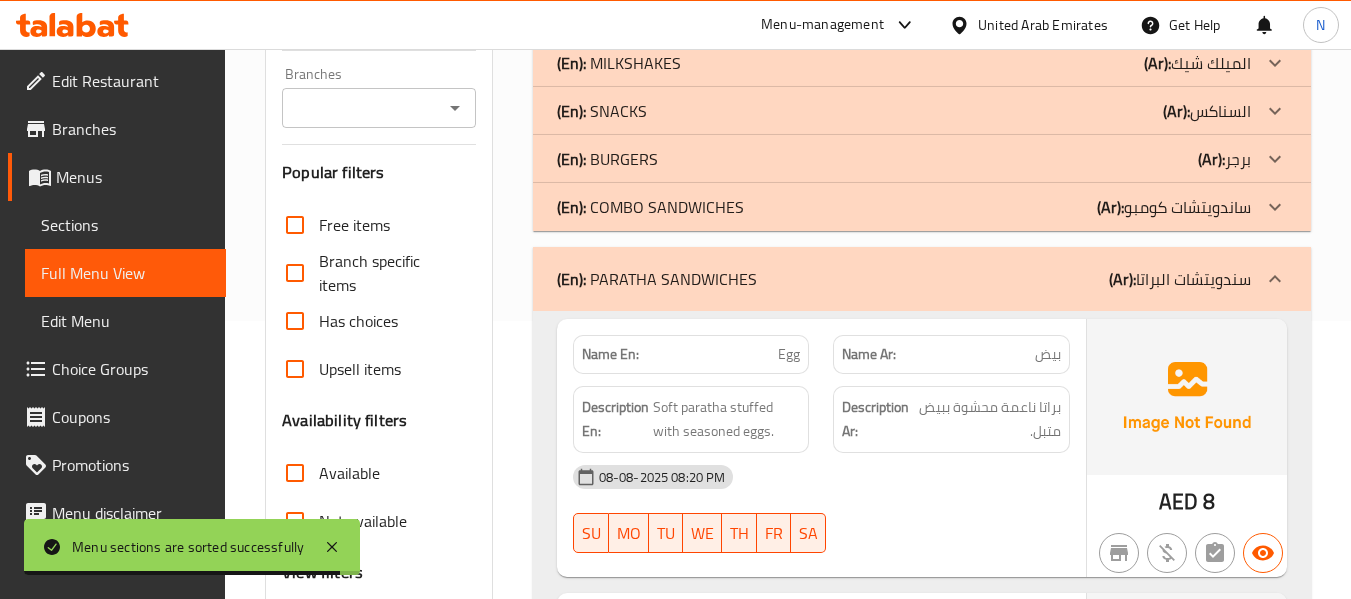 scroll, scrollTop: 277, scrollLeft: 0, axis: vertical 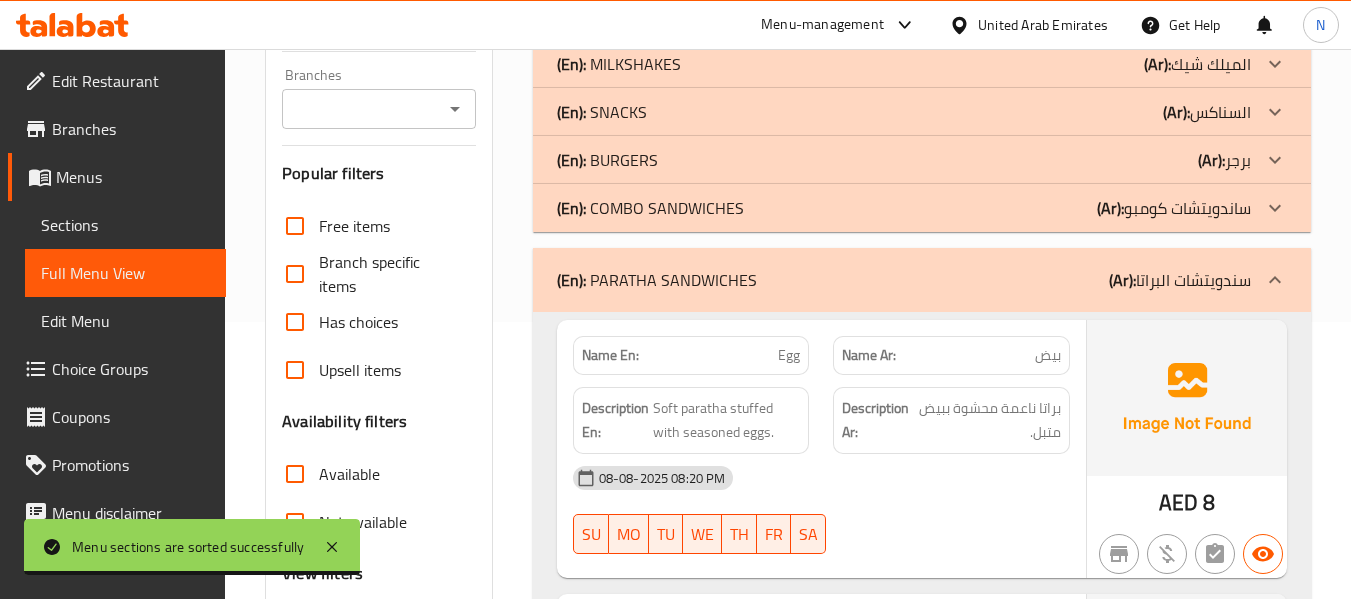 click on "(En):   COMBO SANDWICHES (Ar): ساندويتشات كومبو" at bounding box center (904, 16) 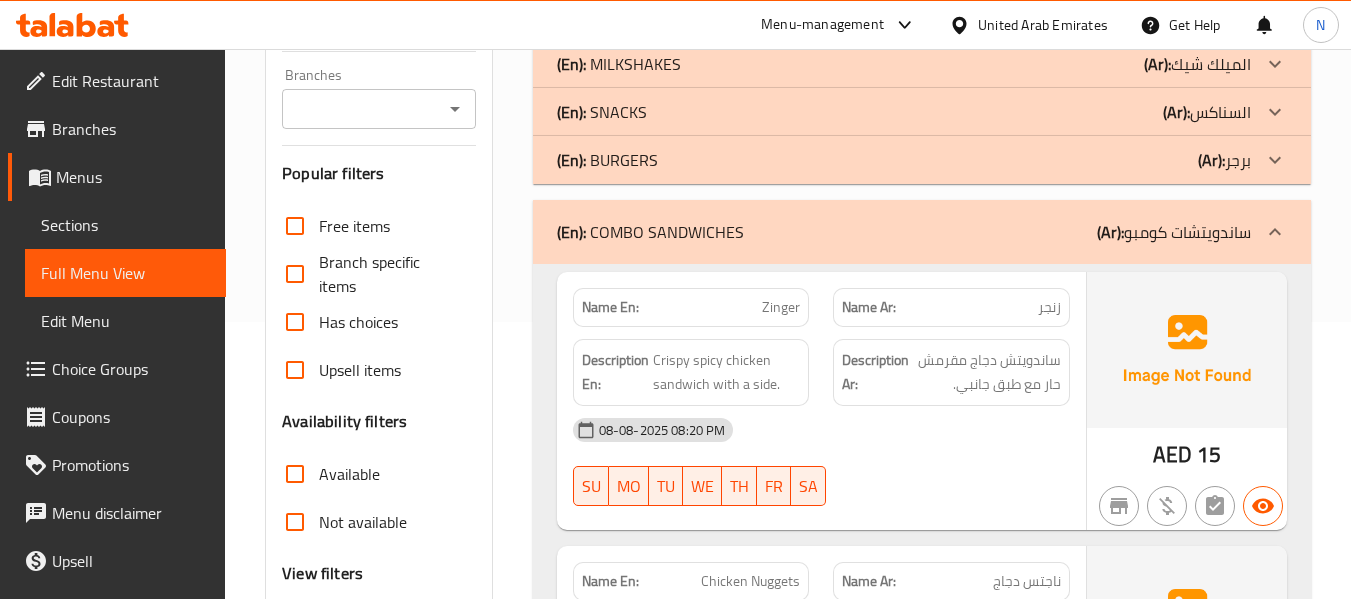 click on "(En):   BURGERS (Ar): برجر" at bounding box center [922, 16] 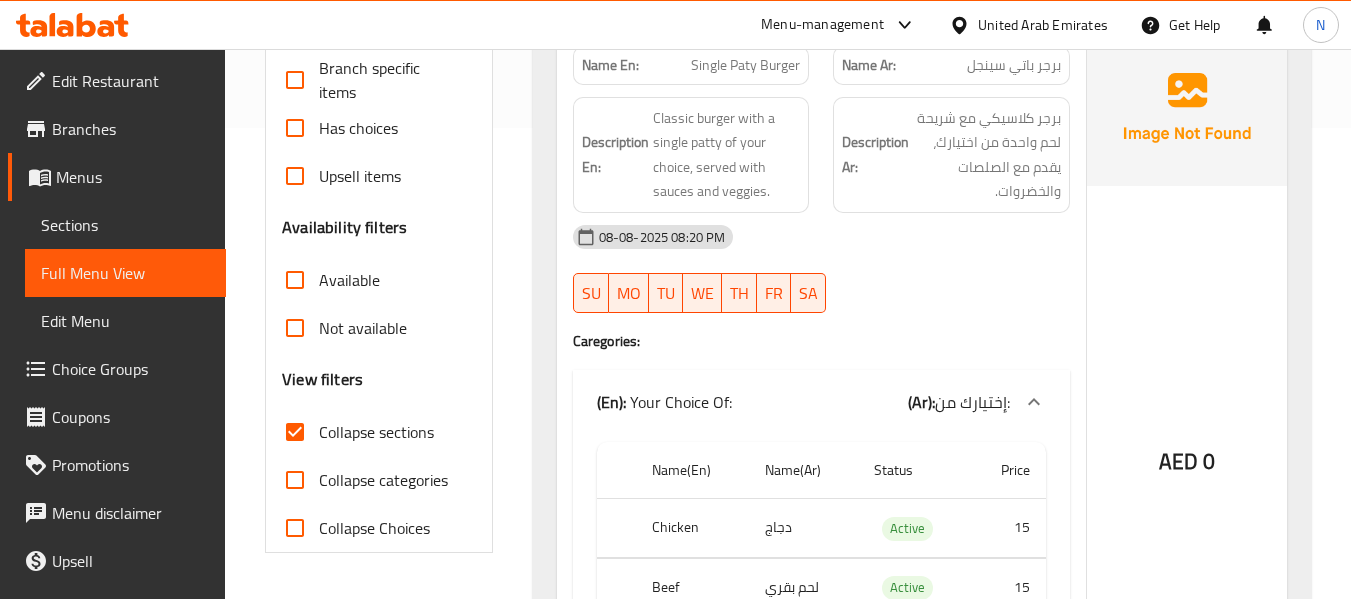 scroll, scrollTop: 433, scrollLeft: 0, axis: vertical 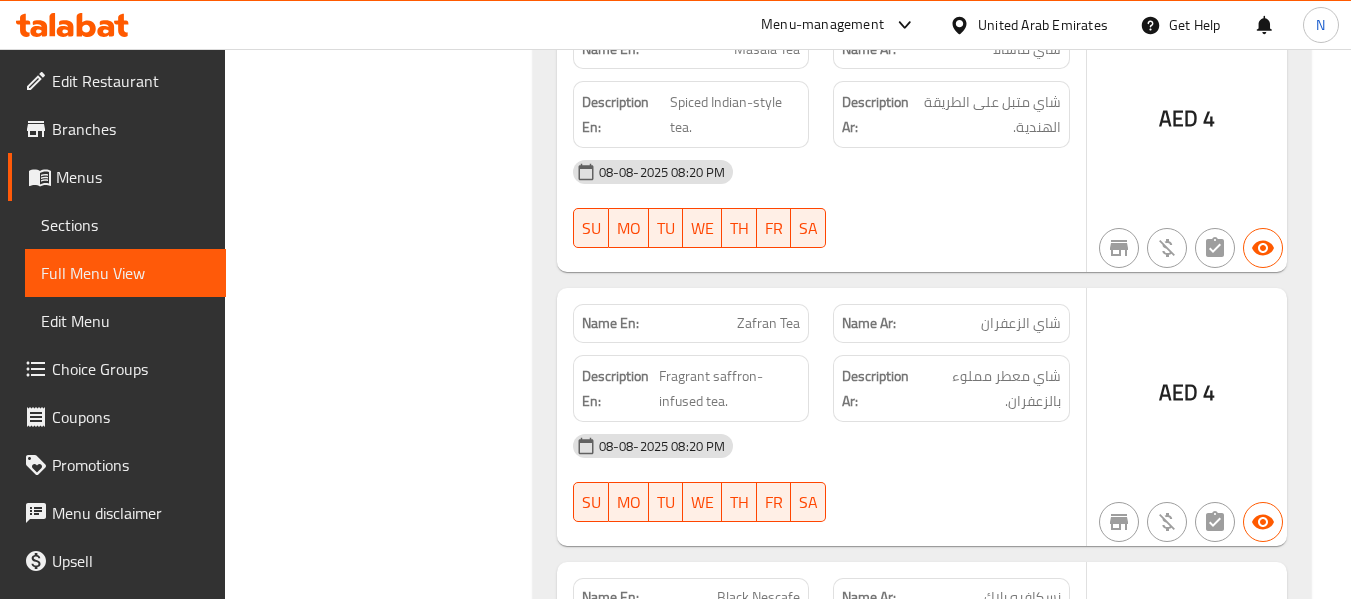 click on "Zafran Tea" at bounding box center (780, -1433) 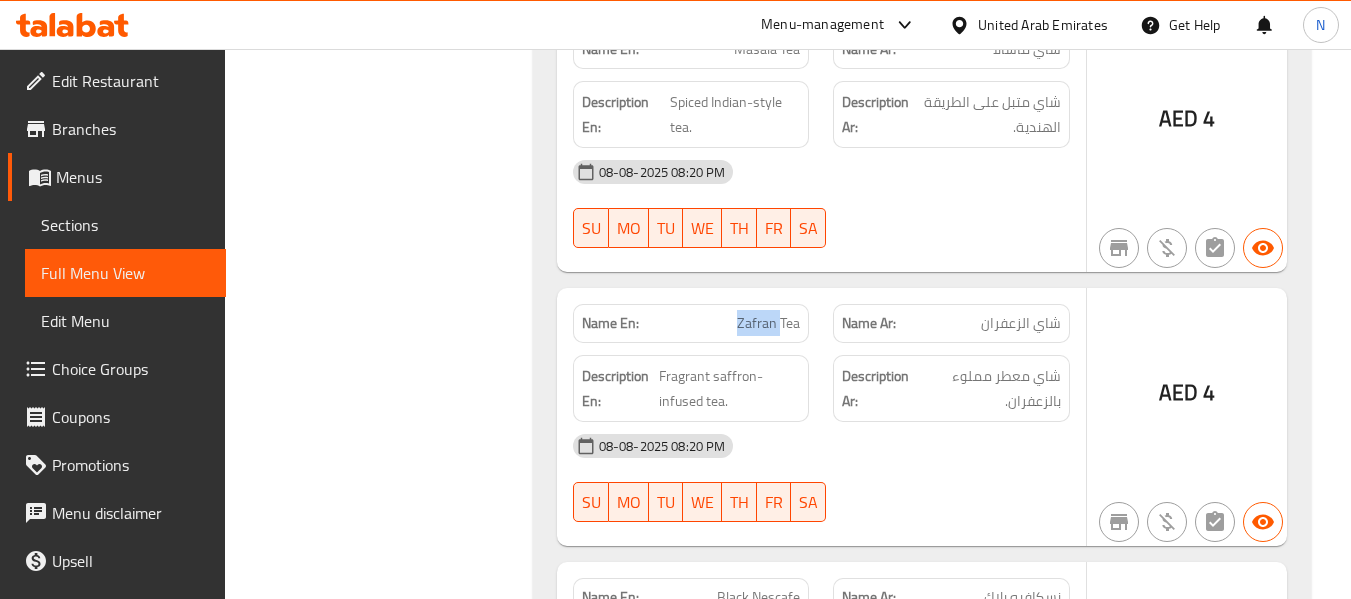 click on "Zafran Tea" at bounding box center [780, -1433] 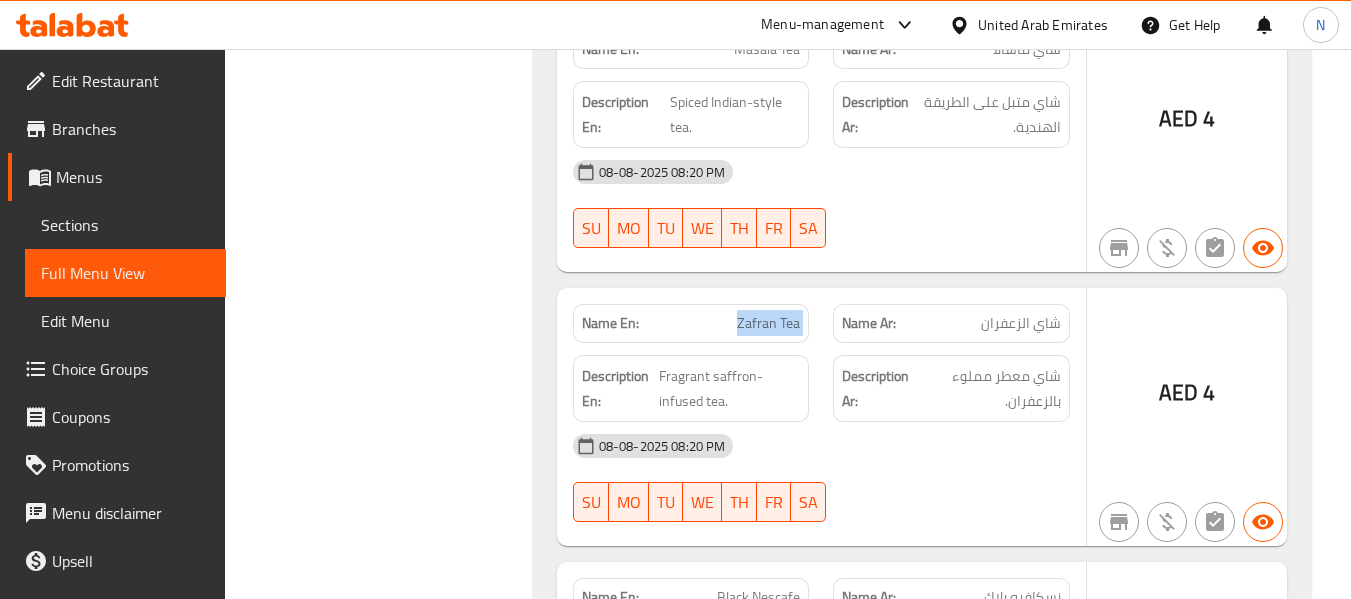 click on "Zafran Tea" at bounding box center (780, -1433) 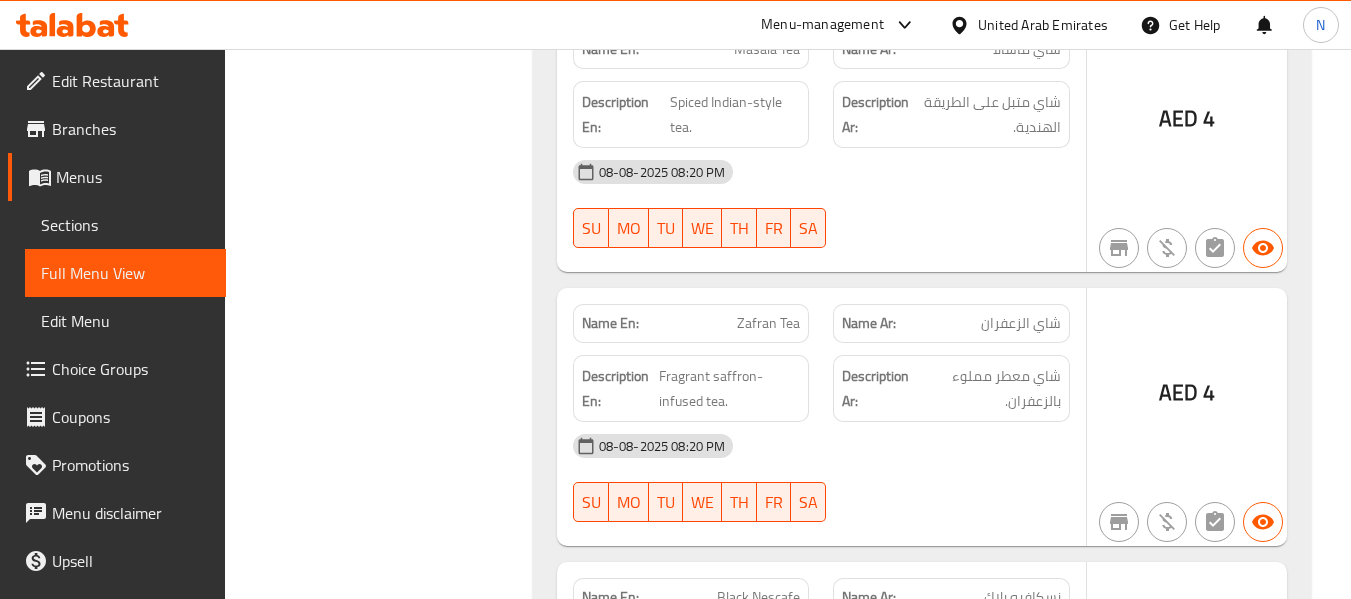 click on "Filter Branches Branches Popular filters Free items Branch specific items Has choices Upsell items Availability filters Available Not available View filters Collapse sections Collapse categories Collapse Choices" at bounding box center [386, -4648] 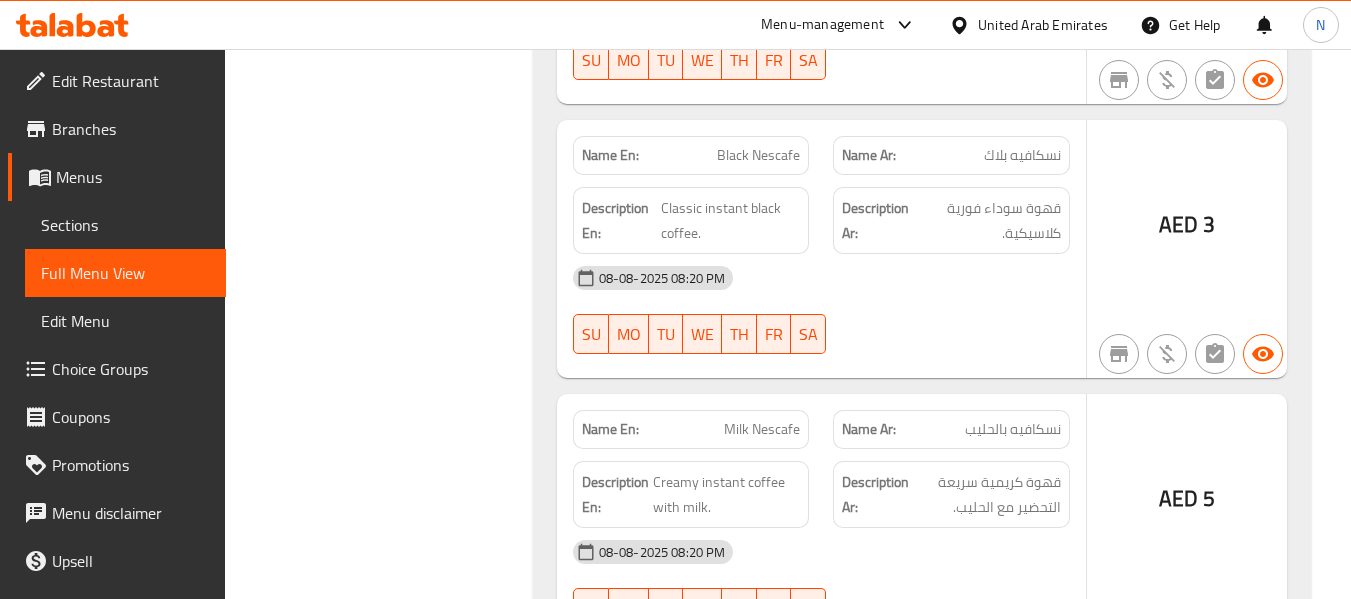 scroll, scrollTop: 11139, scrollLeft: 0, axis: vertical 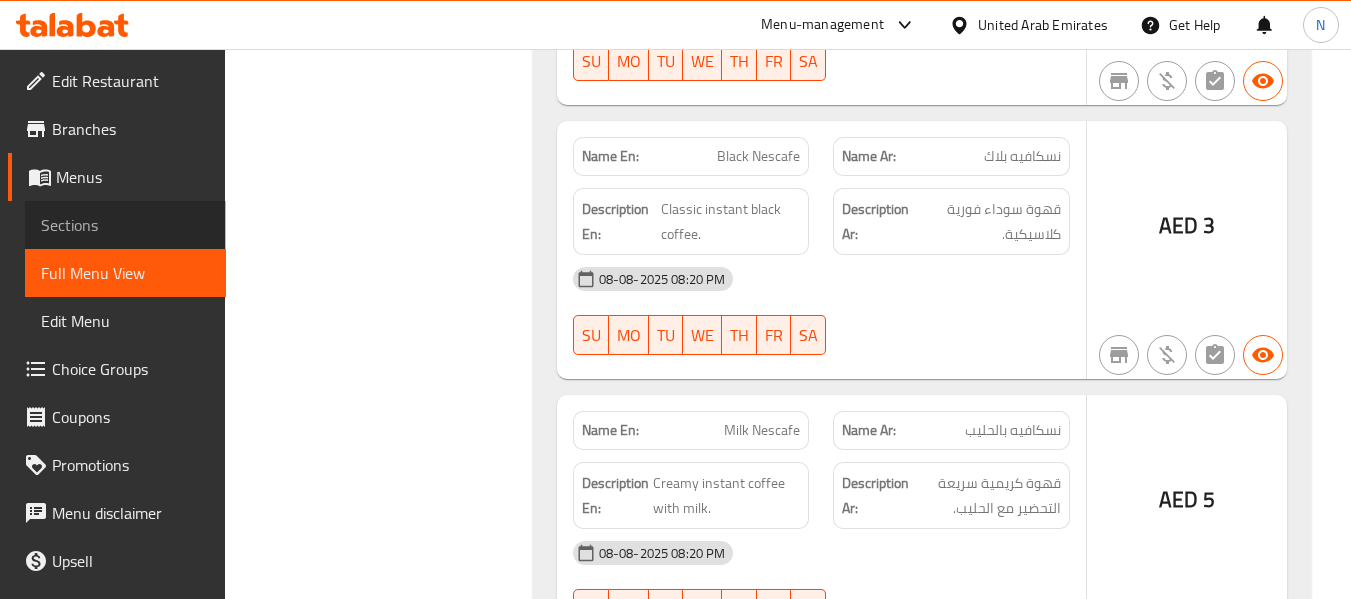 click on "Sections" at bounding box center (125, 225) 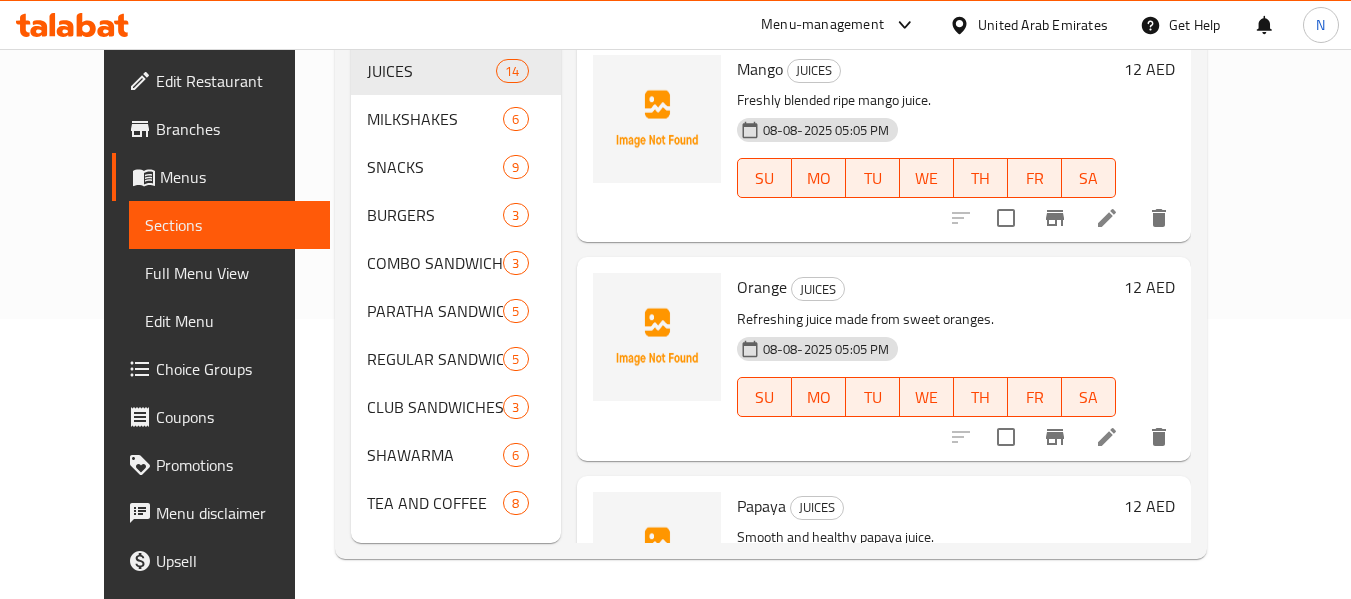 scroll, scrollTop: 280, scrollLeft: 0, axis: vertical 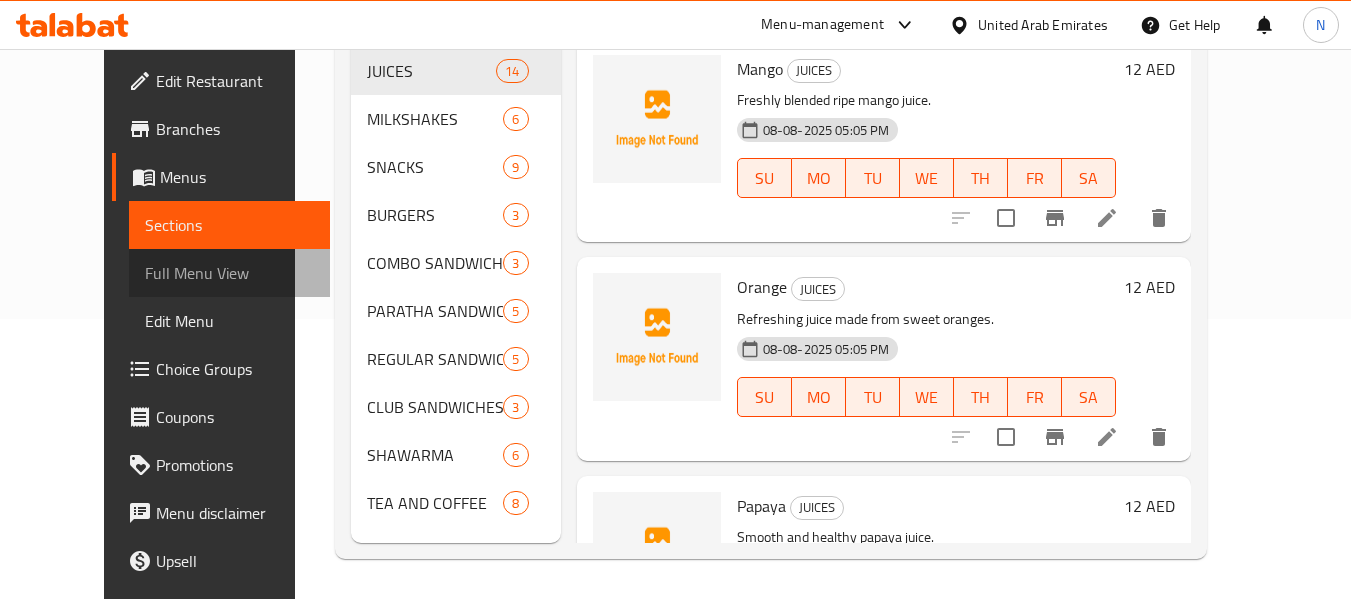 click on "Full Menu View" at bounding box center [229, 273] 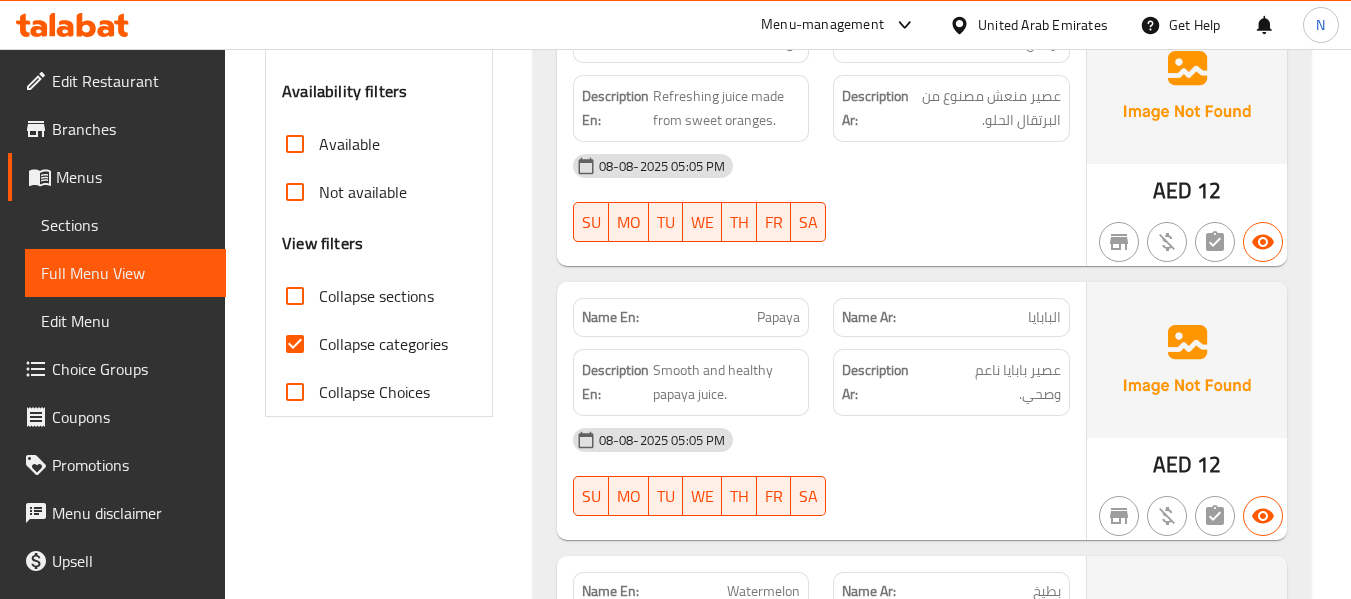 scroll, scrollTop: 609, scrollLeft: 0, axis: vertical 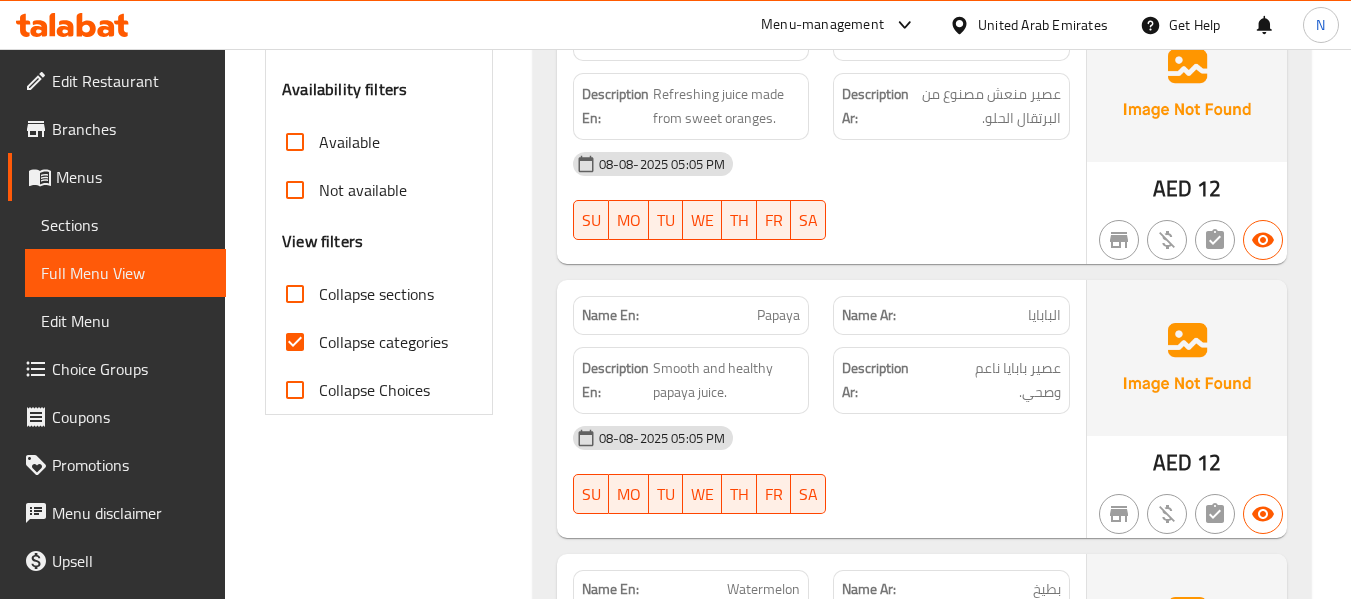 click on "Collapse sections" at bounding box center [376, 294] 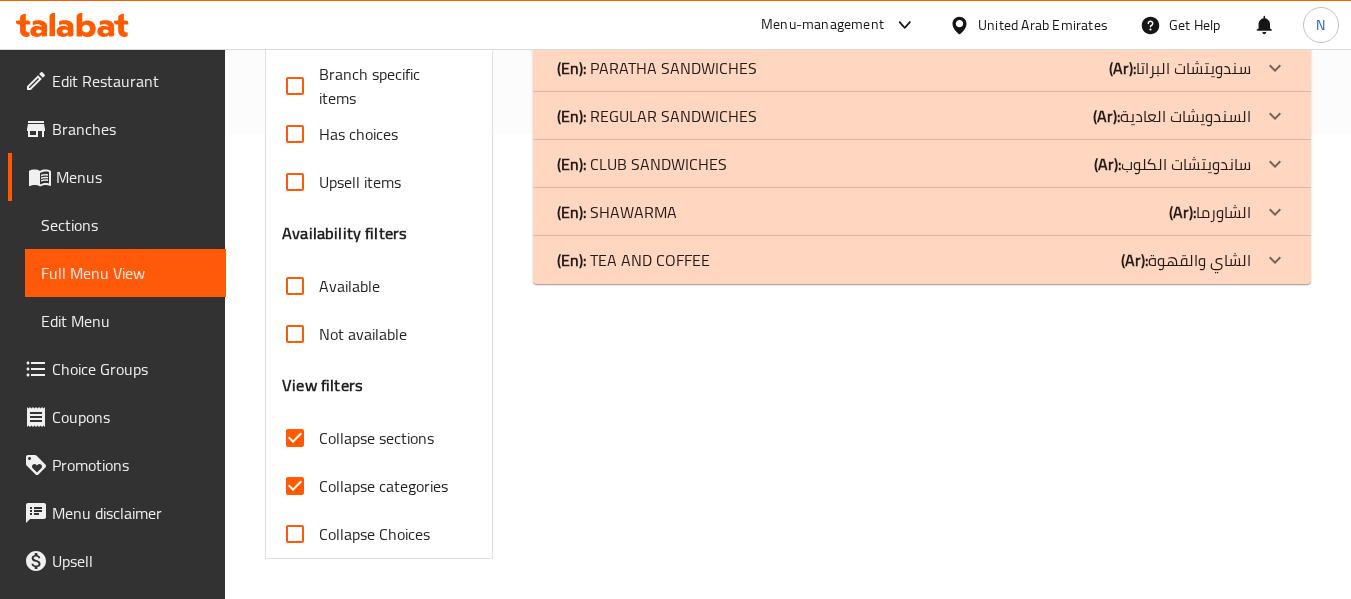 scroll, scrollTop: 465, scrollLeft: 0, axis: vertical 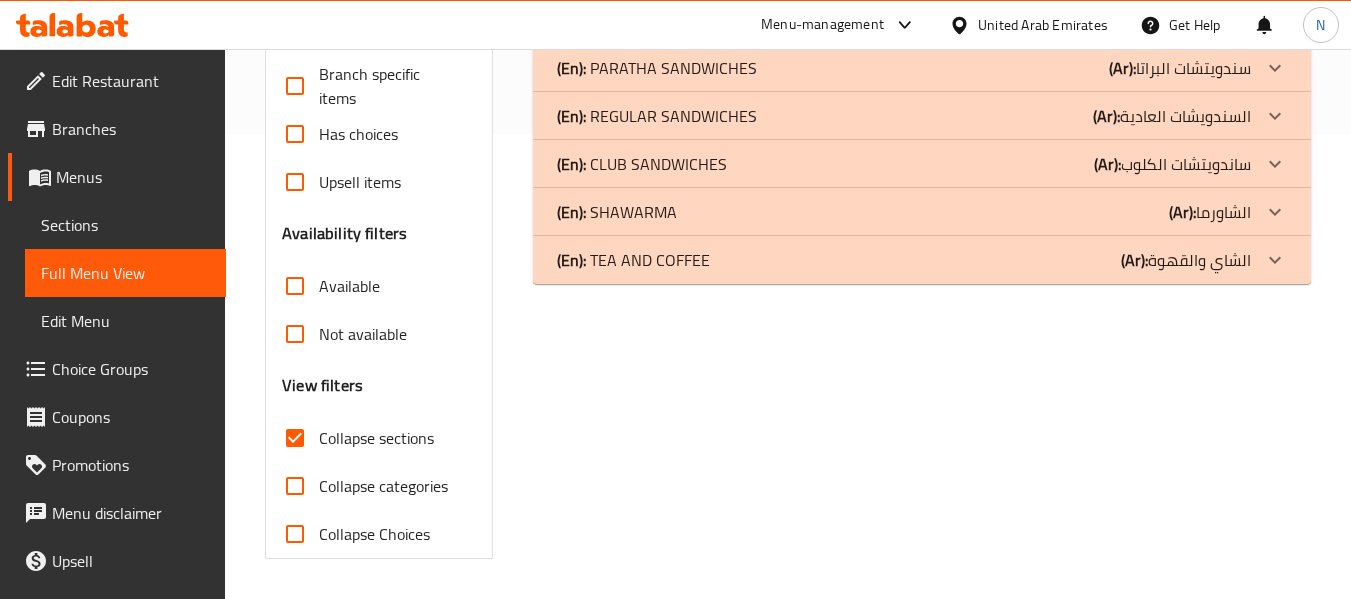 click on "(En):   TEA AND COFFEE (Ar): الشاي والقهوة" at bounding box center [922, -172] 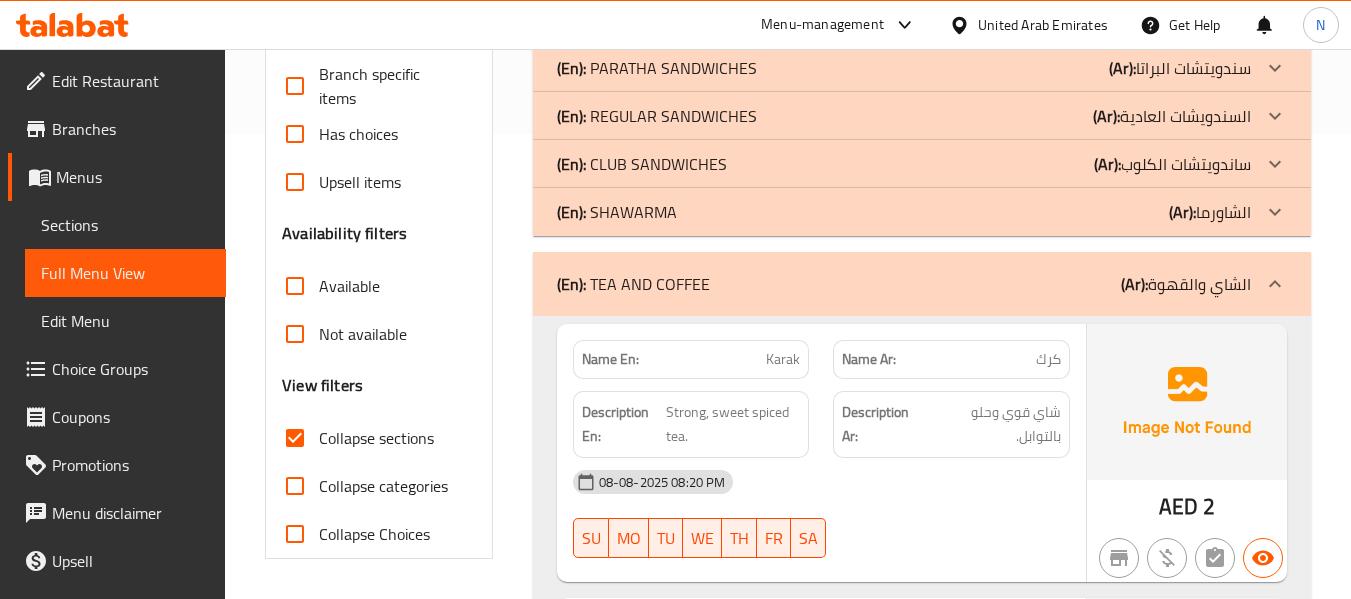 click on "(En):   SHAWARMA" at bounding box center [596, -172] 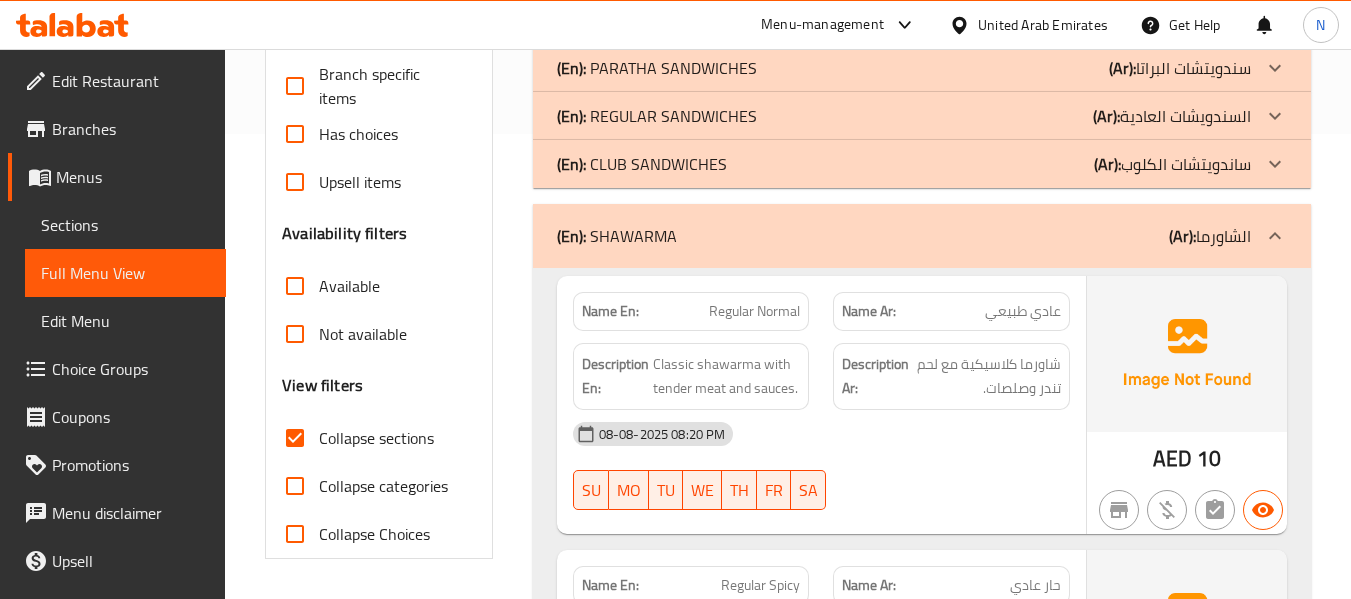 click on "(En):   CLUB SANDWICHES (Ar): ساندويتشات الكلوب" at bounding box center [922, -172] 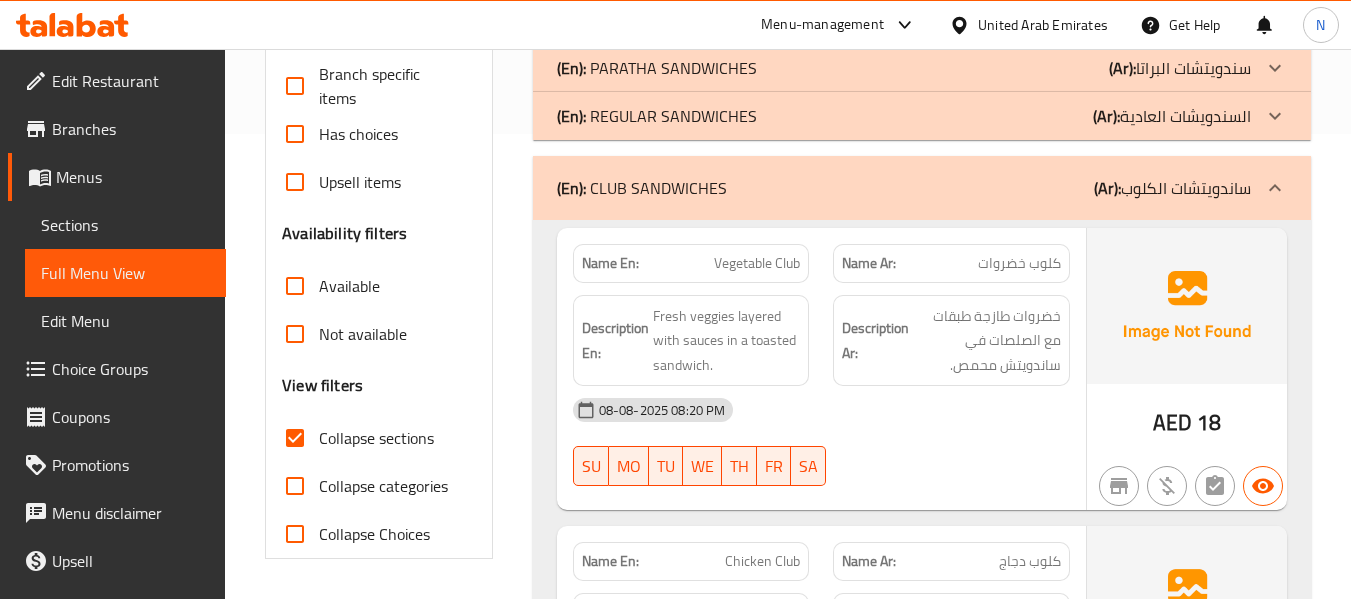 scroll, scrollTop: 403, scrollLeft: 0, axis: vertical 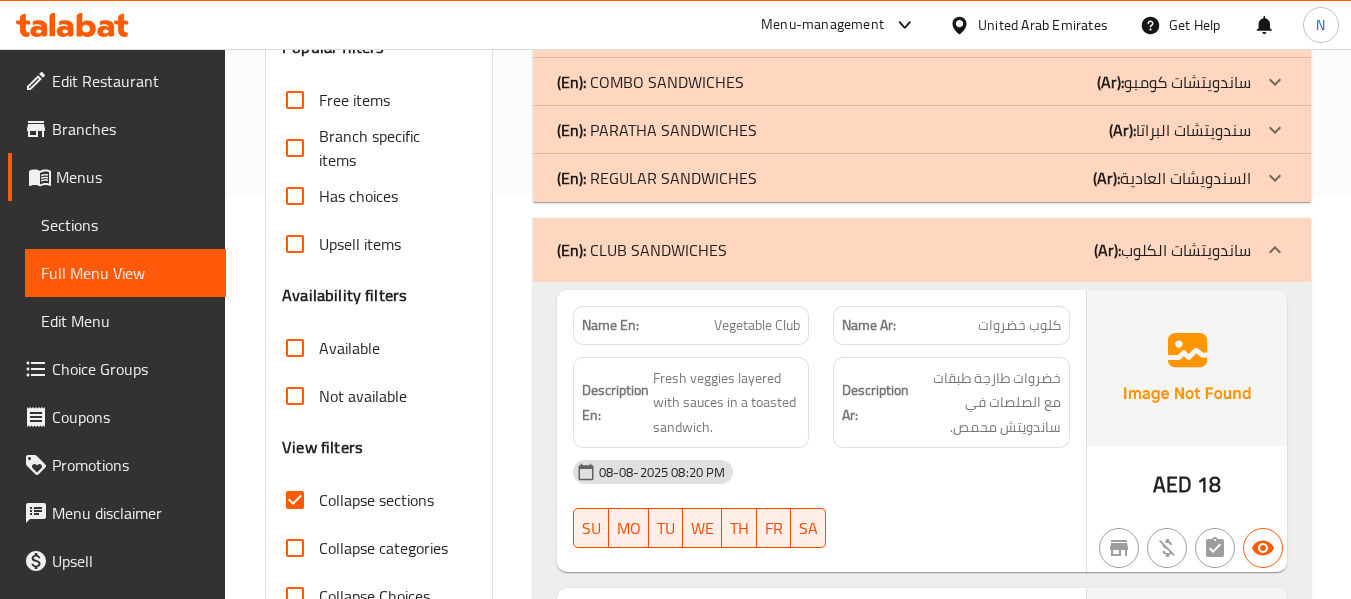 click on "(En):   REGULAR SANDWICHES" at bounding box center [596, -110] 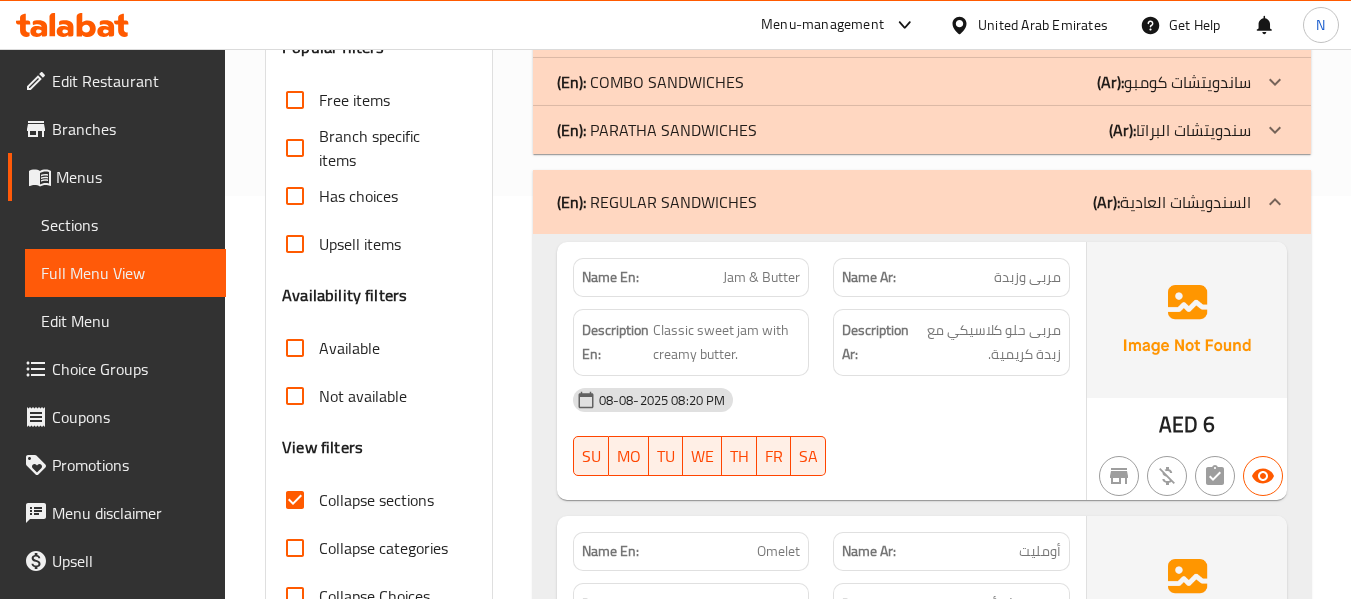 click on "(En):   PARATHA SANDWICHES" at bounding box center (596, -110) 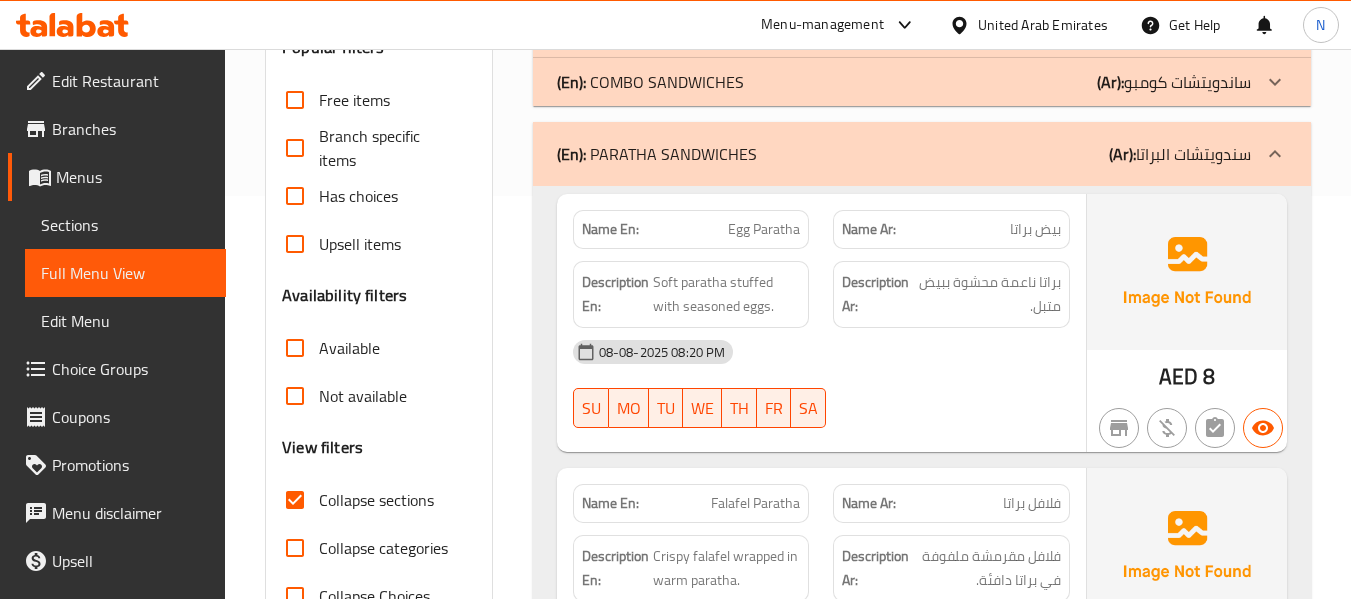 click on "(En):   COMBO SANDWICHES (Ar): ساندويتشات كومبو" at bounding box center (904, -110) 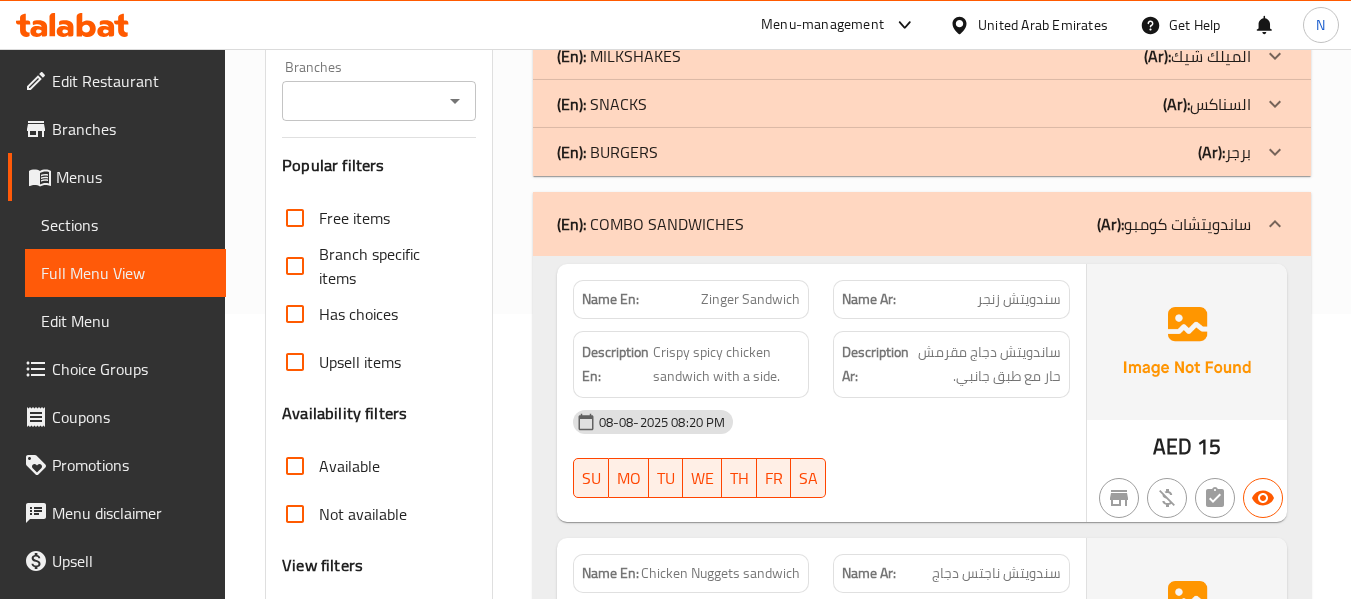 scroll, scrollTop: 282, scrollLeft: 0, axis: vertical 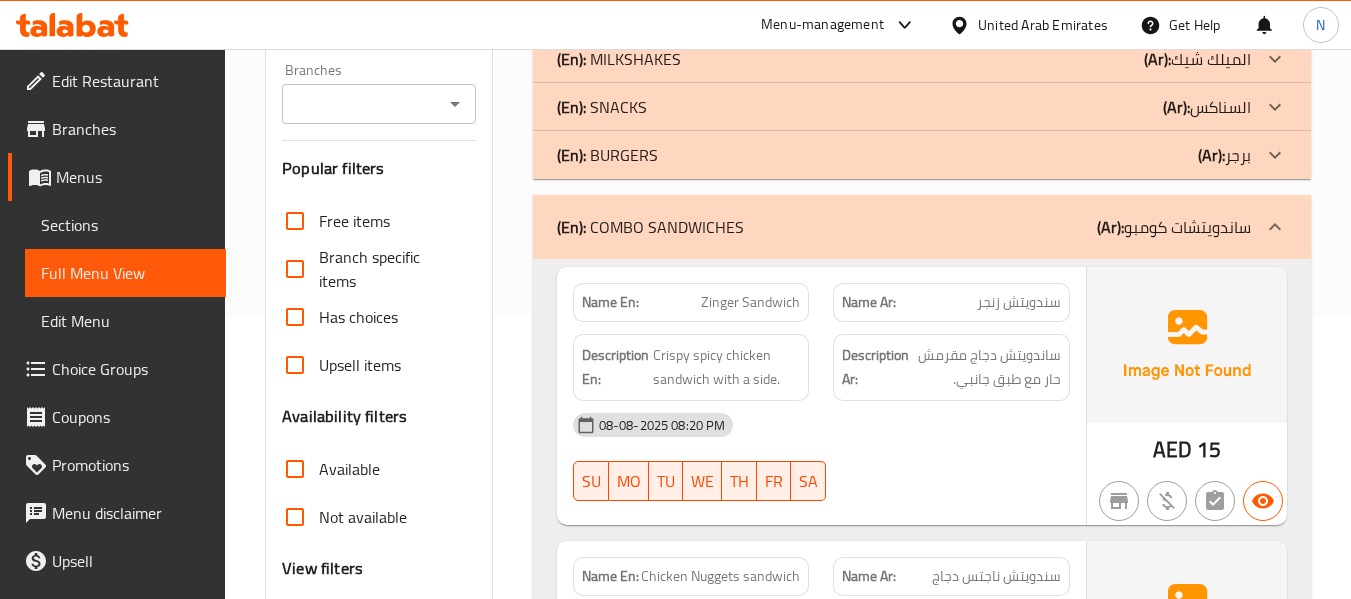 click on "(En):   BURGERS (Ar): برجر" at bounding box center (922, 11) 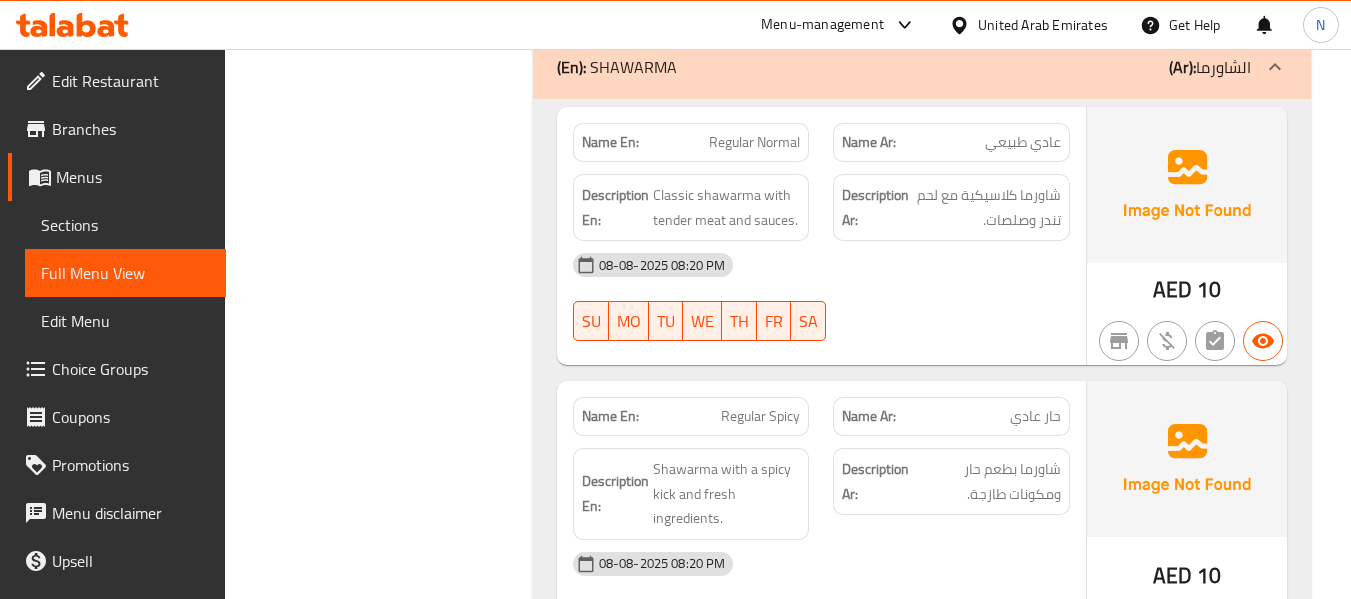 scroll, scrollTop: 7659, scrollLeft: 0, axis: vertical 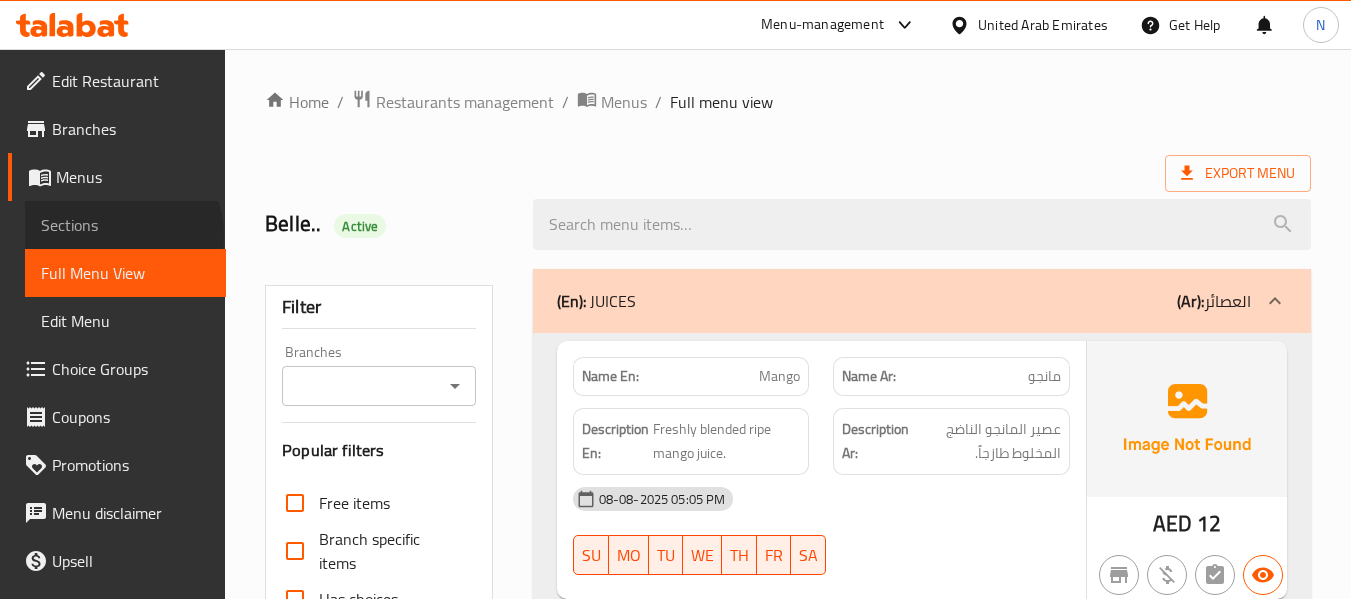 click on "Sections" at bounding box center [125, 225] 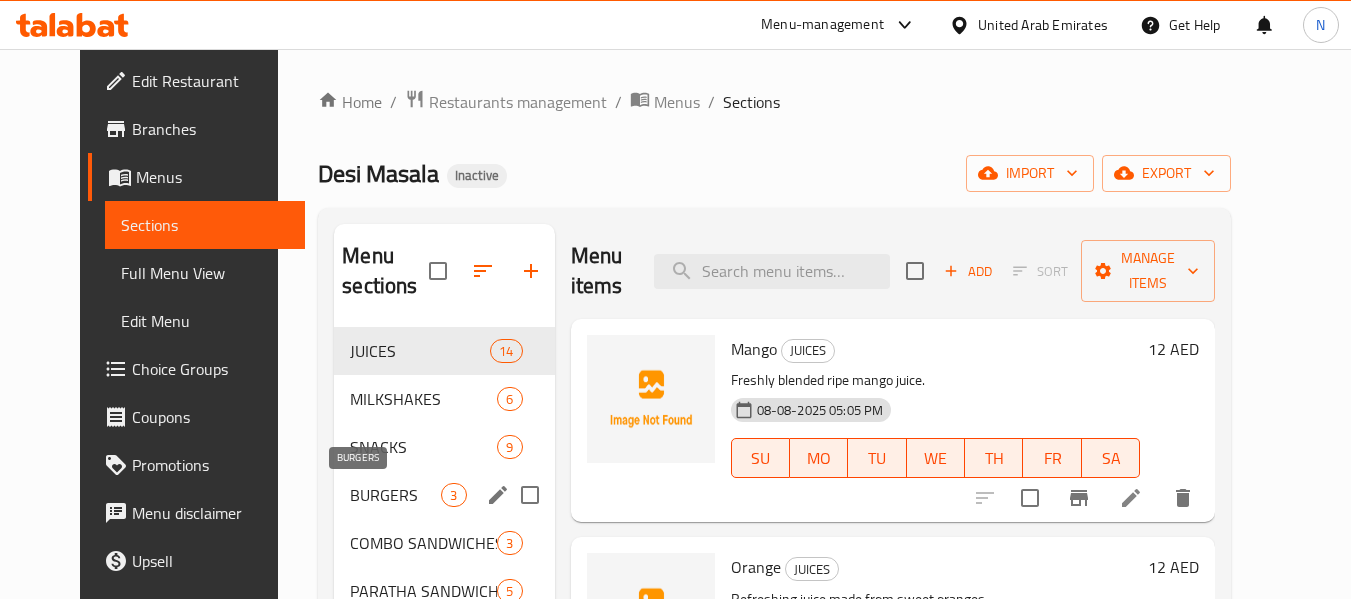 click on "BURGERS" at bounding box center (395, 495) 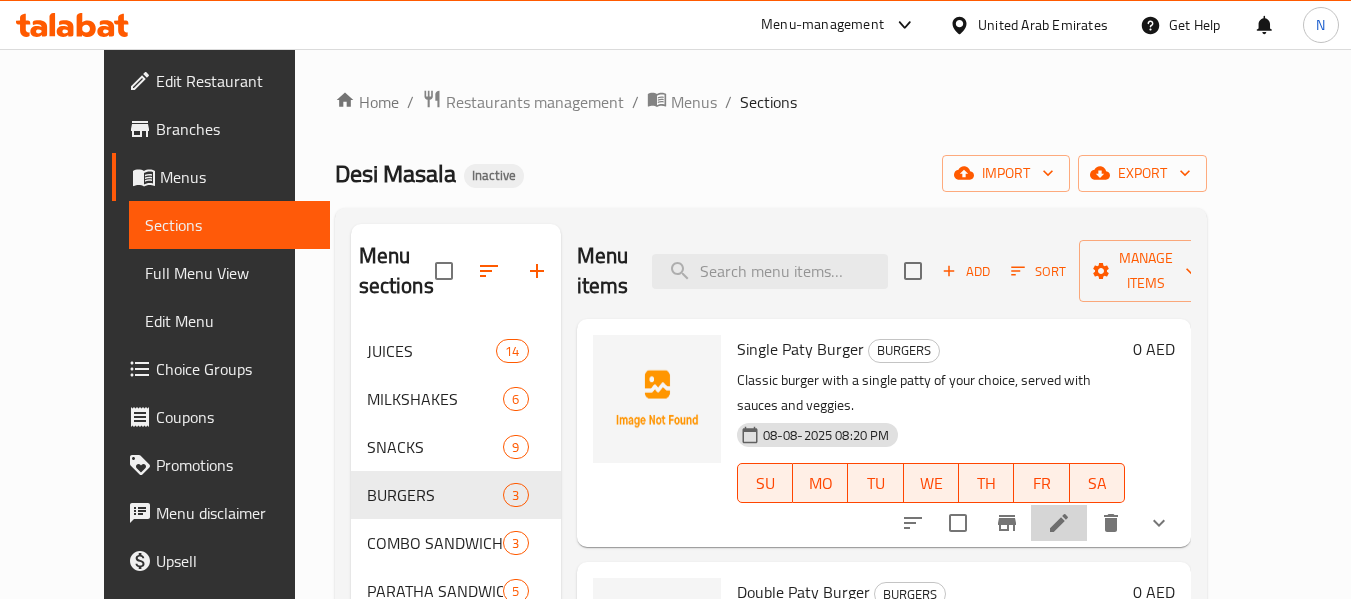 click at bounding box center (1059, 523) 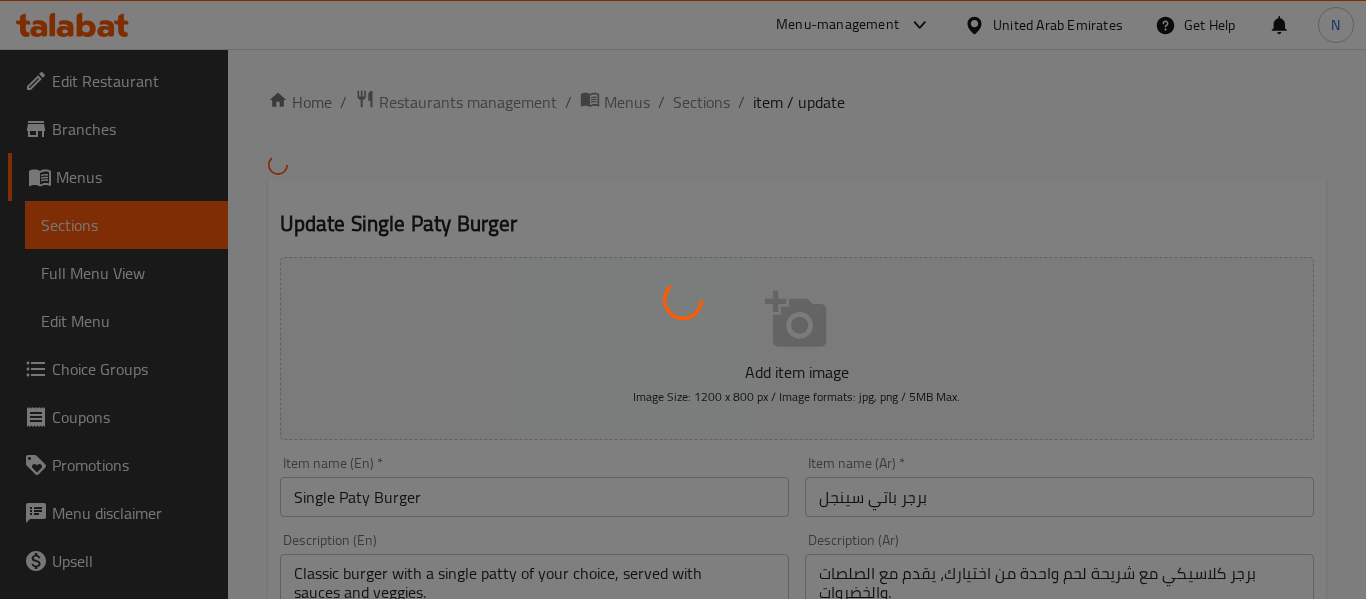 click at bounding box center [683, 299] 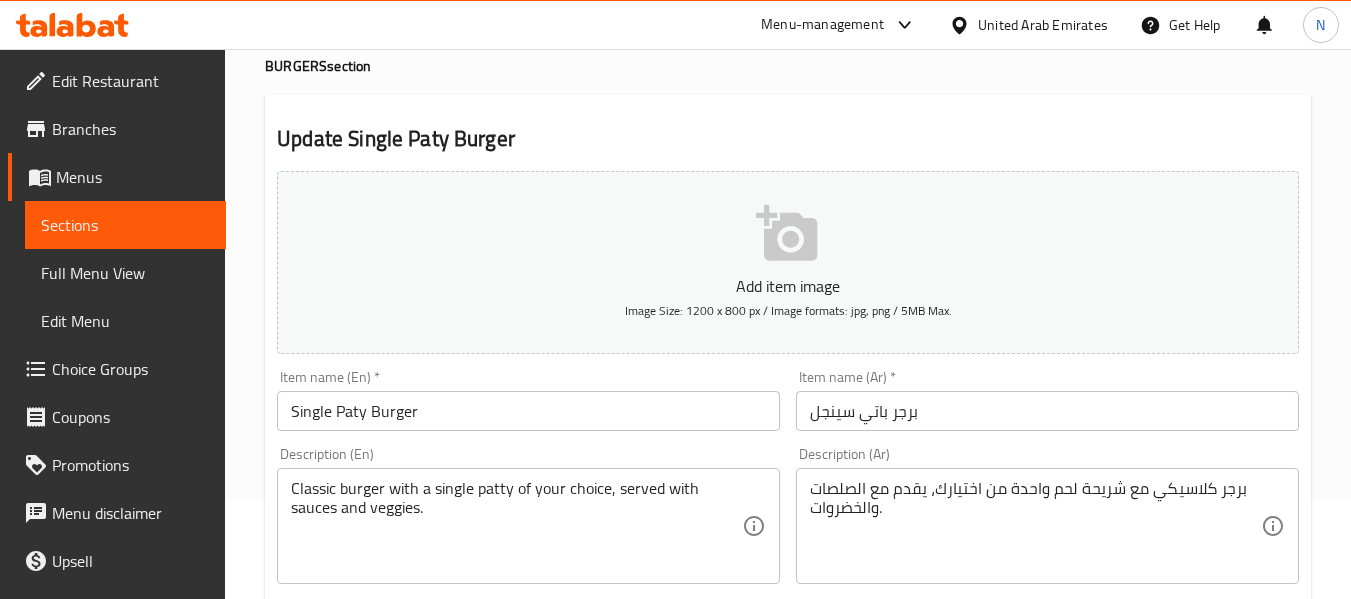 scroll, scrollTop: 100, scrollLeft: 0, axis: vertical 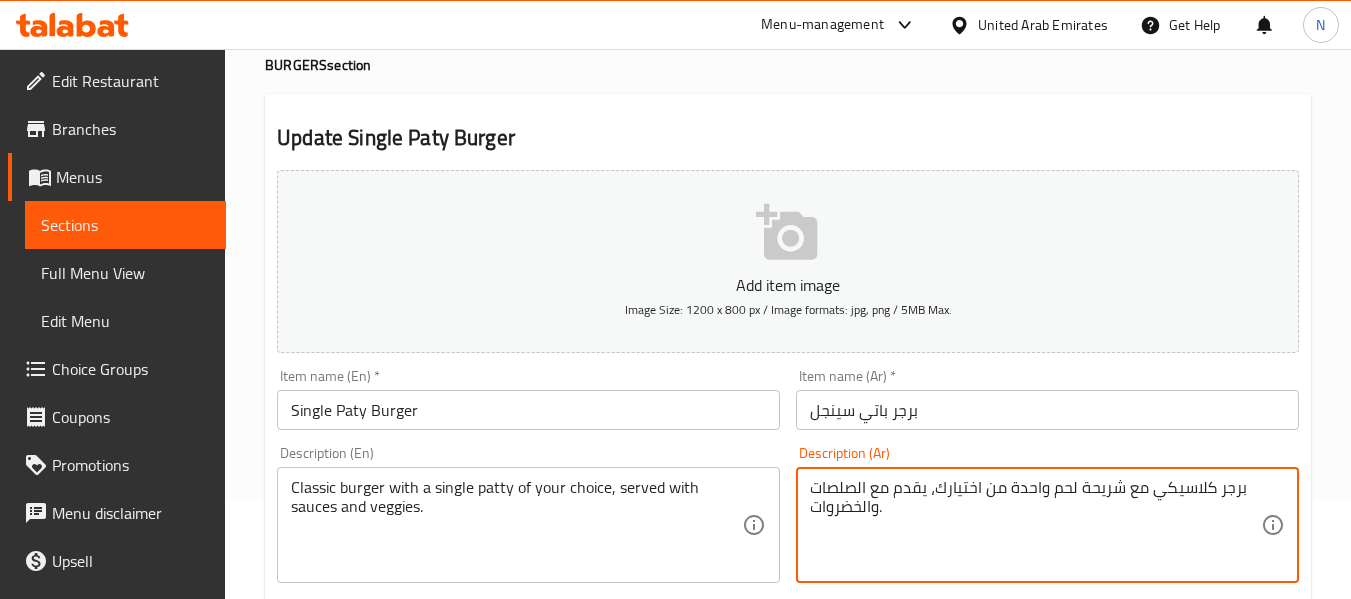click on "برجر كلاسيكي مع شريحة لحم واحدة من اختيارك، يقدم مع الصلصات والخضروات." at bounding box center [1035, 525] 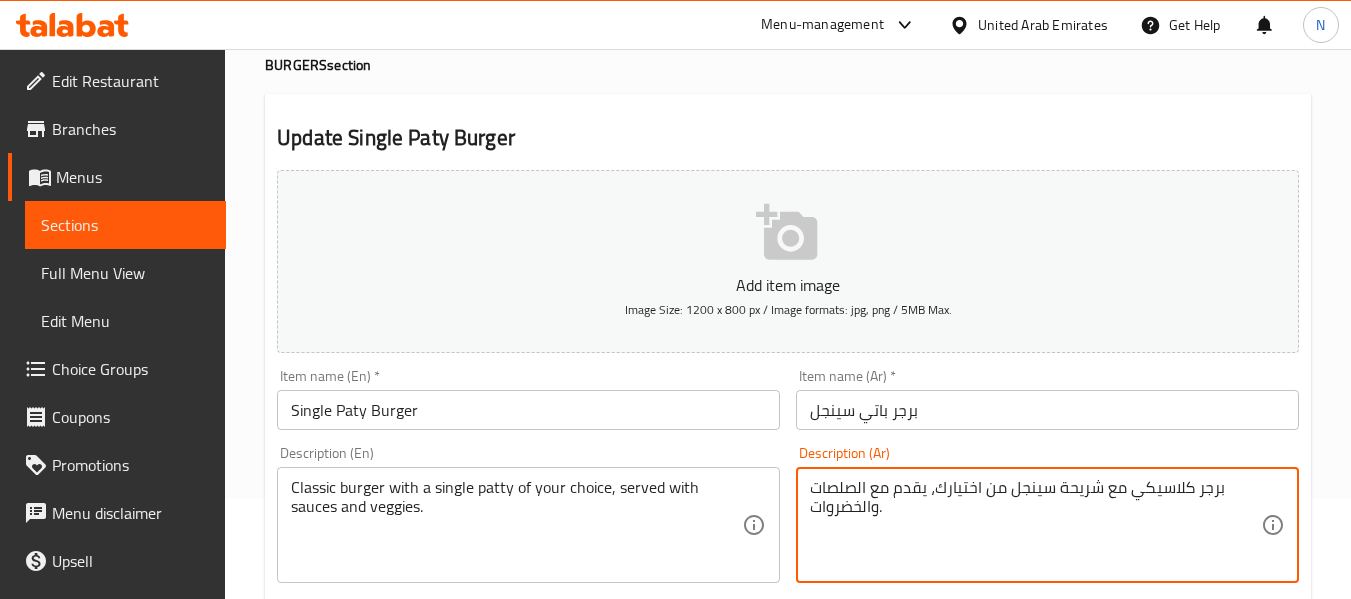 type on "برجر كلاسيكي مع شريحة سينجل من اختيارك، يقدم مع الصلصات والخضروات." 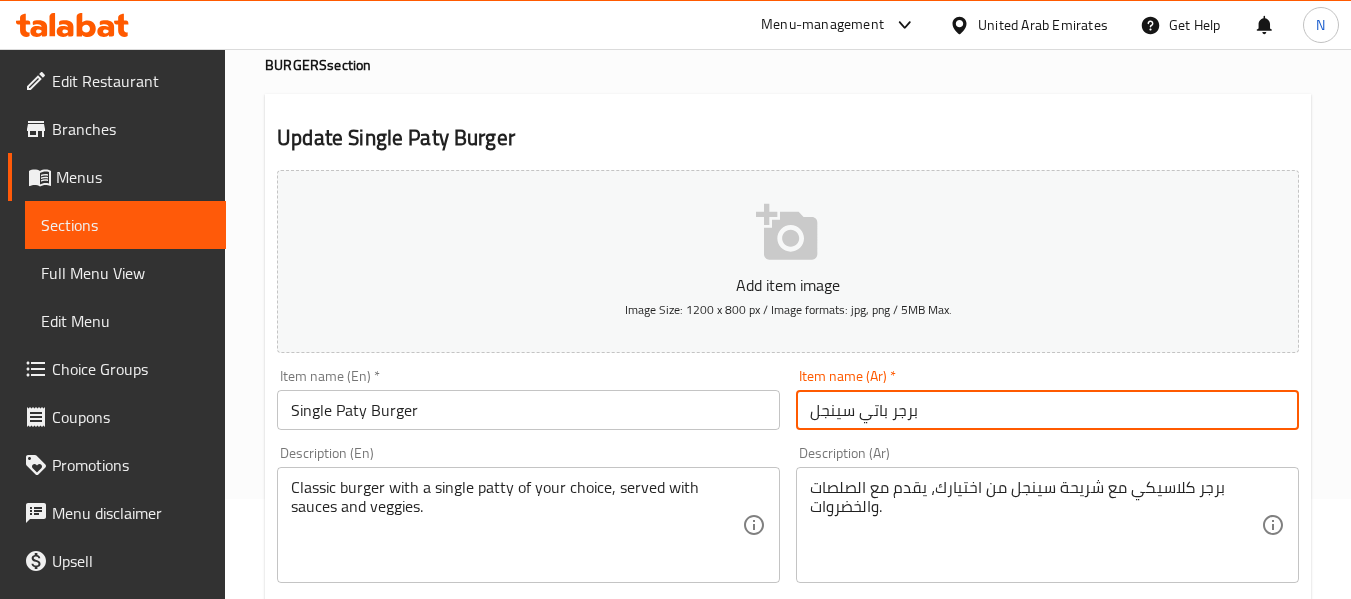 click on "برجر باتي سينجل" at bounding box center (1047, 410) 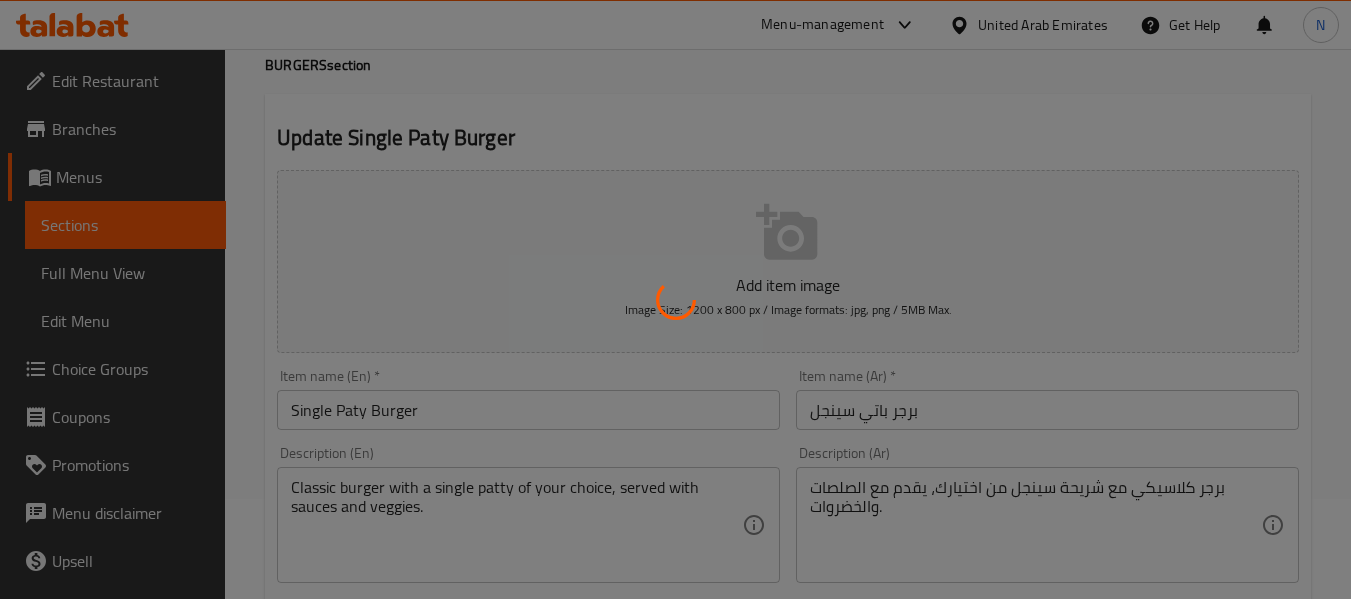 click at bounding box center [675, 299] 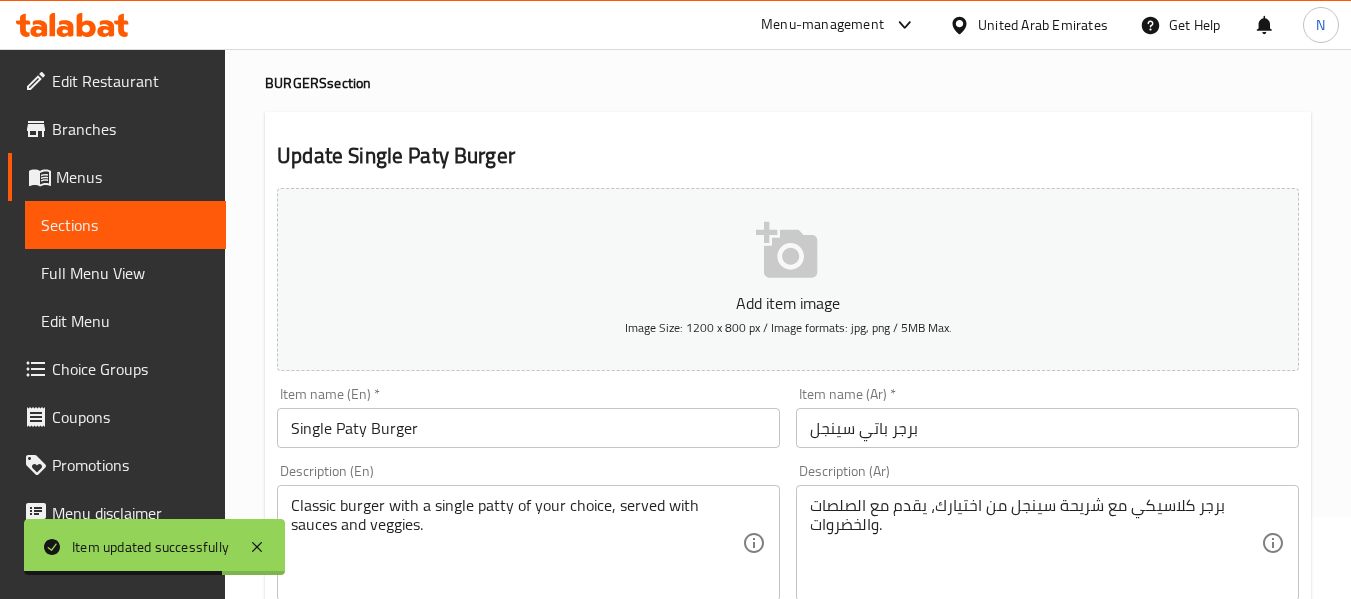 scroll, scrollTop: 0, scrollLeft: 0, axis: both 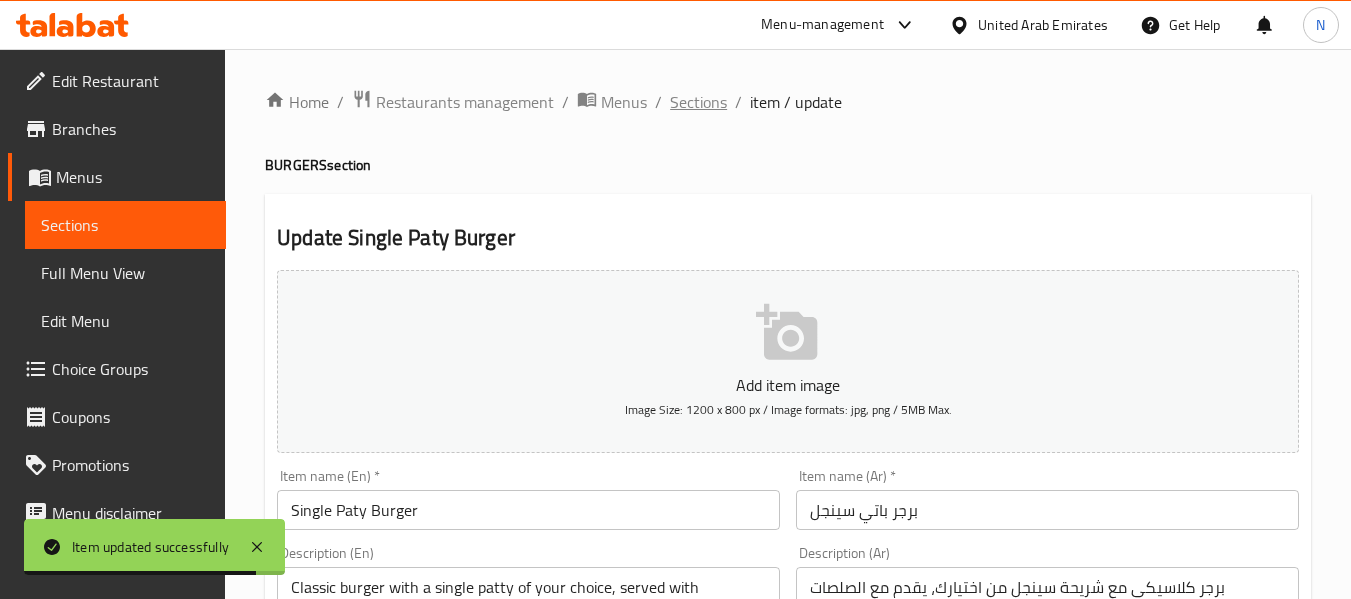 click on "Sections" at bounding box center [698, 102] 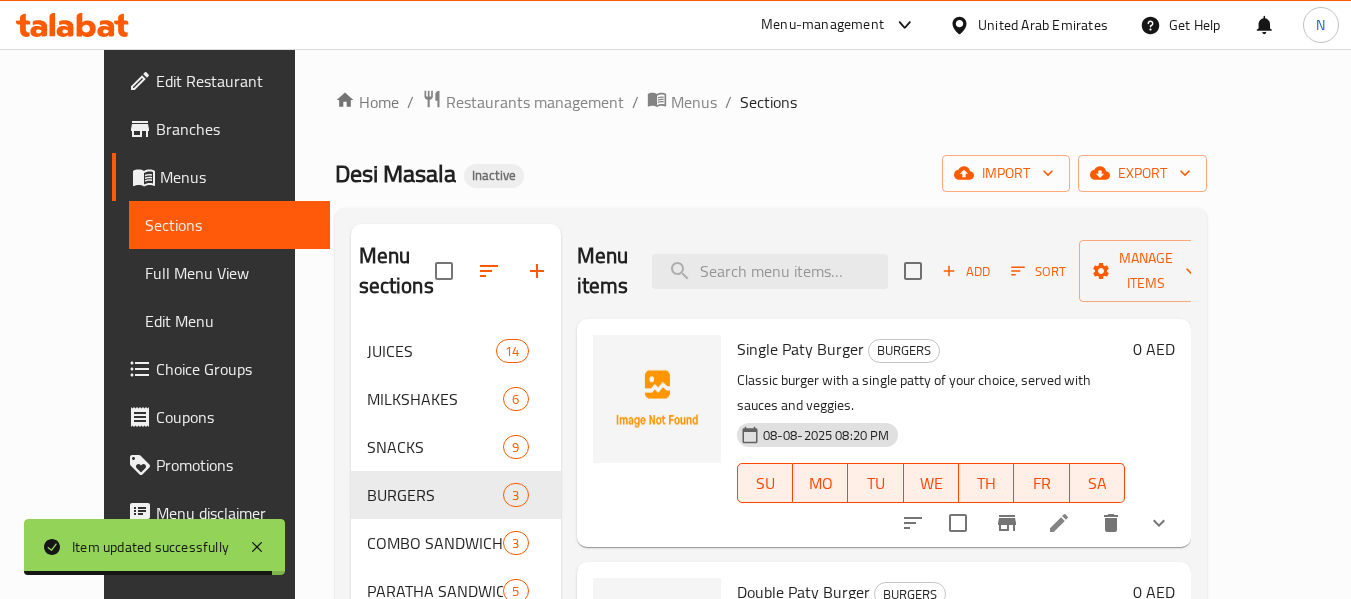 scroll, scrollTop: 136, scrollLeft: 0, axis: vertical 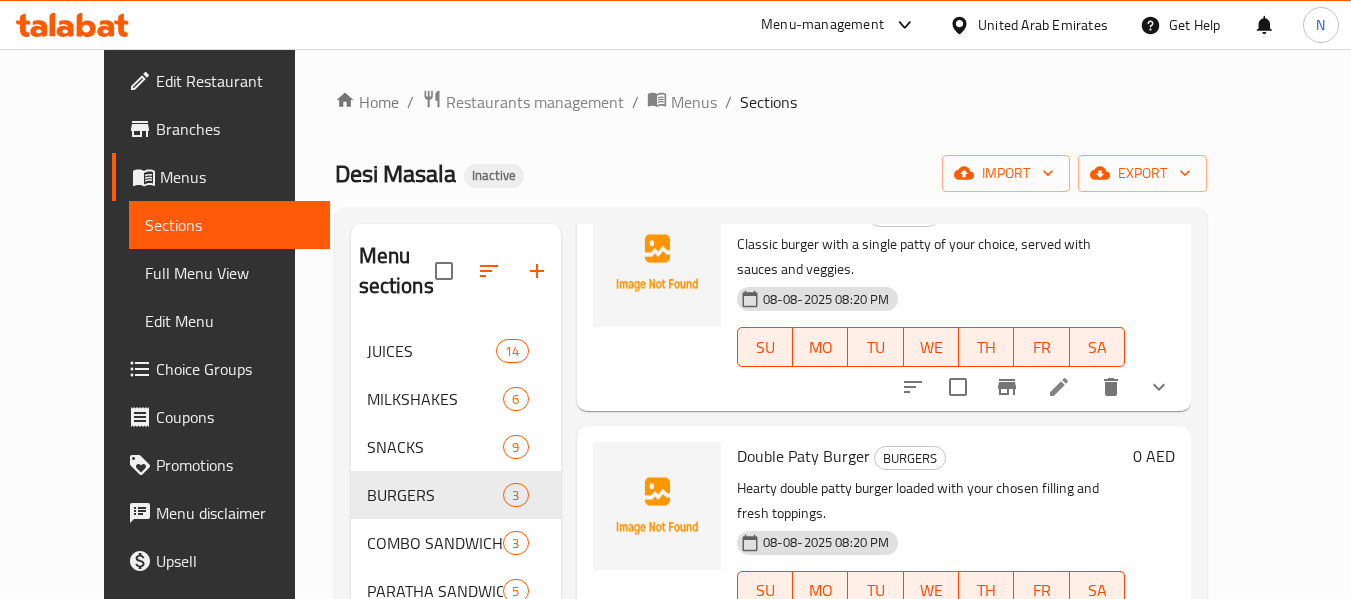 click at bounding box center (1059, 631) 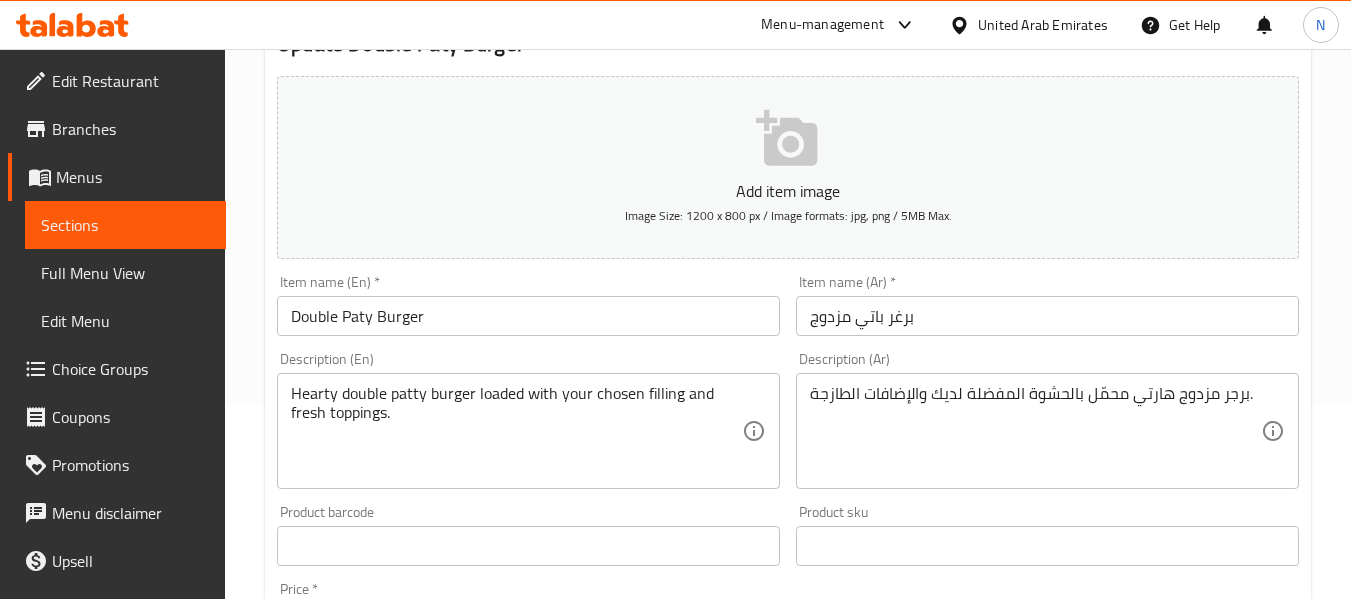 scroll, scrollTop: 195, scrollLeft: 0, axis: vertical 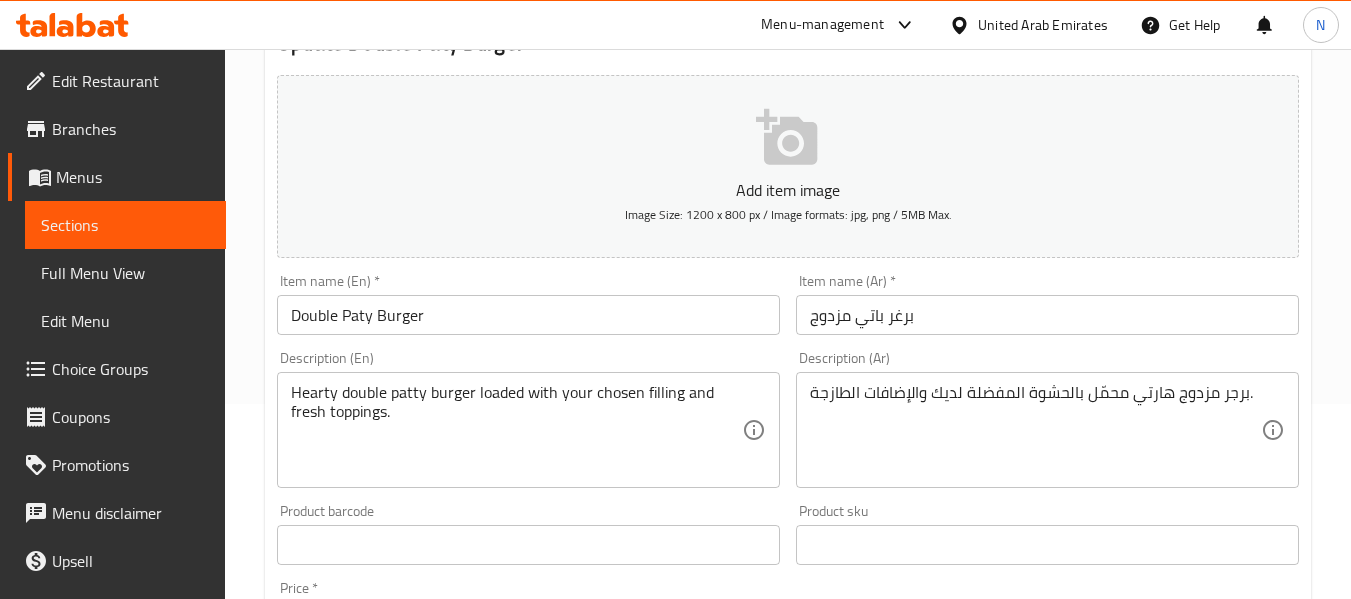 click on "برغر باتي مزدوج" at bounding box center (1047, 315) 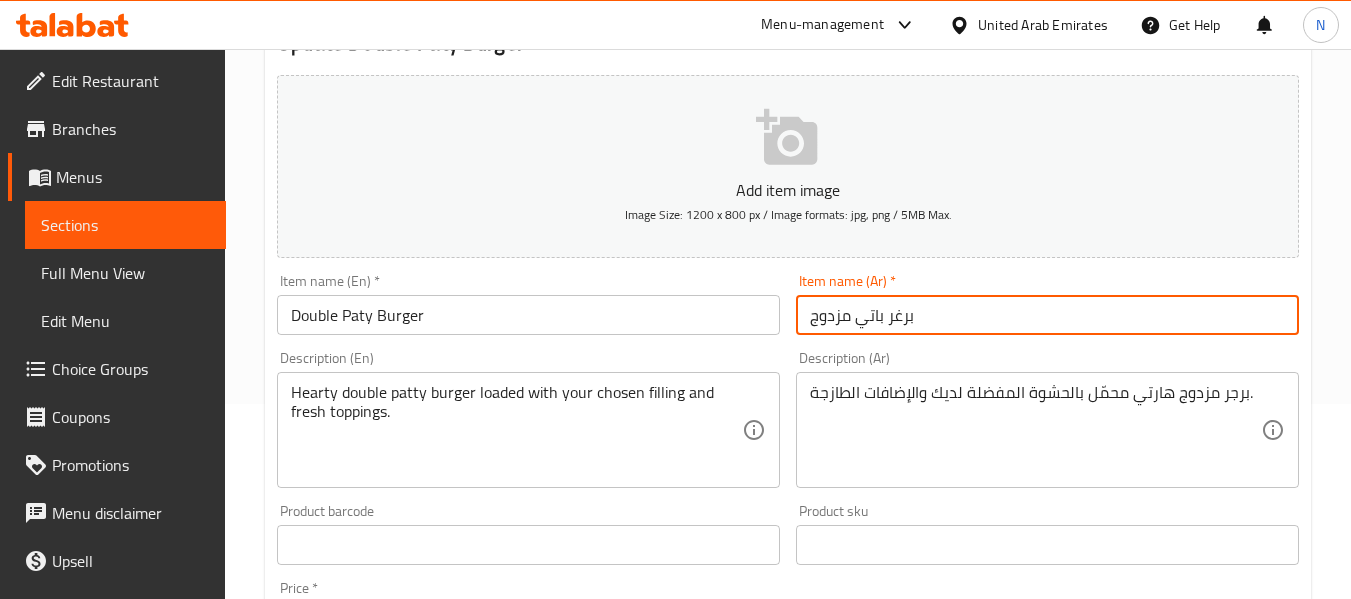 click on "برغر باتي مزدوج" at bounding box center [1047, 315] 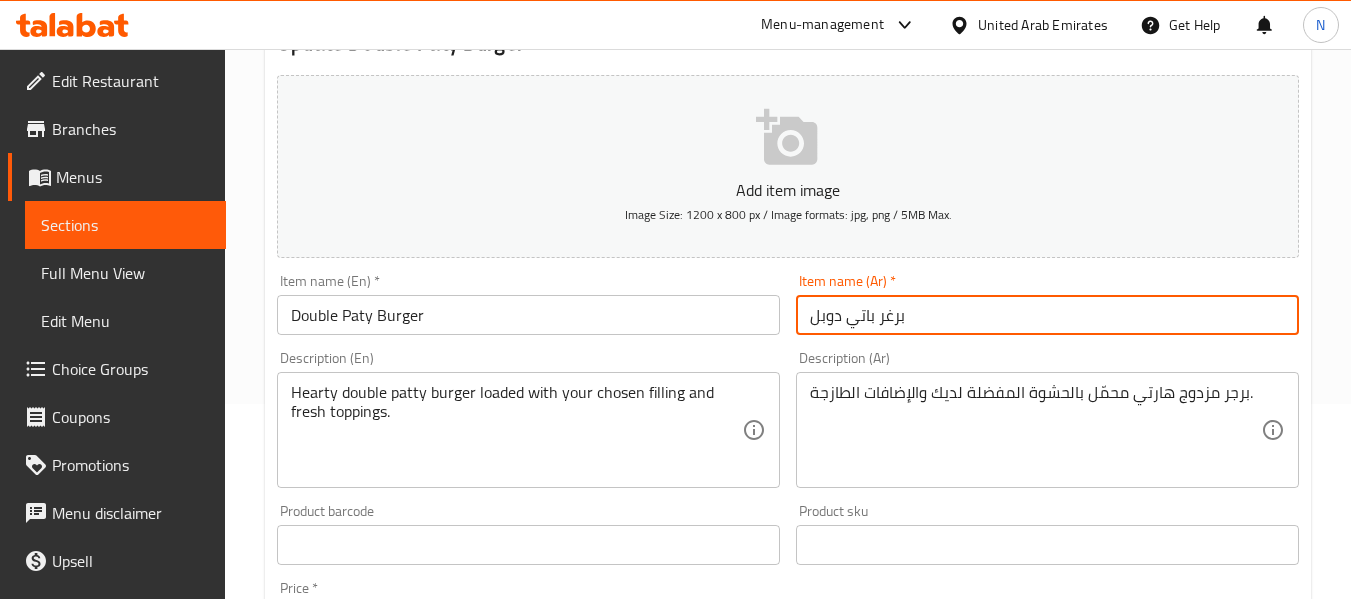type on "برغر باتي دوبل" 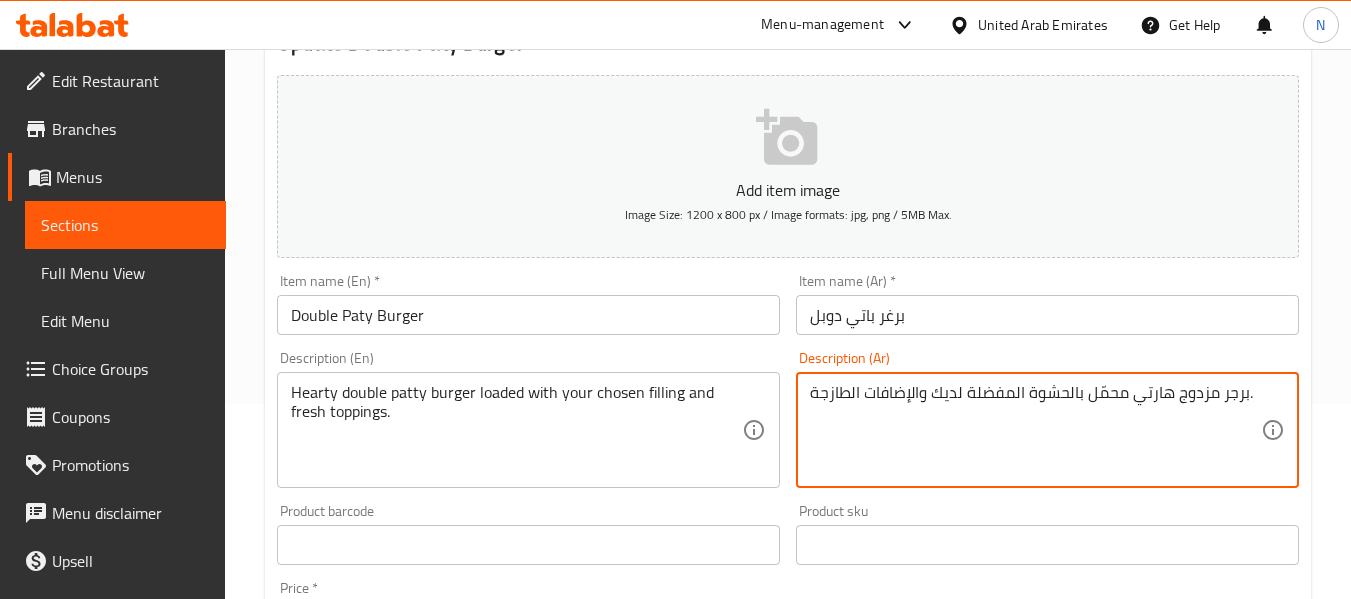 click on "برجر مزدوج هارتي محمّل بالحشوة المفضلة لديك والإضافات الطازجة." at bounding box center [1035, 430] 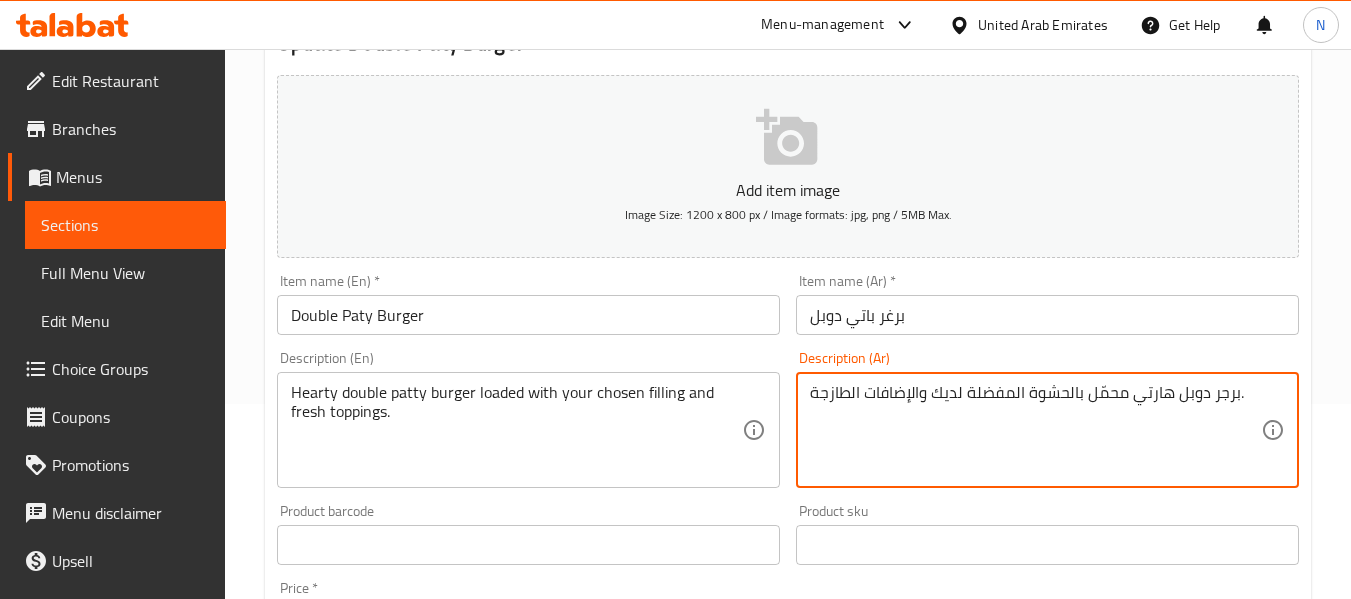 click on "برجر دوبل هارتي محمّل بالحشوة المفضلة لديك والإضافات الطازجة." at bounding box center [1035, 430] 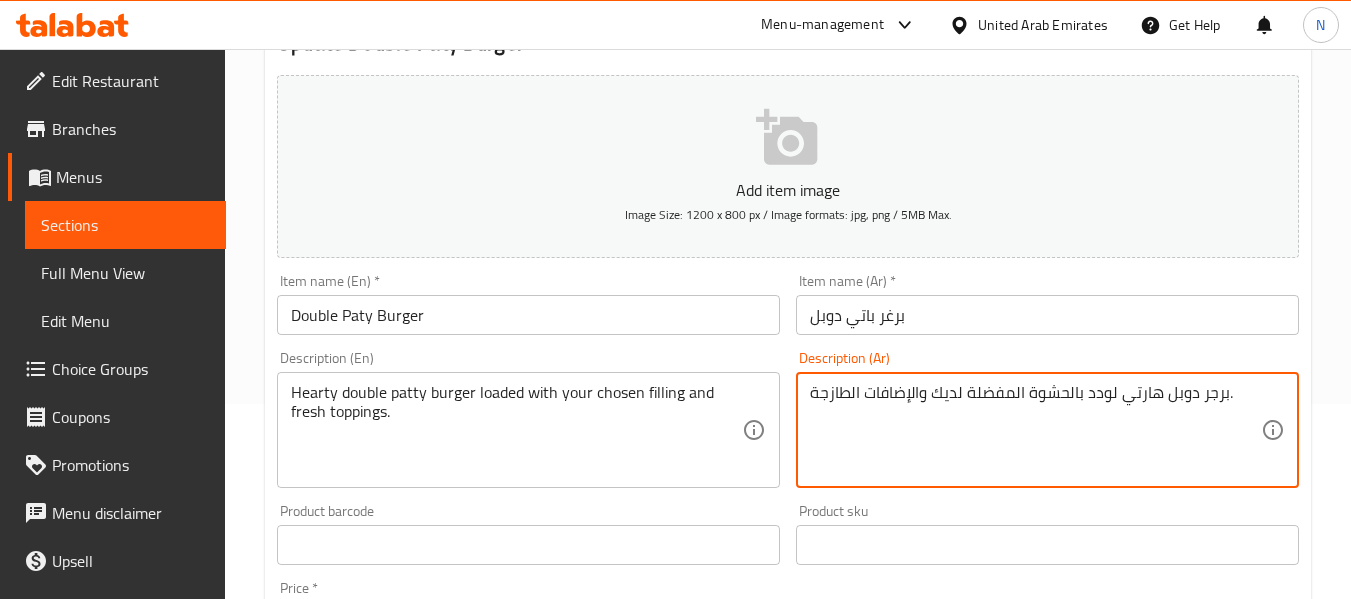 type on "برجر دوبل هارتي لودد بالحشوة المفضلة لديك والإضافات الطازجة." 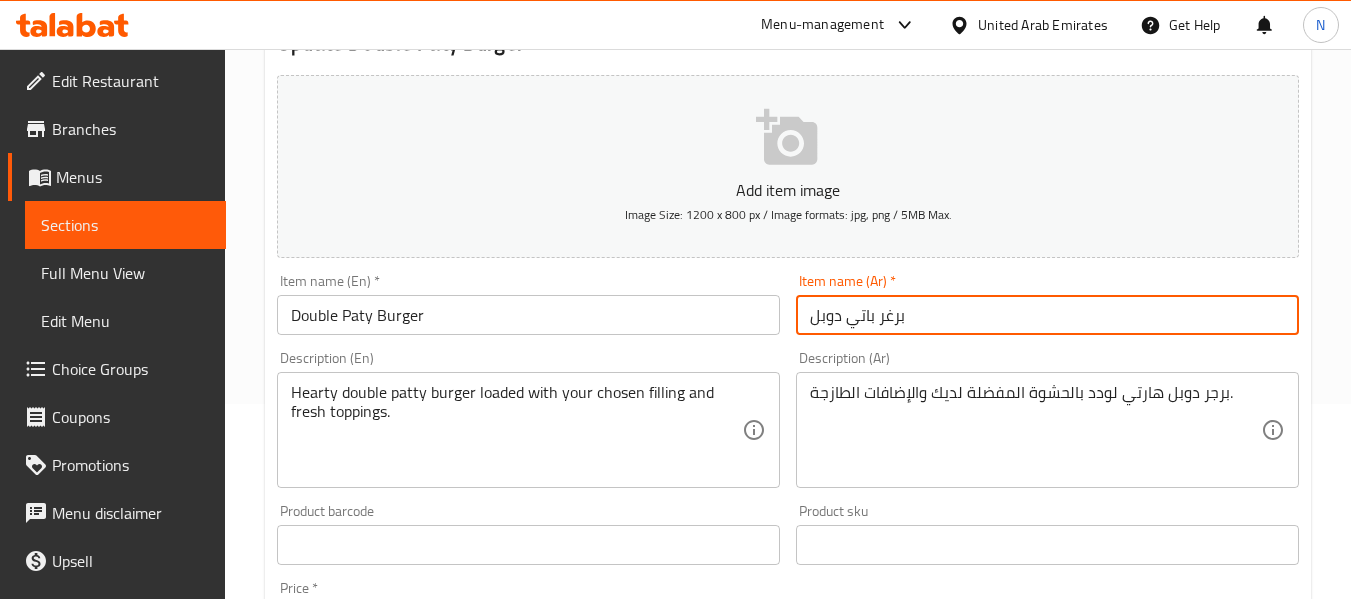 click on "برغر باتي دوبل" at bounding box center (1047, 315) 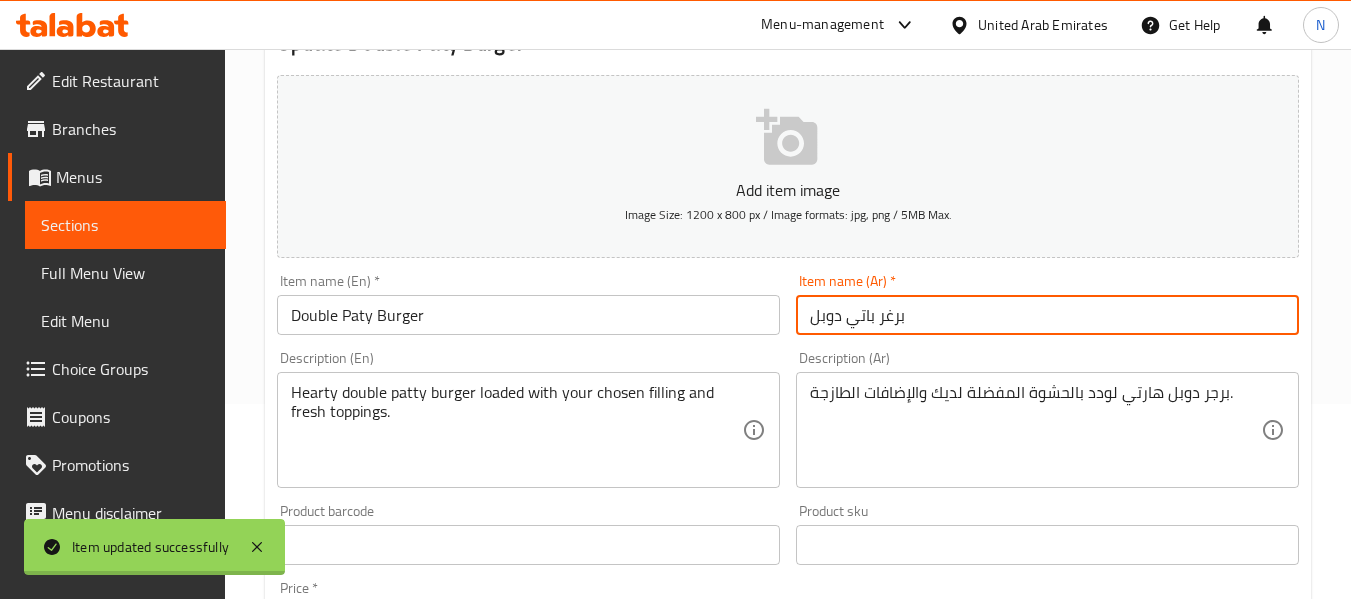 scroll, scrollTop: 975, scrollLeft: 0, axis: vertical 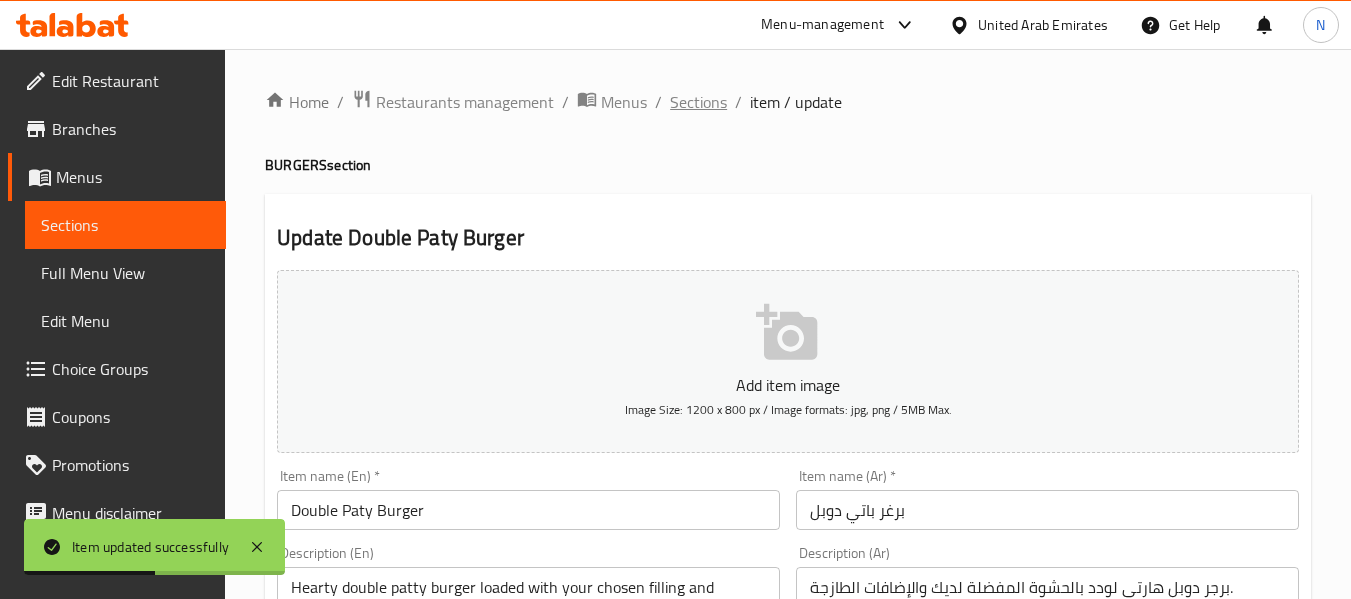 click on "Sections" at bounding box center [698, 102] 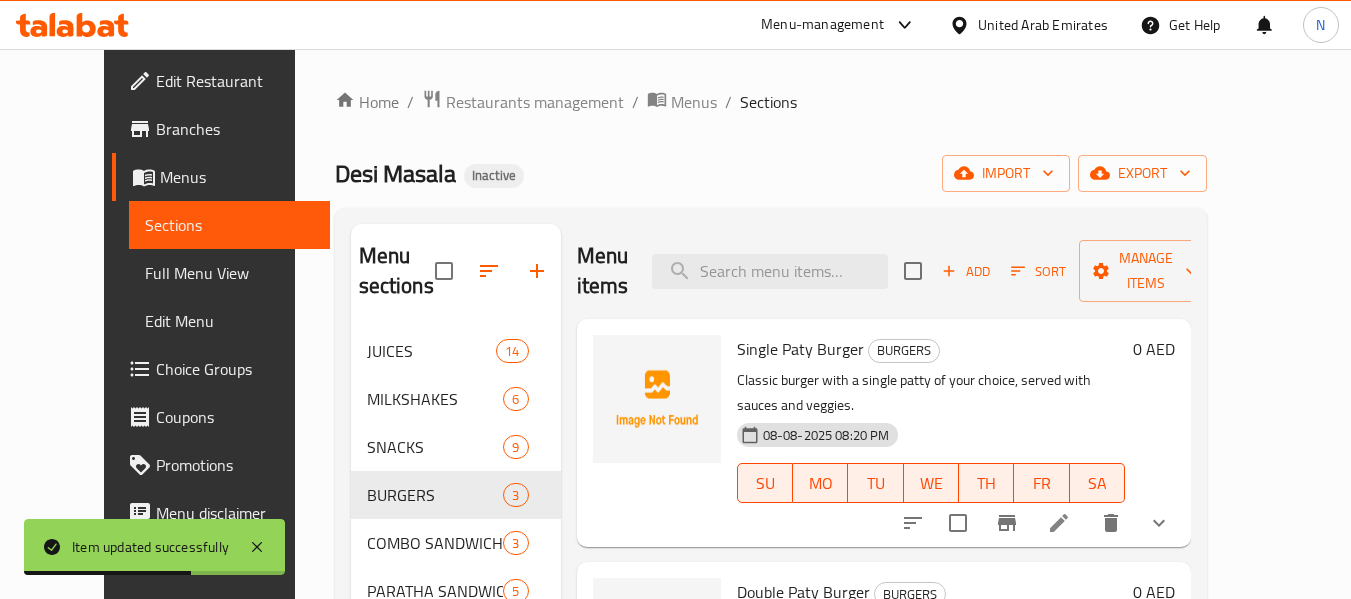 scroll, scrollTop: 136, scrollLeft: 0, axis: vertical 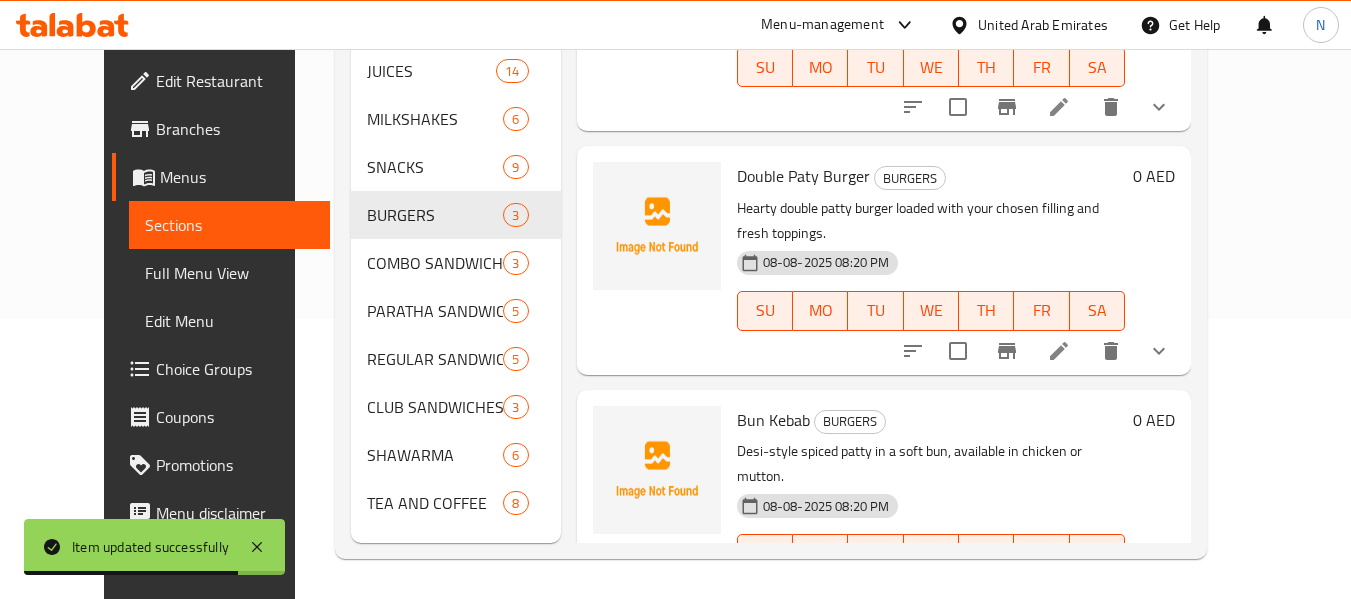 click at bounding box center (1059, 594) 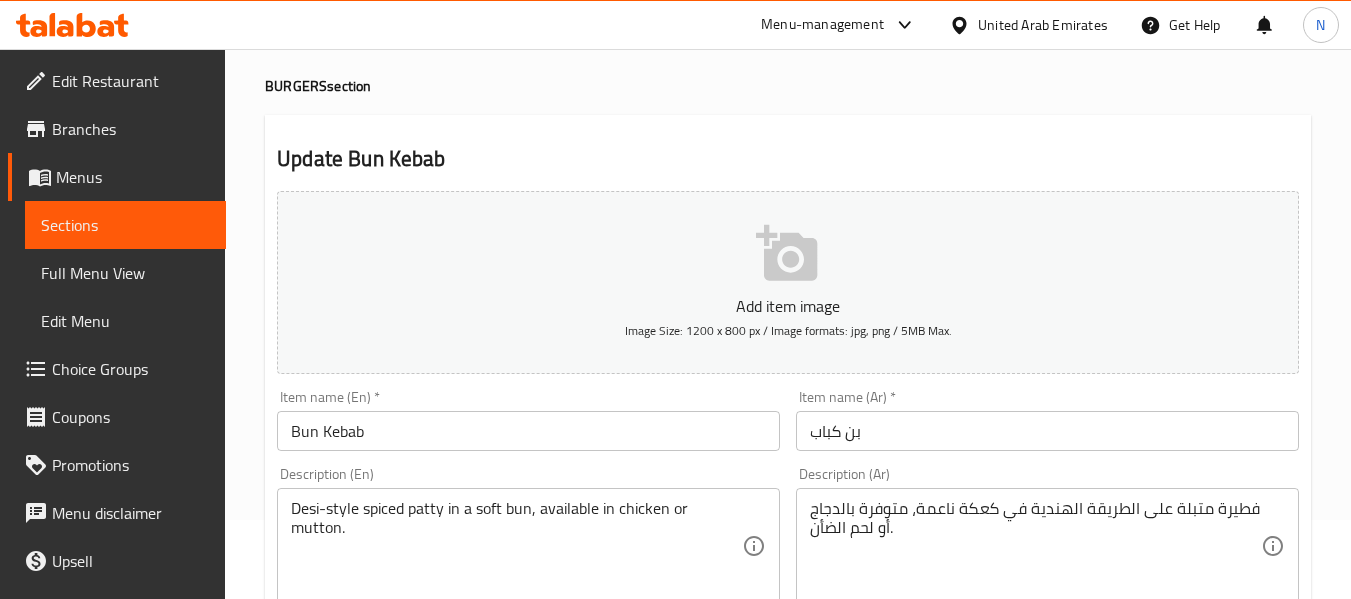 scroll, scrollTop: 81, scrollLeft: 0, axis: vertical 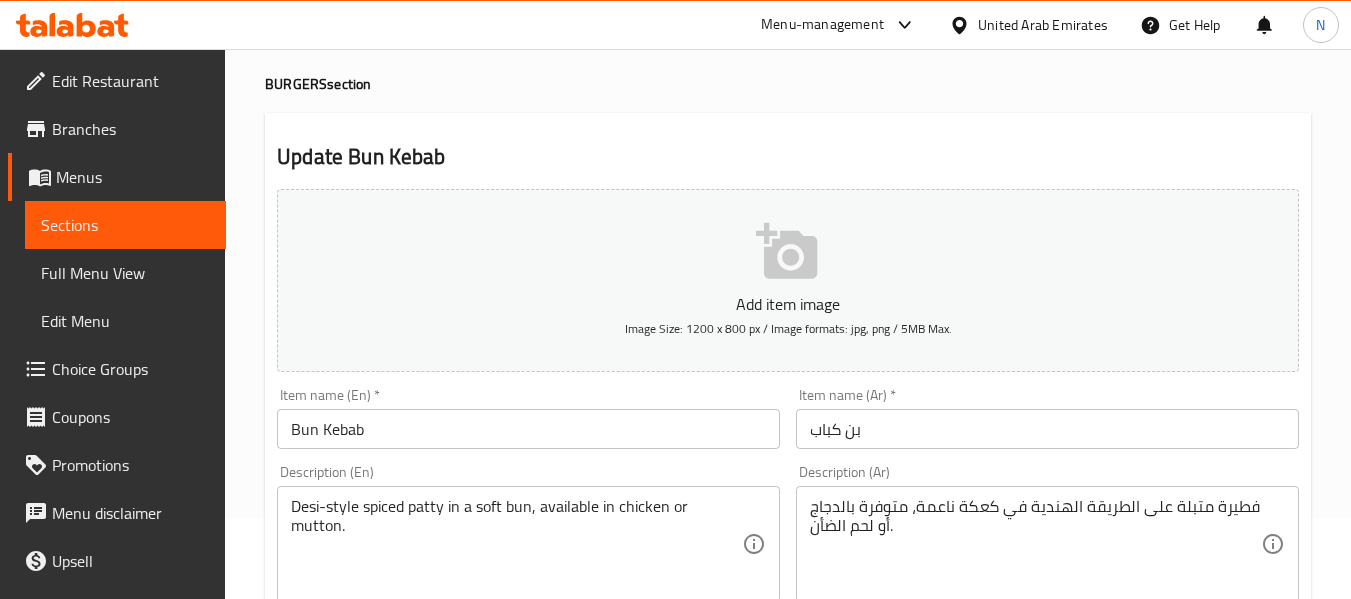 click on "بن كباب" at bounding box center [1047, 429] 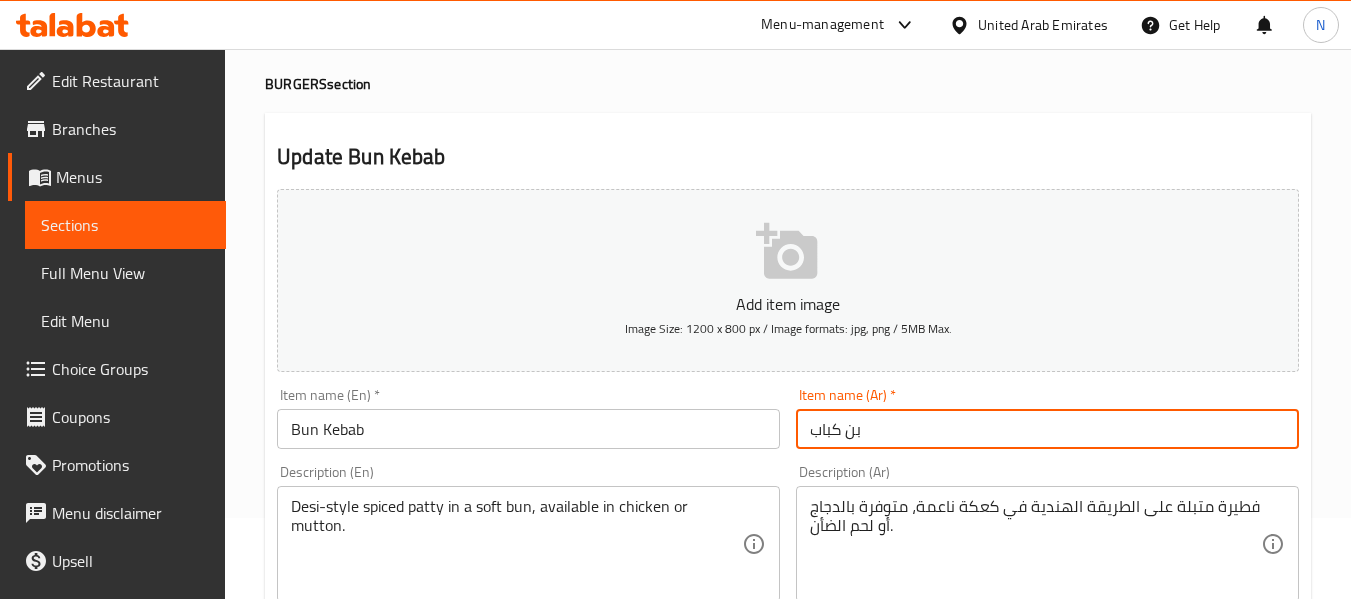 click on "بن كباب" at bounding box center (1047, 429) 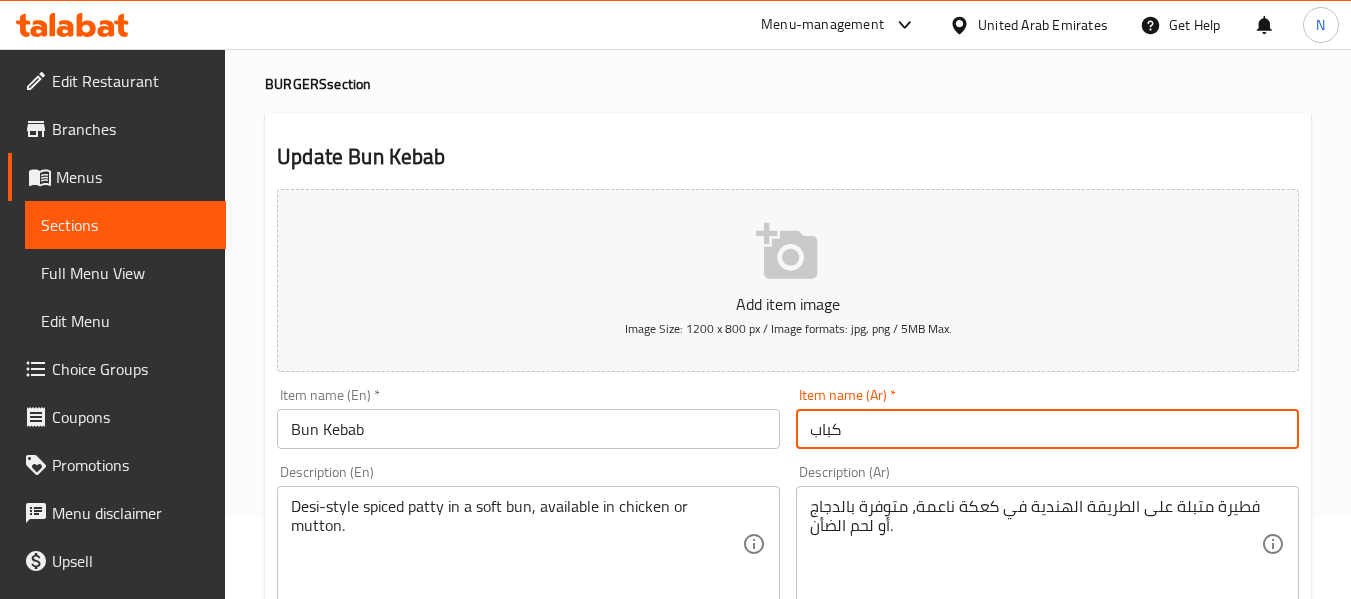 click on "كباب" at bounding box center [1047, 429] 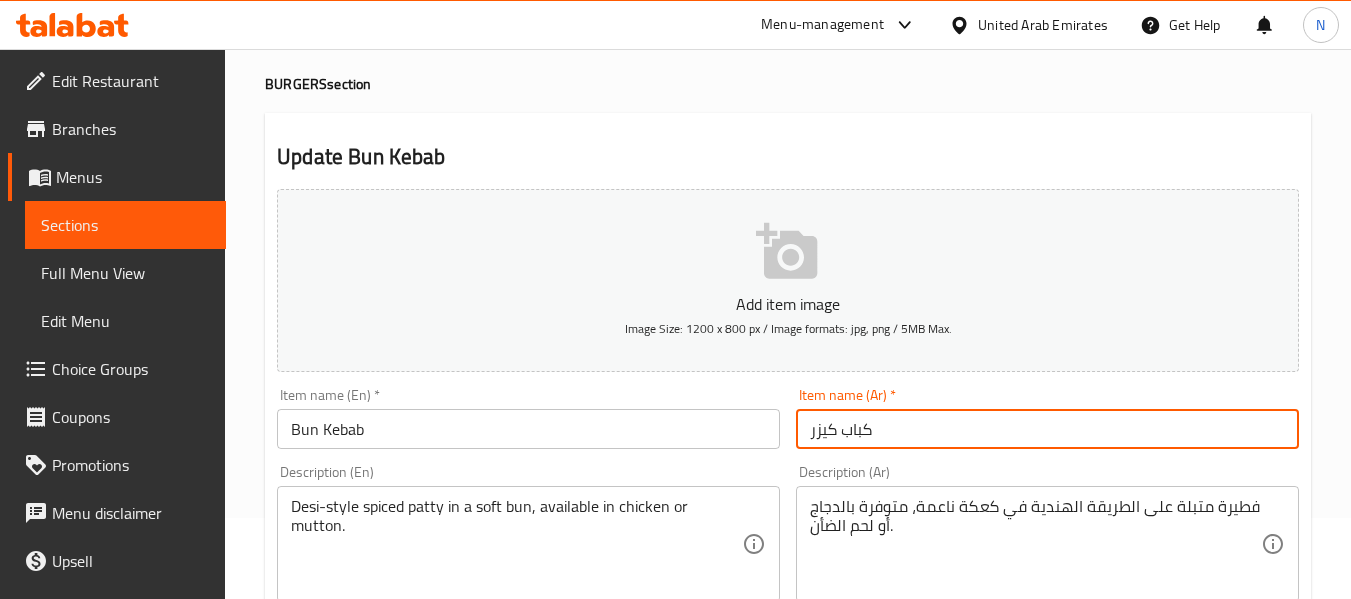 type on "كباب كيزر" 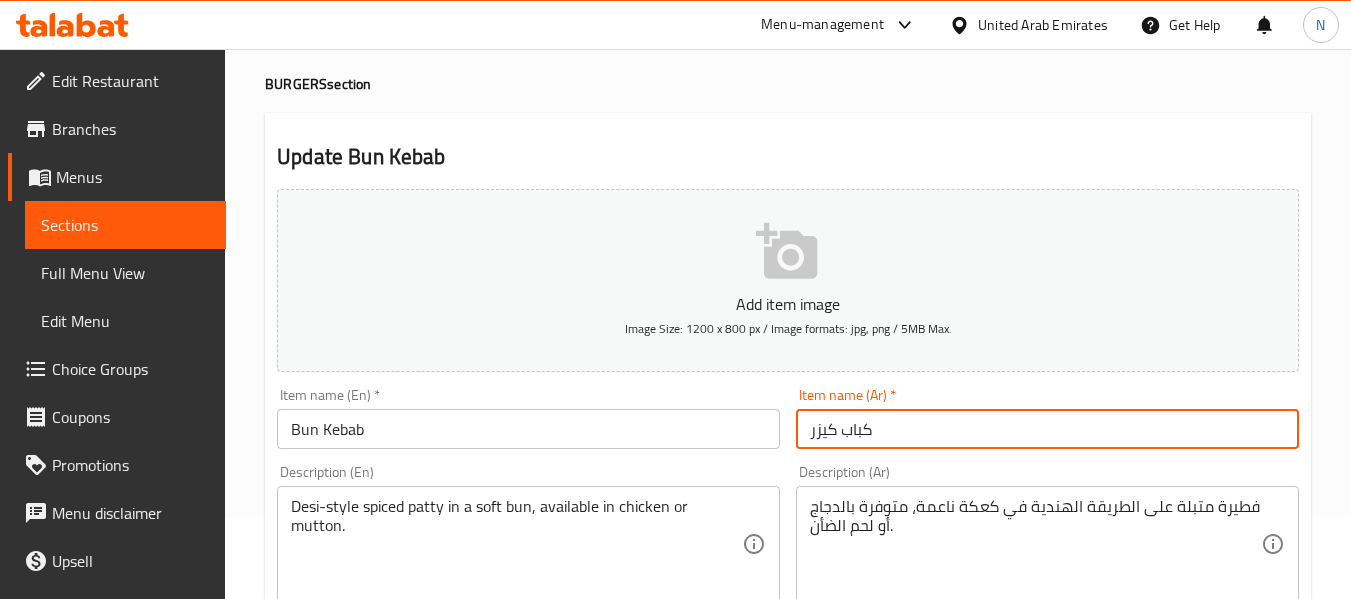 scroll, scrollTop: 198, scrollLeft: 0, axis: vertical 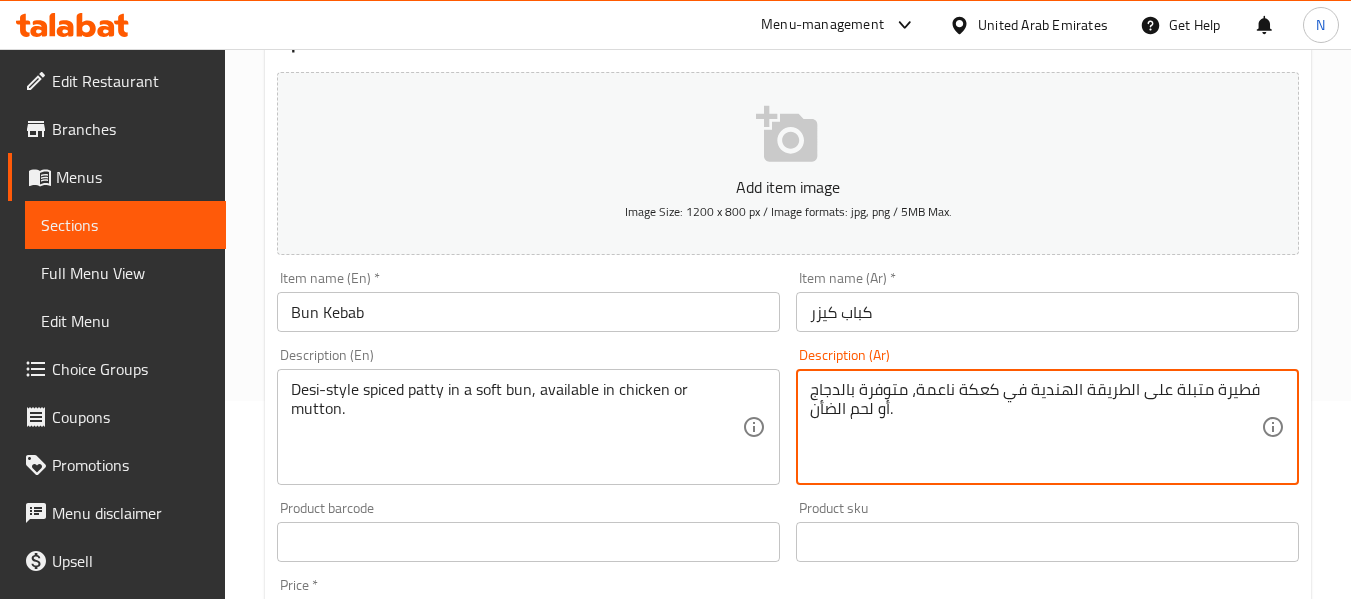 click on "فطيرة متبلة على الطريقة الهندية في كعكة ناعمة، متوفرة بالدجاج أو لحم الضأن." at bounding box center (1035, 427) 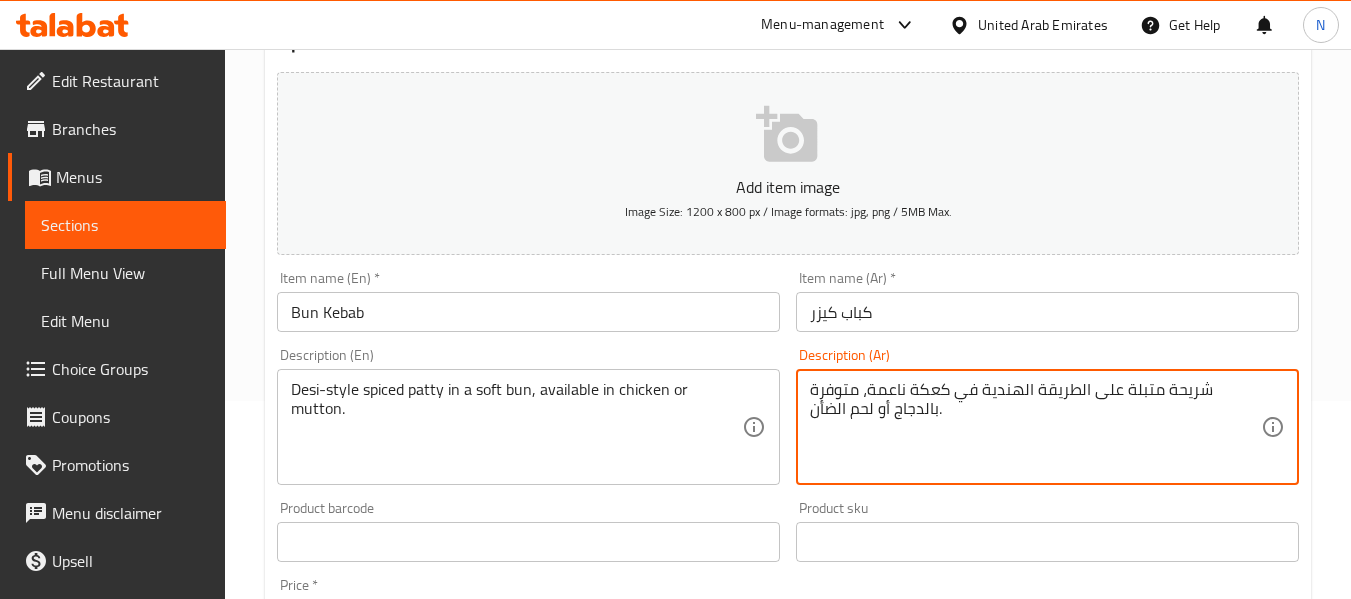 click on "شريحة متبلة على الطريقة الهندية في كعكة ناعمة، متوفرة بالدجاج أو لحم الضأن." at bounding box center [1035, 427] 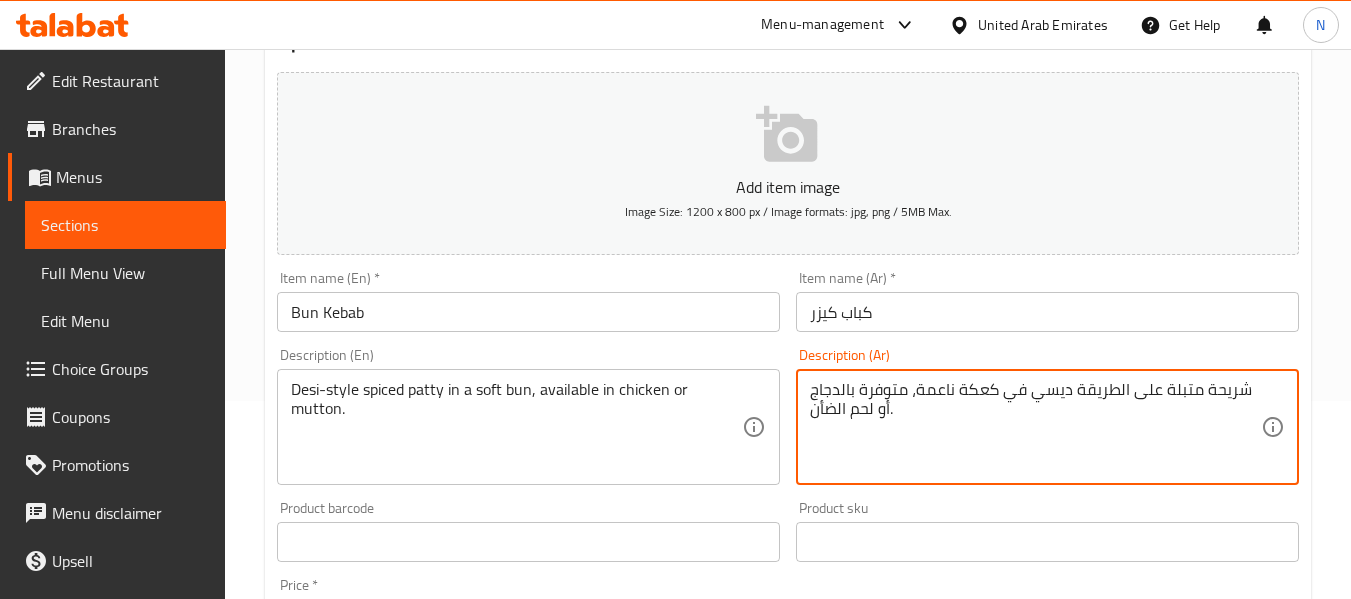 click on "شريحة متبلة على الطريقة ديسي في كعكة ناعمة، متوفرة بالدجاج أو لحم الضأن." at bounding box center [1035, 427] 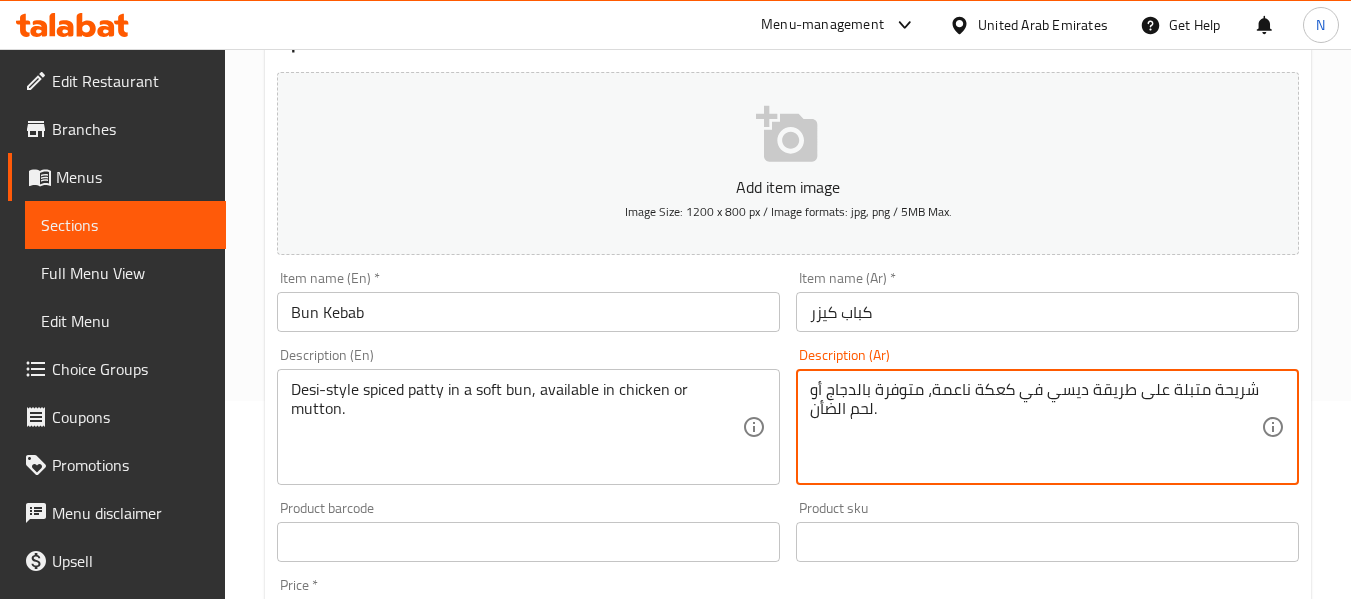 click on "شريحة متبلة على طريقة ديسي في كعكة ناعمة، متوفرة بالدجاج أو لحم الضأن." at bounding box center [1035, 427] 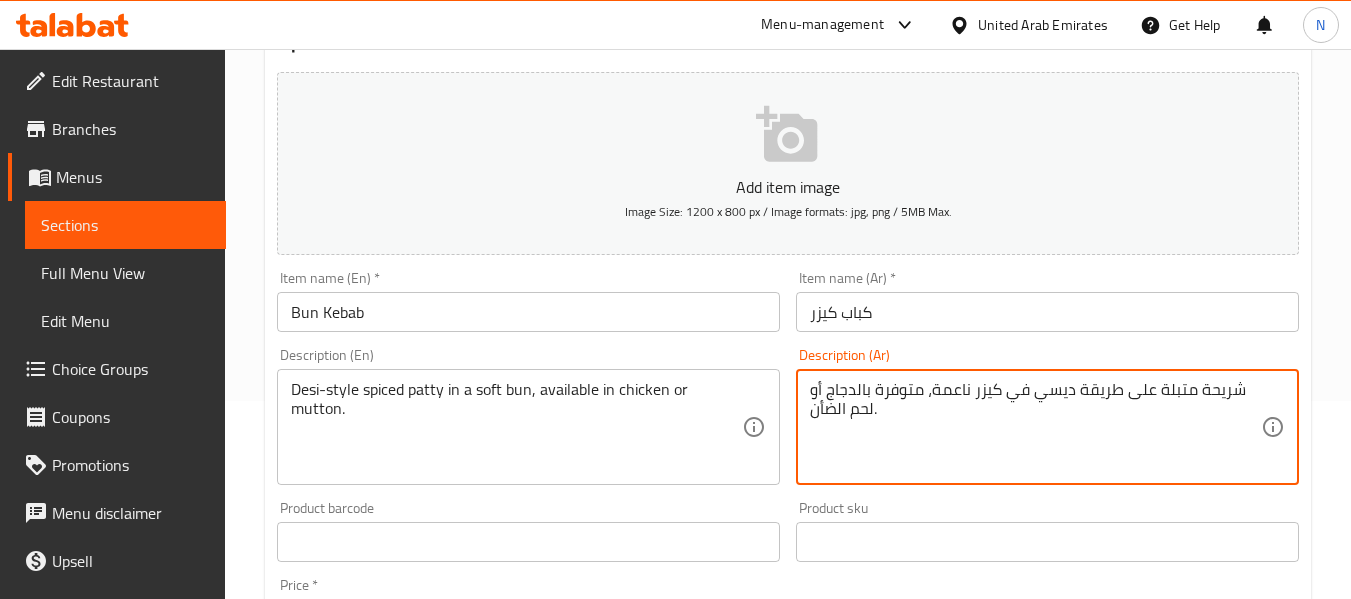 type on "شريحة متبلة على طريقة ديسي في كيزر ناعمة، متوفرة بالدجاج أو لحم الضأن." 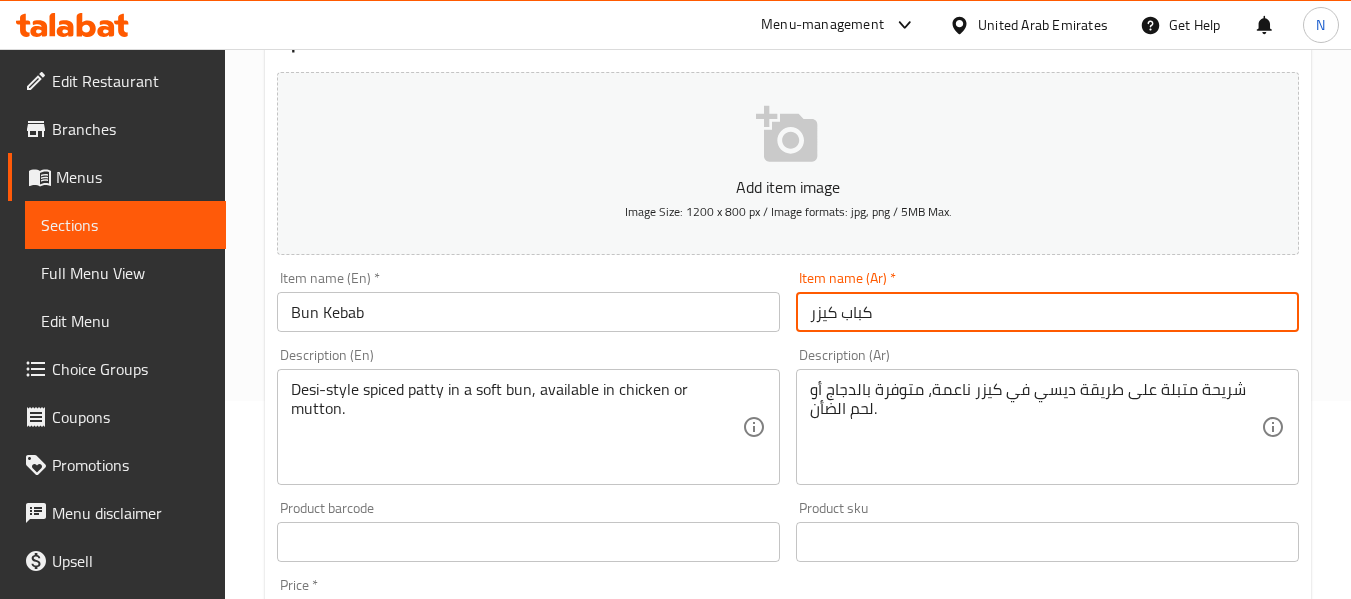 click on "كباب كيزر" at bounding box center (1047, 312) 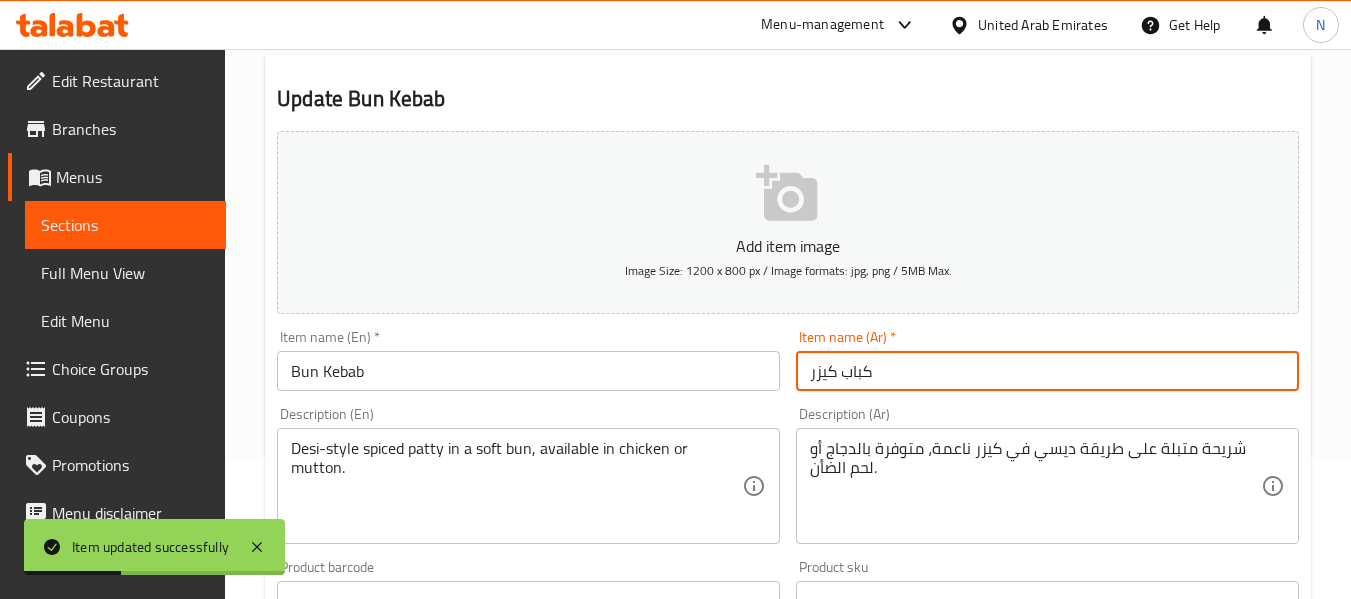 scroll, scrollTop: 0, scrollLeft: 0, axis: both 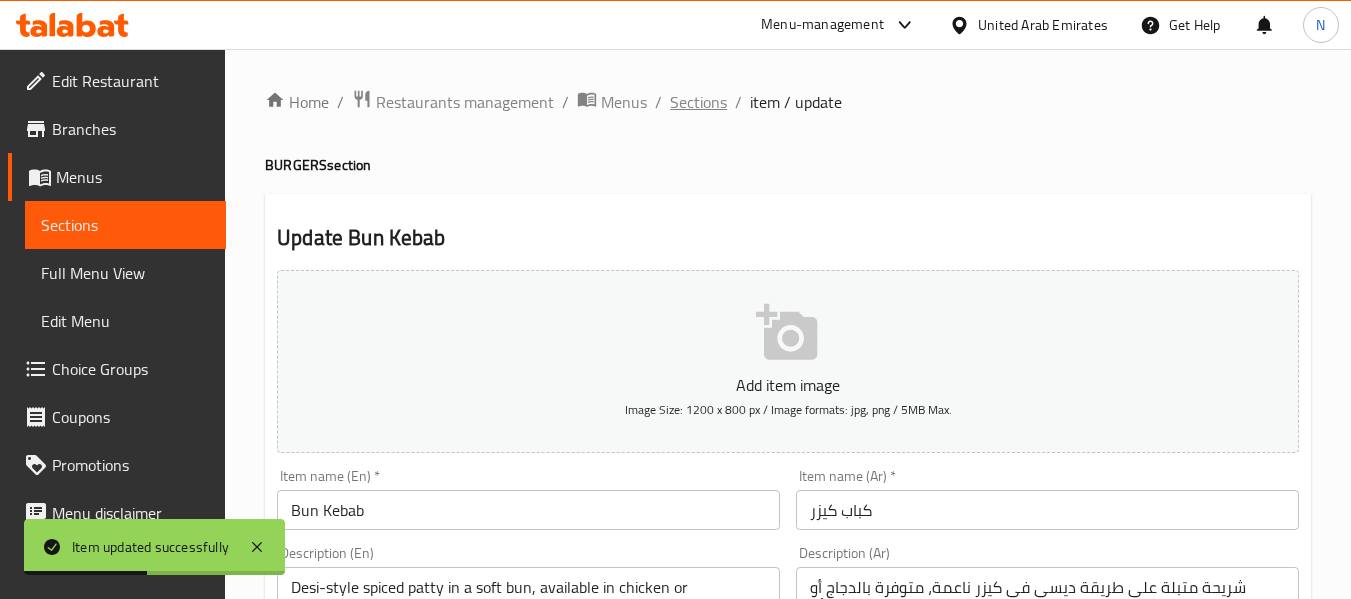 click on "Sections" at bounding box center (698, 102) 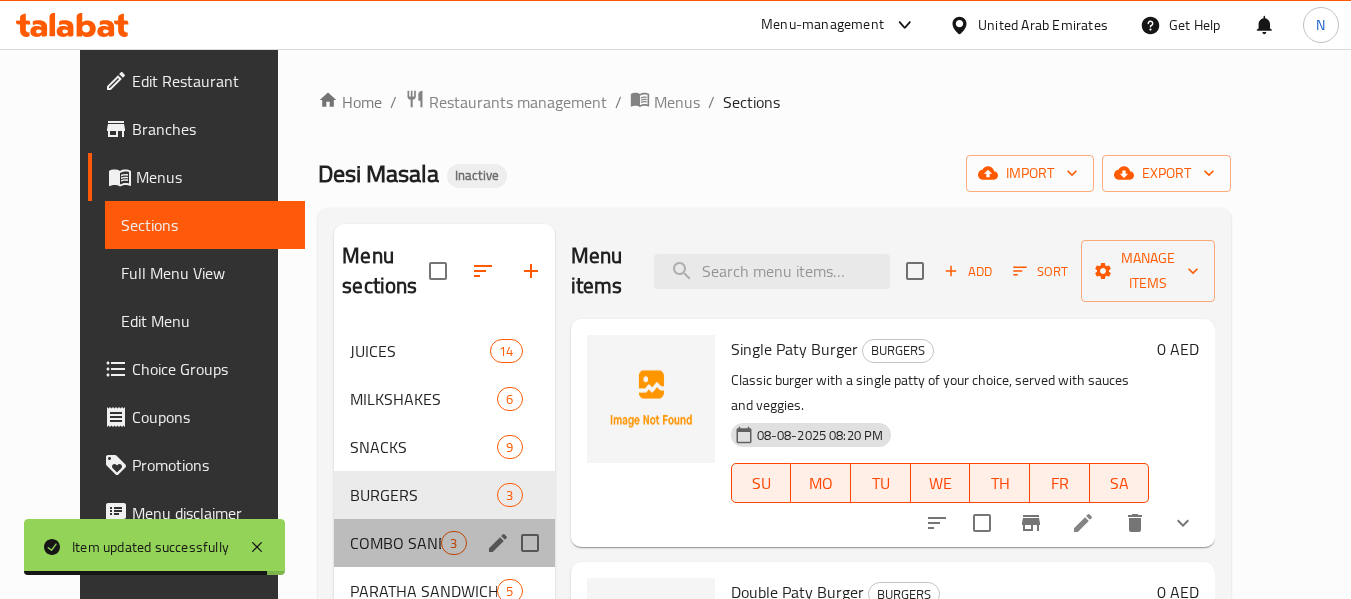 click on "COMBO SANDWICHES 3" at bounding box center [444, 543] 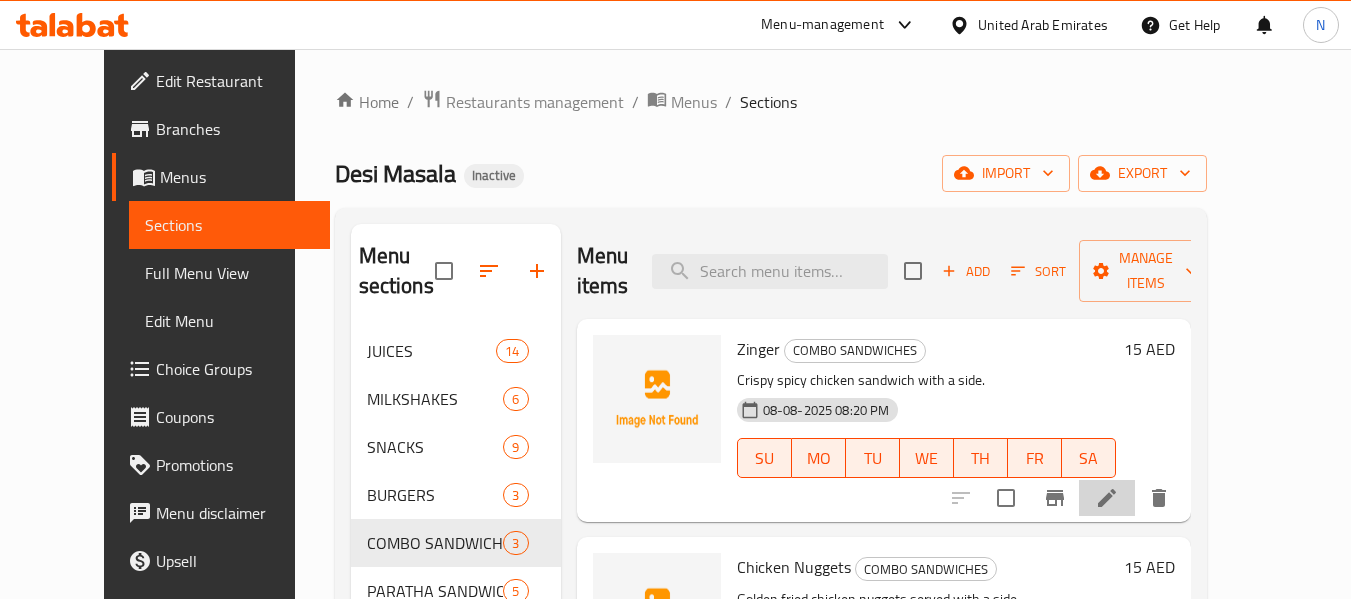click at bounding box center (1107, 498) 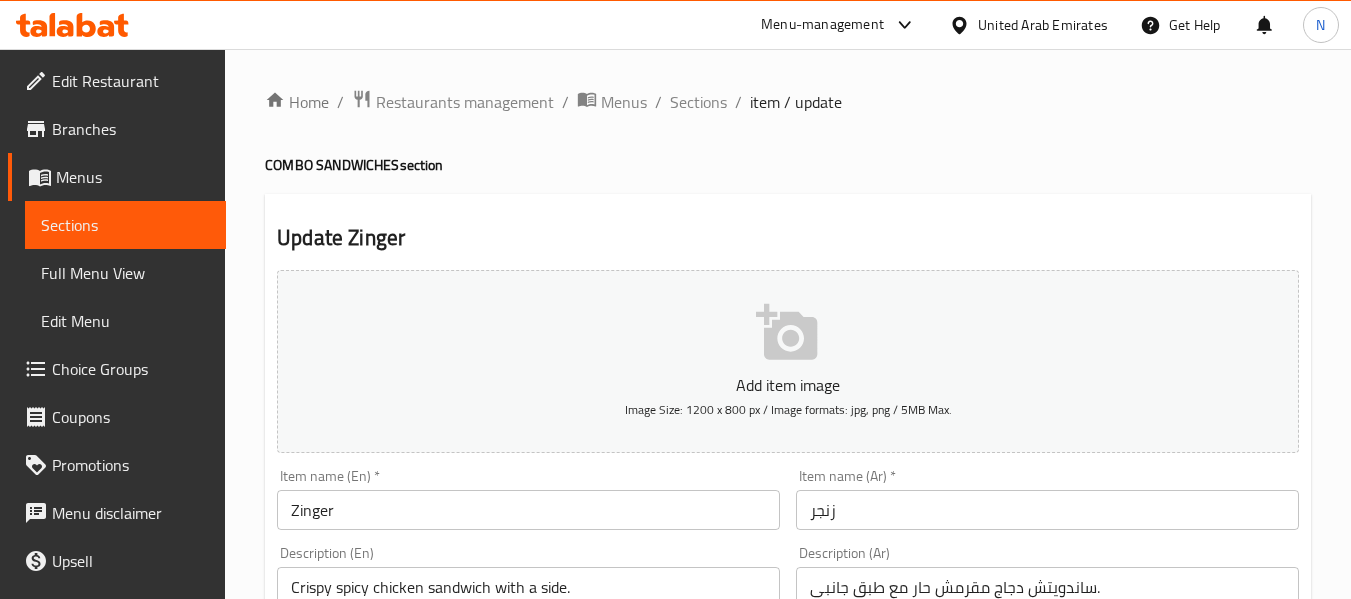 scroll, scrollTop: 144, scrollLeft: 0, axis: vertical 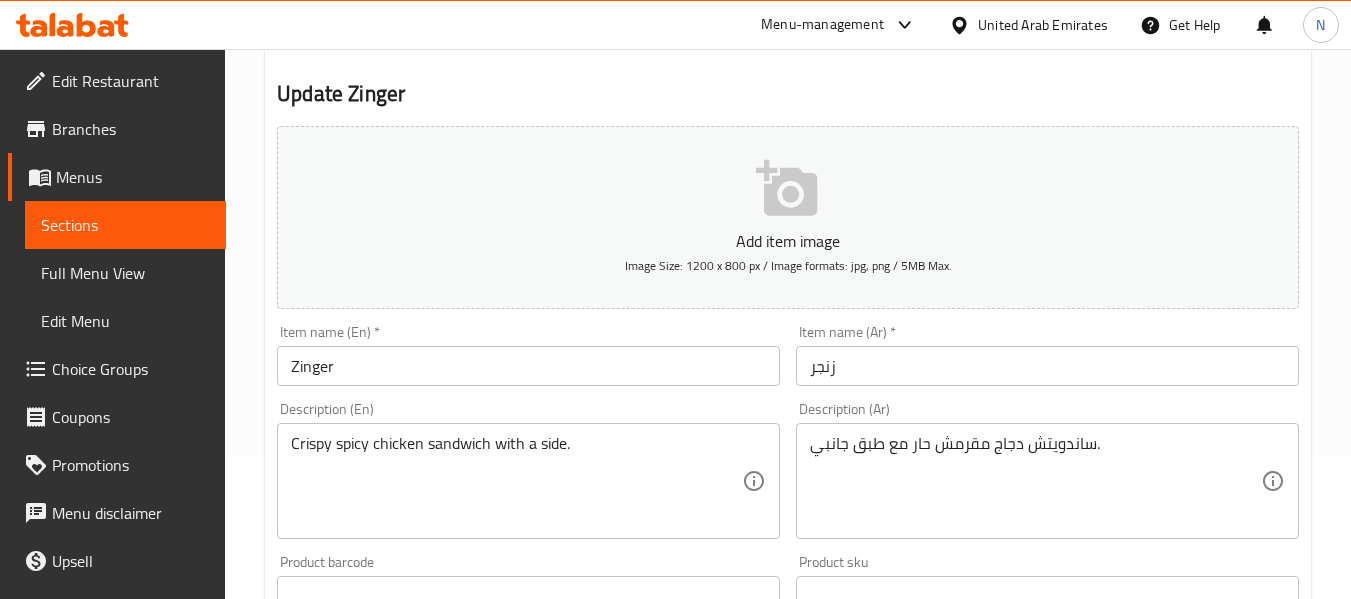 click on "زنجر" at bounding box center (1047, 366) 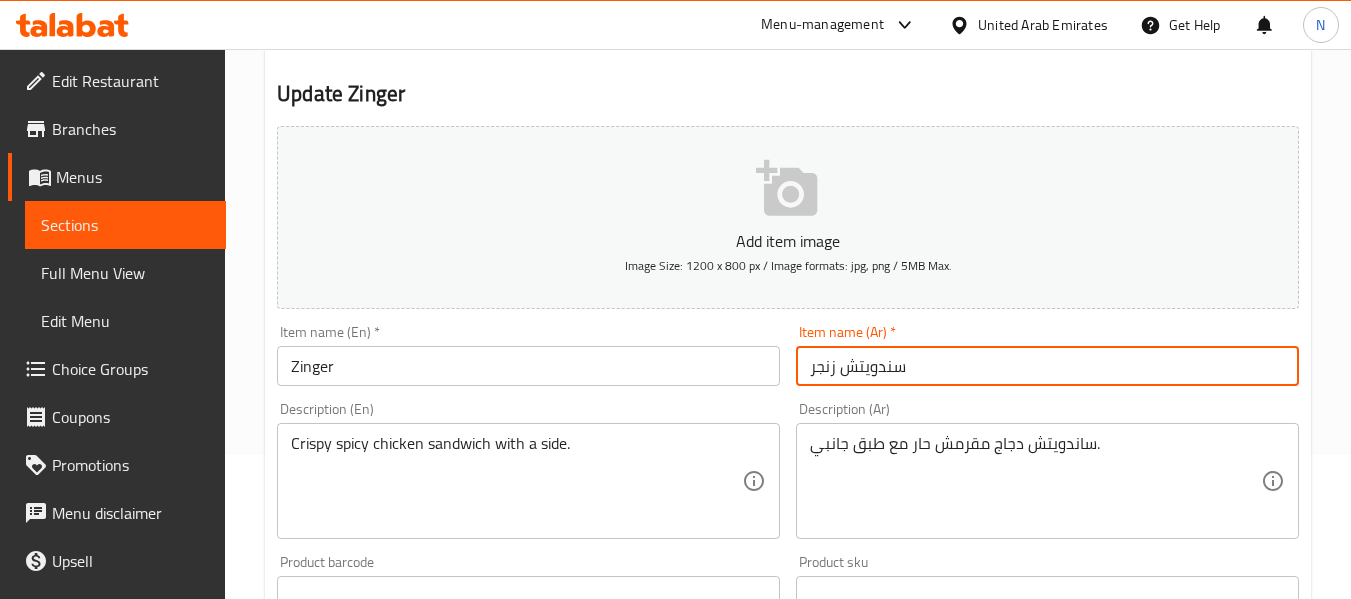 type on "سندويتش زنجر" 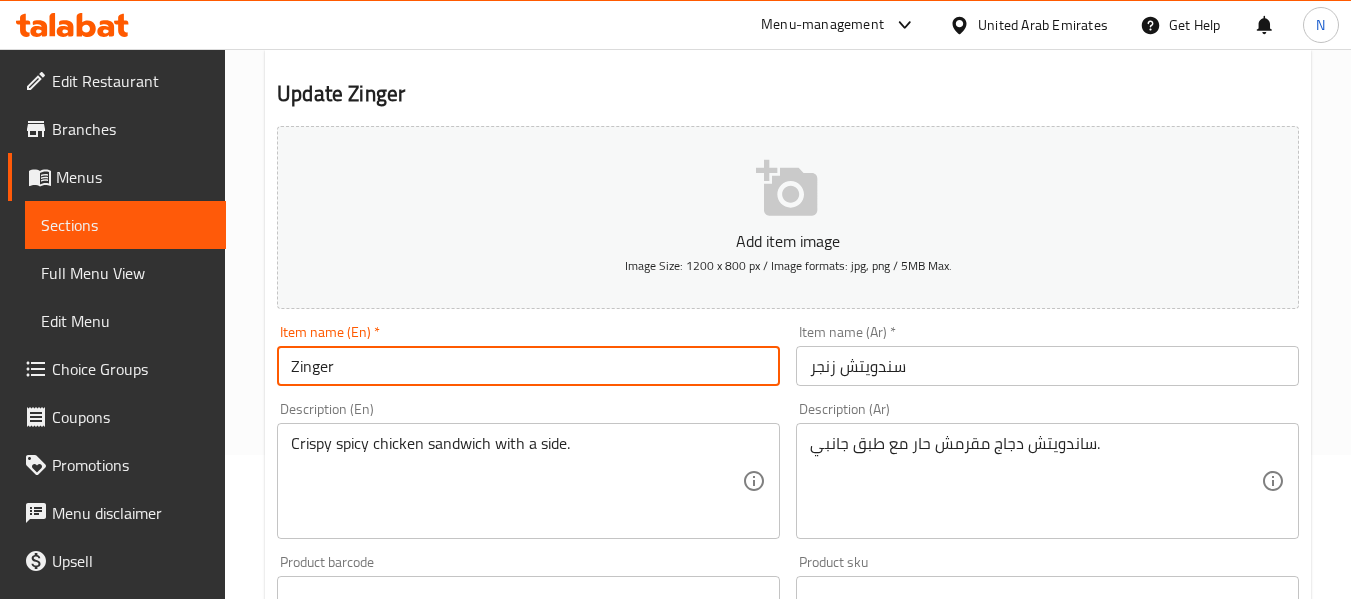 click on "Zinger" at bounding box center [528, 366] 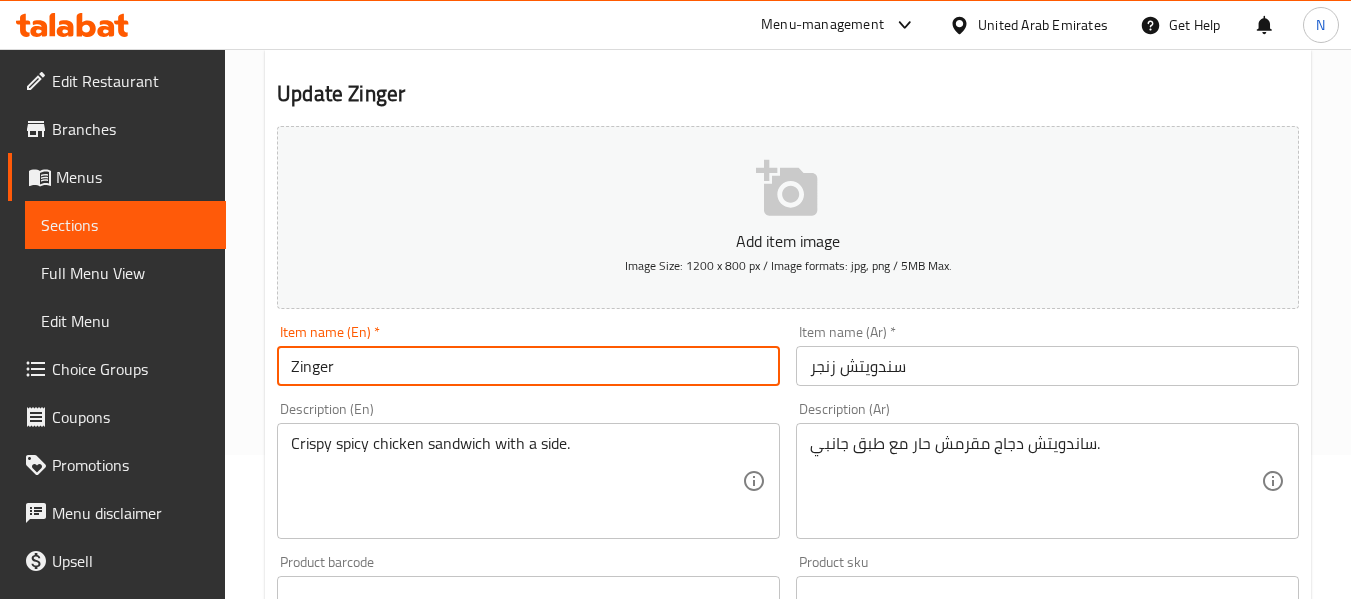 type on "Zinger Sandwich" 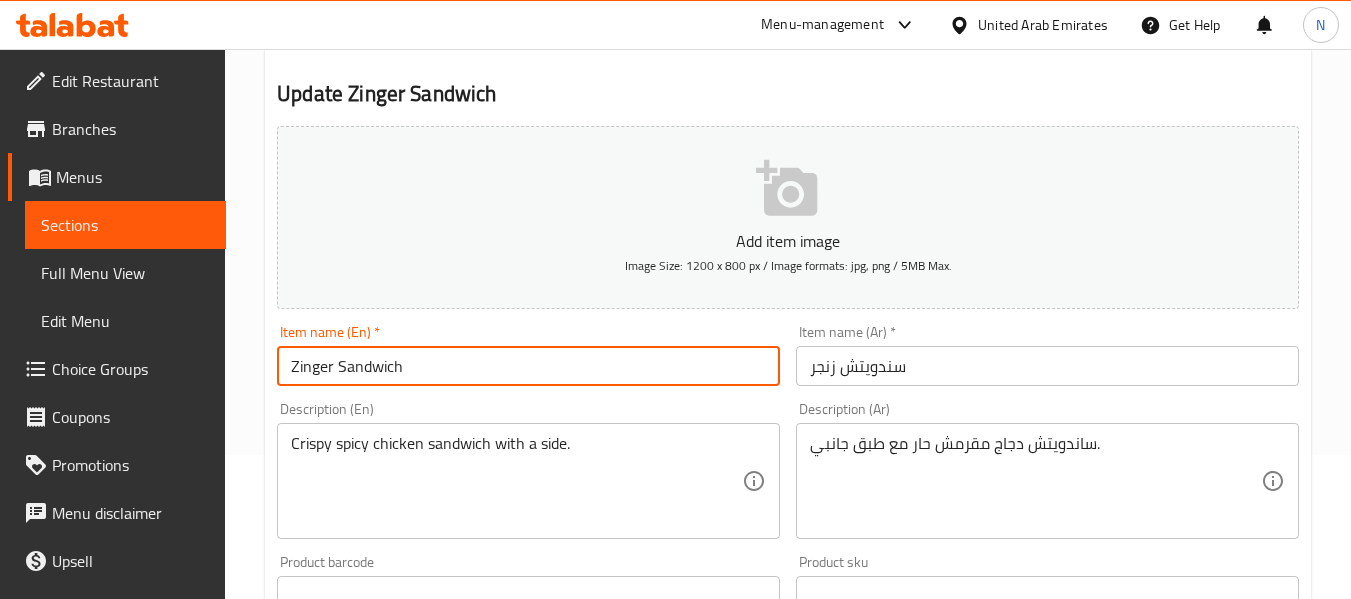 click on "Update" at bounding box center [398, 1182] 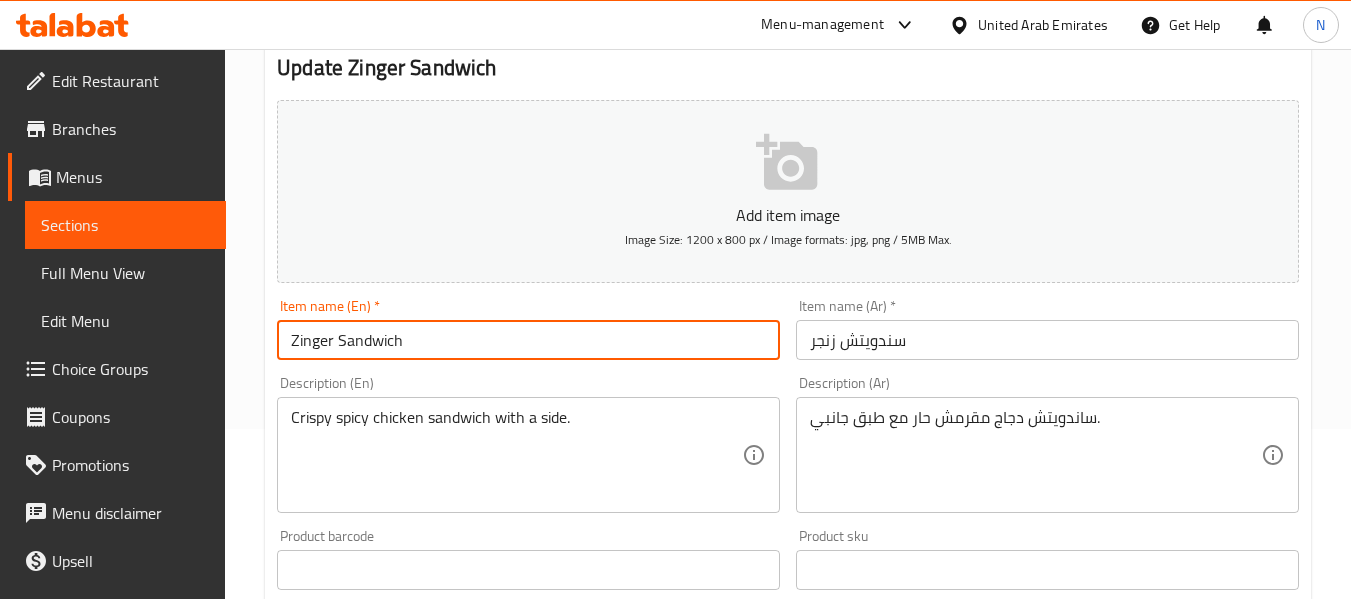 scroll, scrollTop: 0, scrollLeft: 0, axis: both 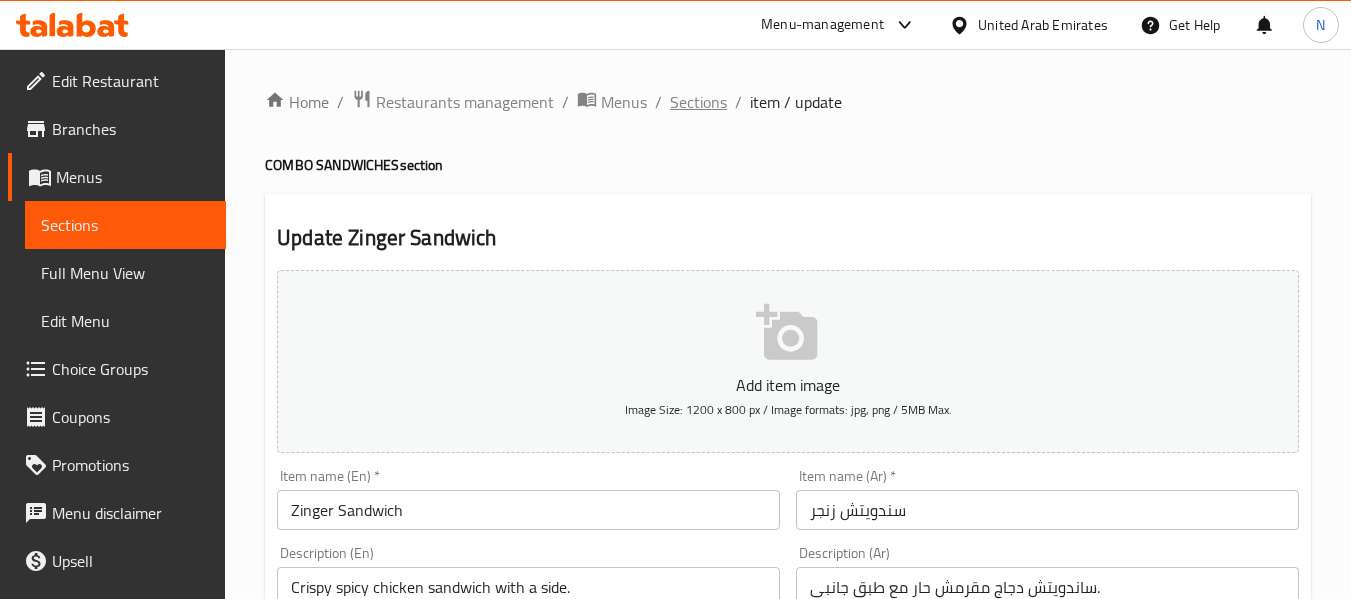 click on "Sections" at bounding box center (698, 102) 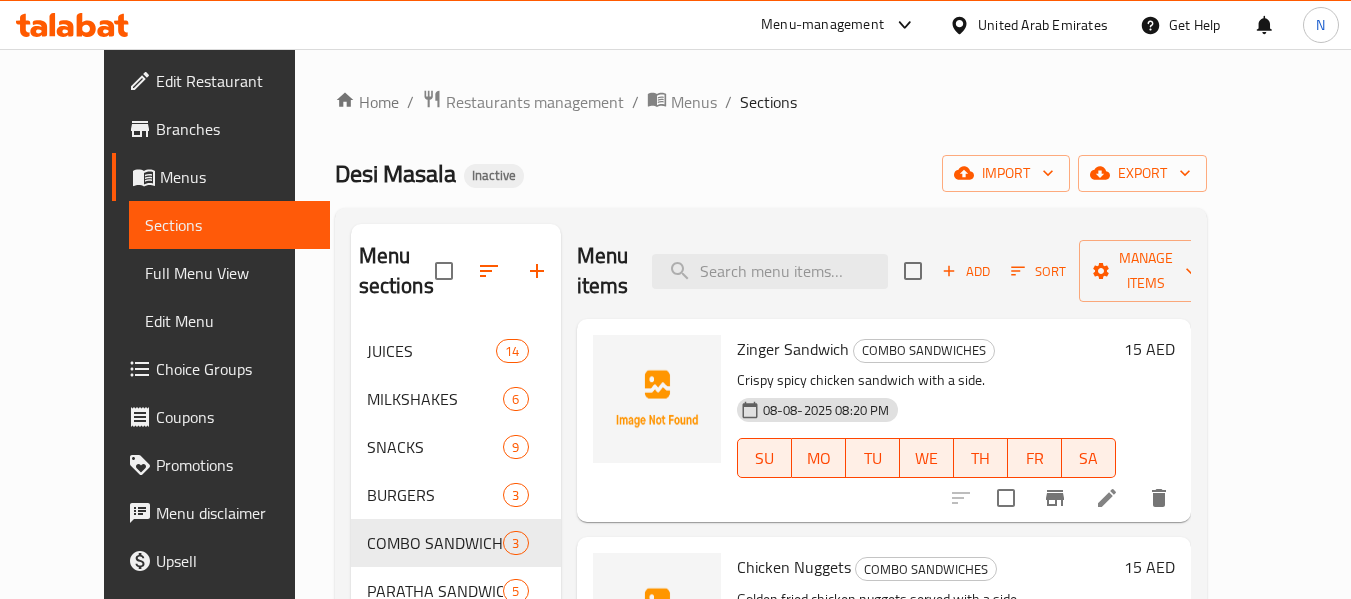 scroll, scrollTop: 136, scrollLeft: 0, axis: vertical 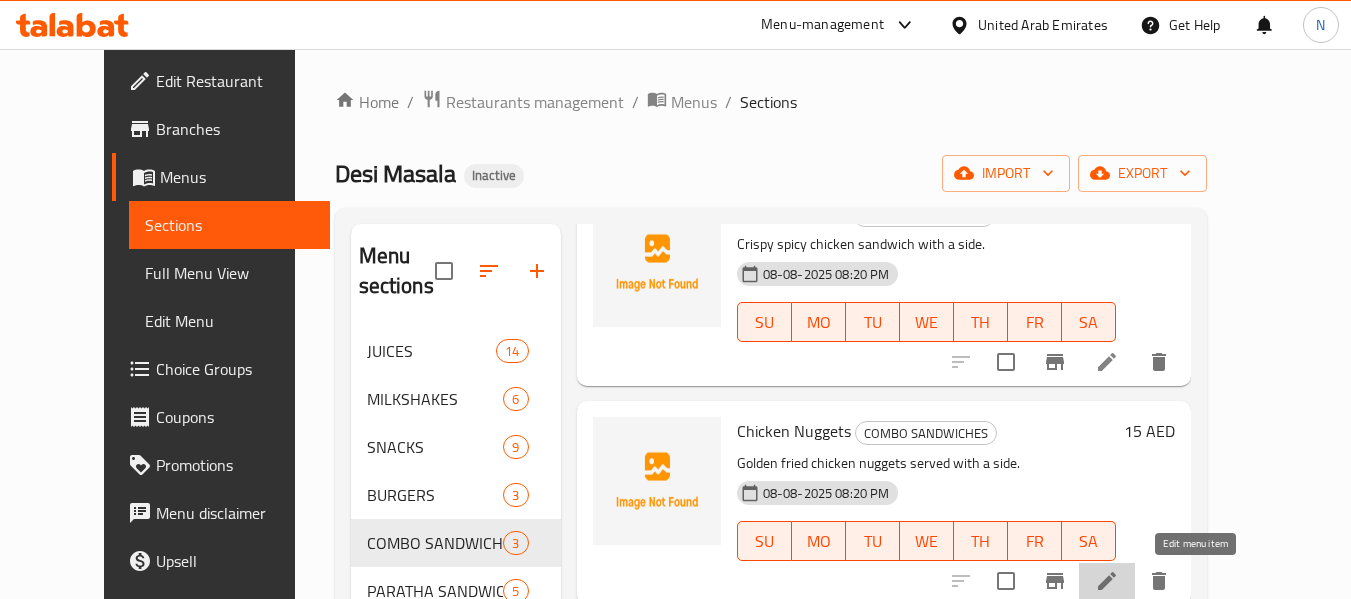 click 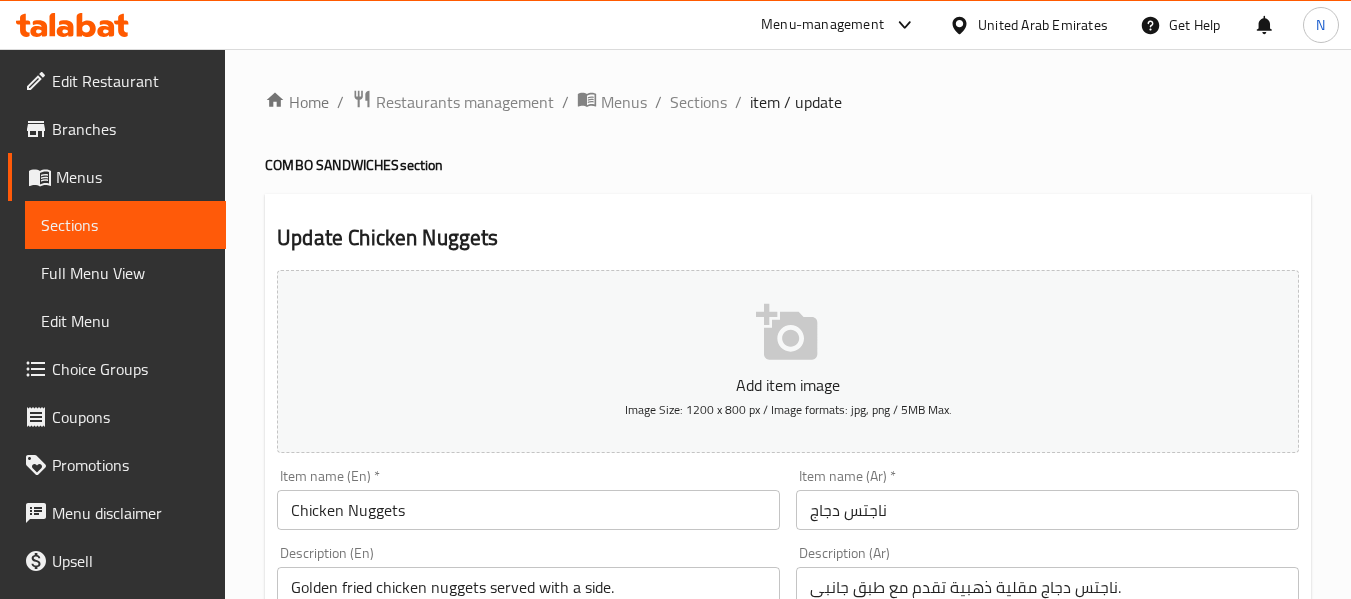 scroll, scrollTop: 151, scrollLeft: 0, axis: vertical 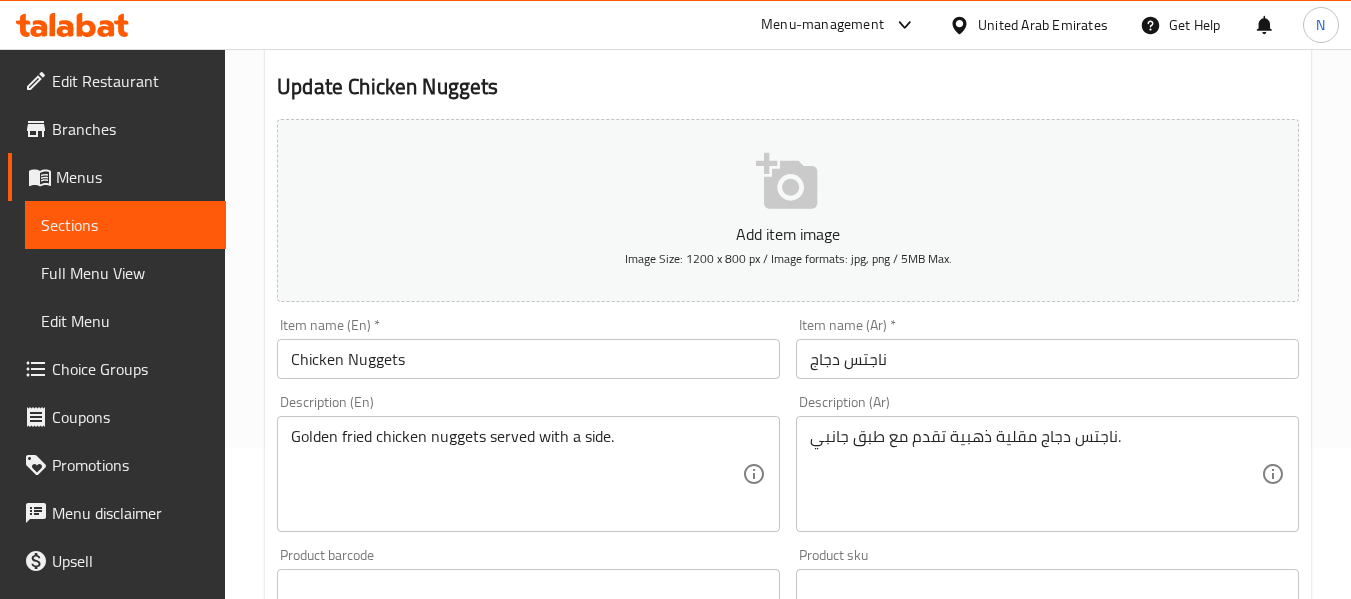 click on "ناجتس دجاج" at bounding box center (1047, 359) 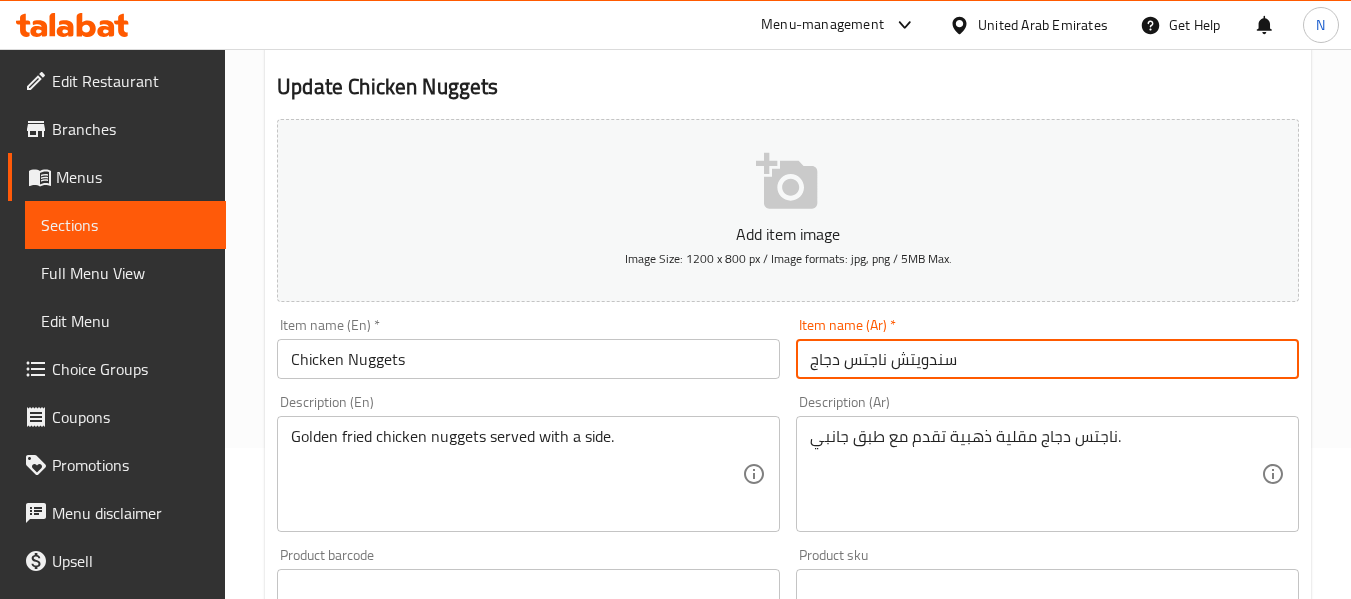 type on "سندويتش ناجتس دجاج" 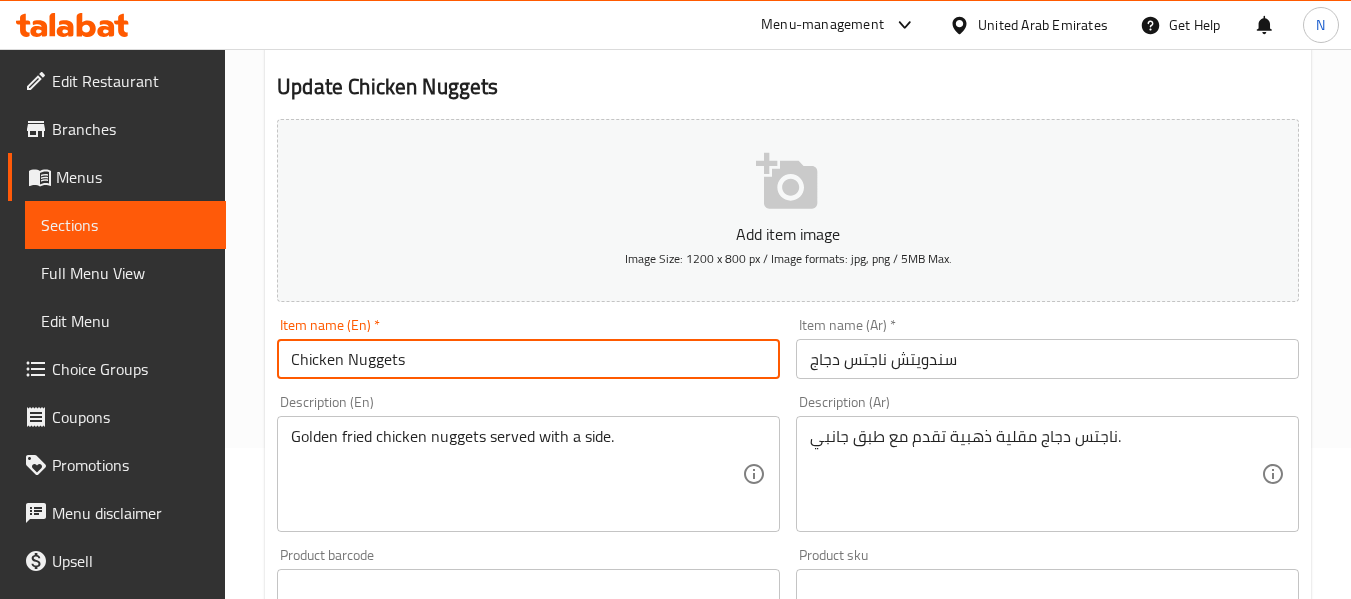 click on "Chicken Nuggets" at bounding box center [528, 359] 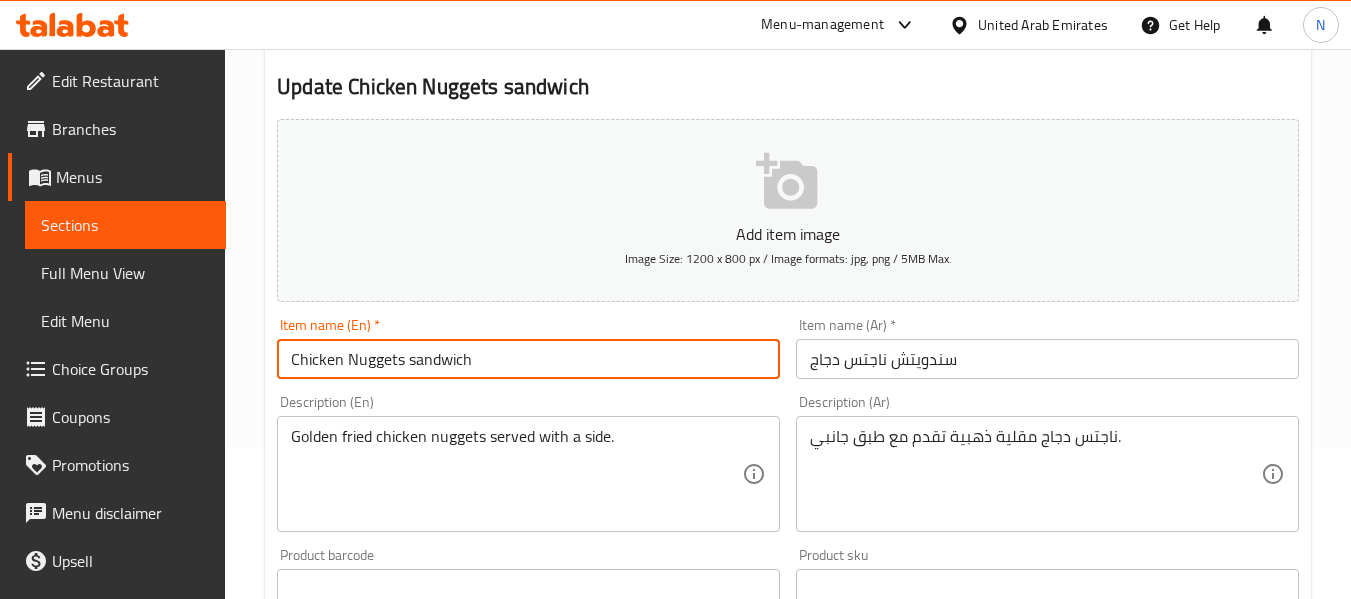 type on "Chicken Nuggets sandwich" 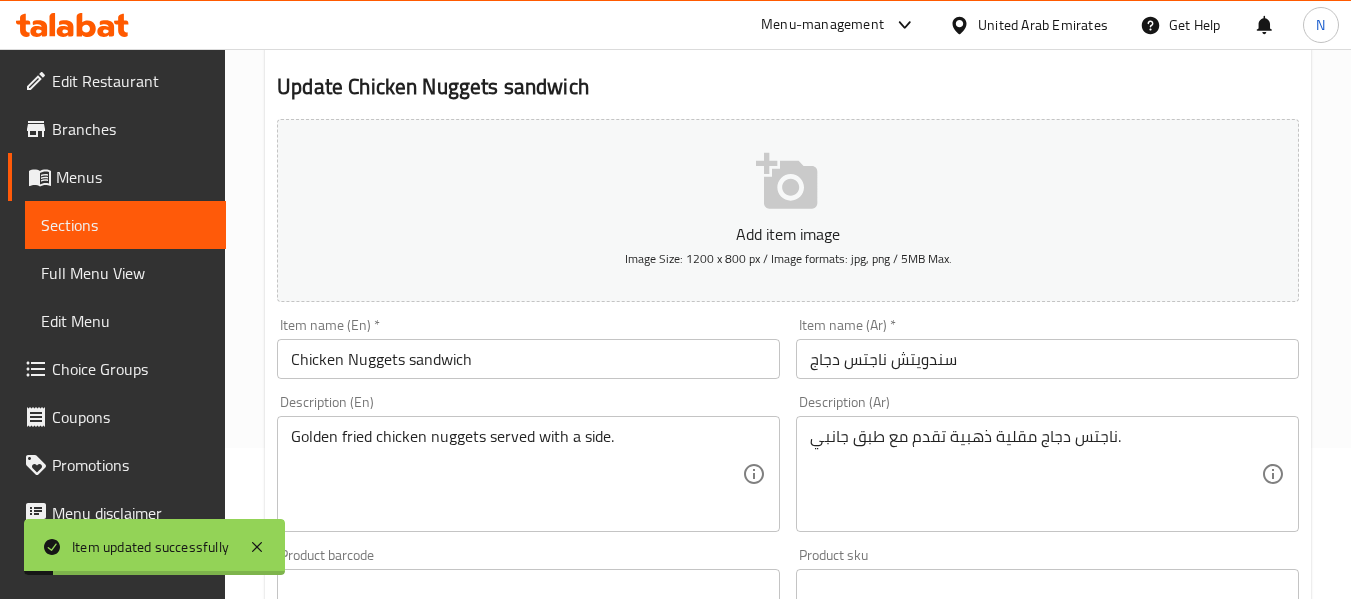 click on "Description (En) Golden fried chicken nuggets served with a side. Description (En)" at bounding box center [528, 463] 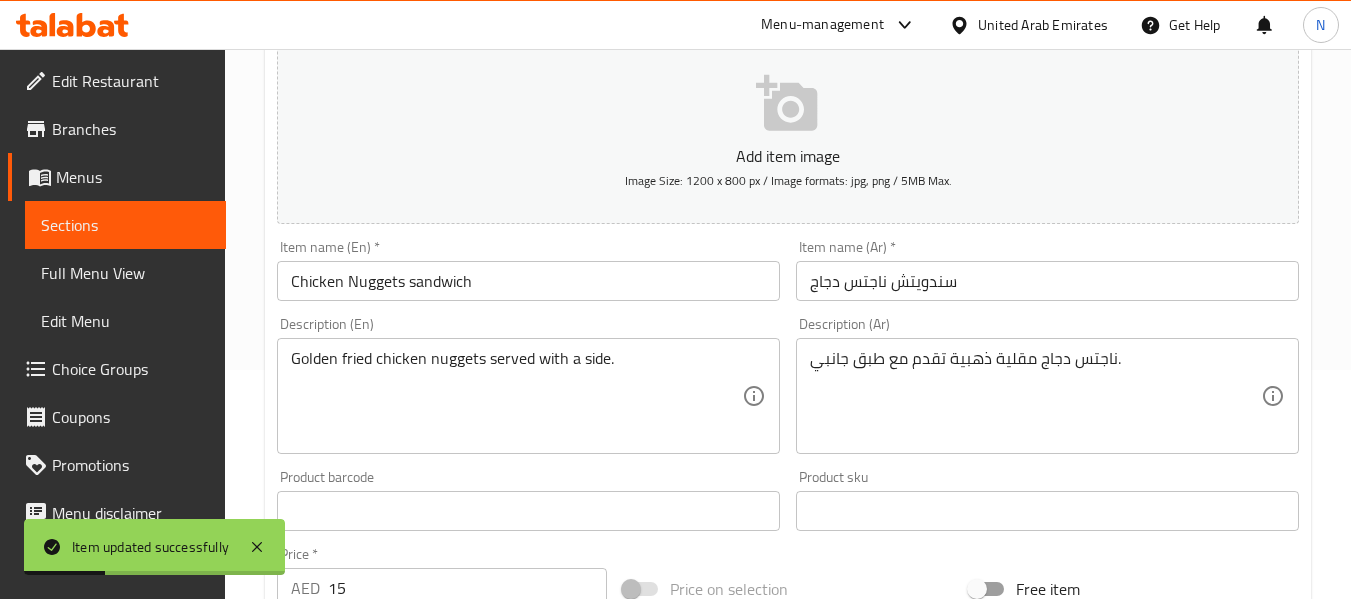 scroll, scrollTop: 0, scrollLeft: 0, axis: both 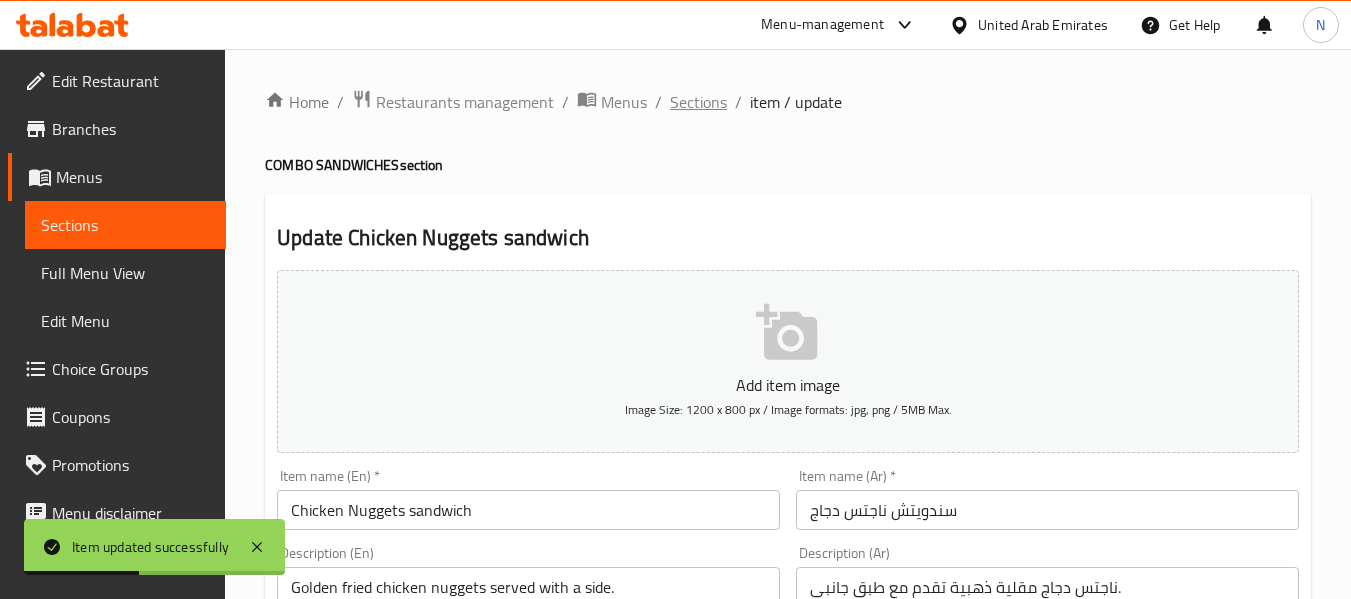 click on "Sections" at bounding box center (698, 102) 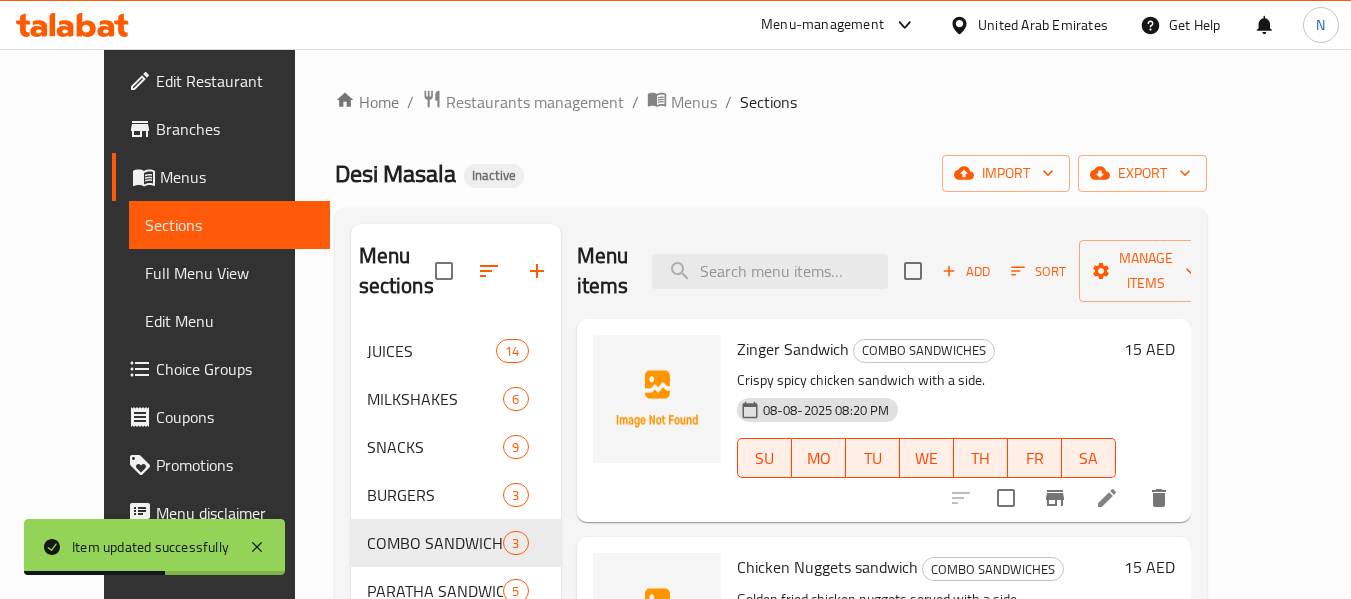 scroll, scrollTop: 136, scrollLeft: 0, axis: vertical 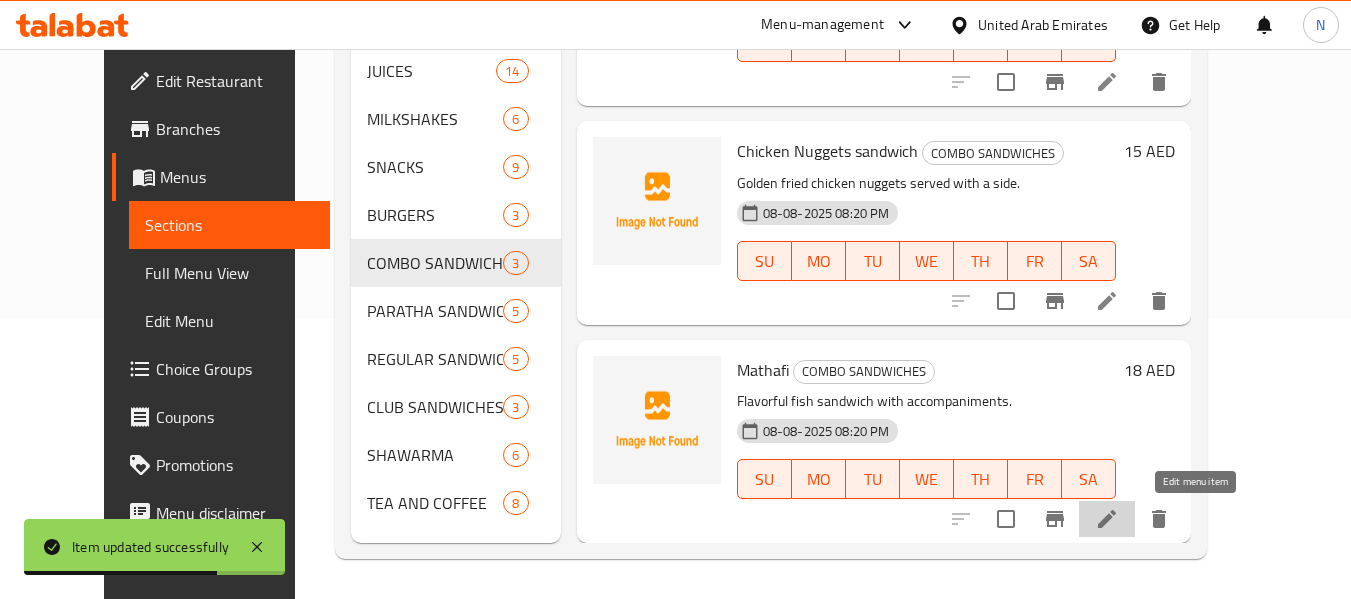 click 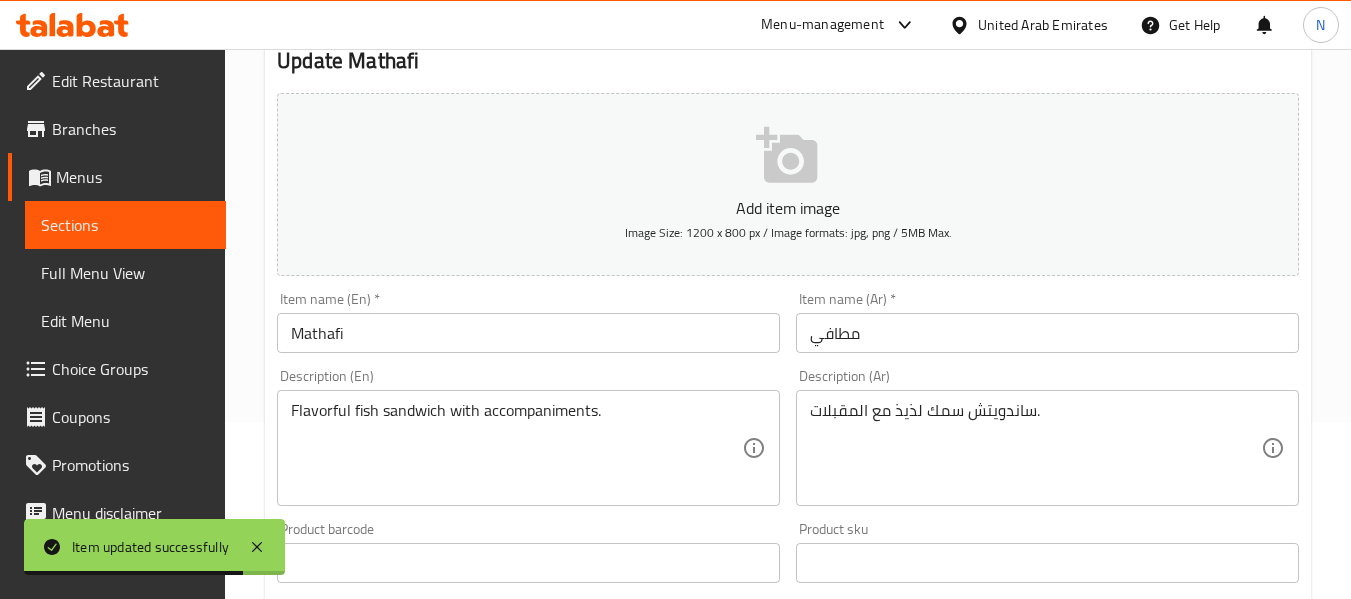 scroll, scrollTop: 178, scrollLeft: 0, axis: vertical 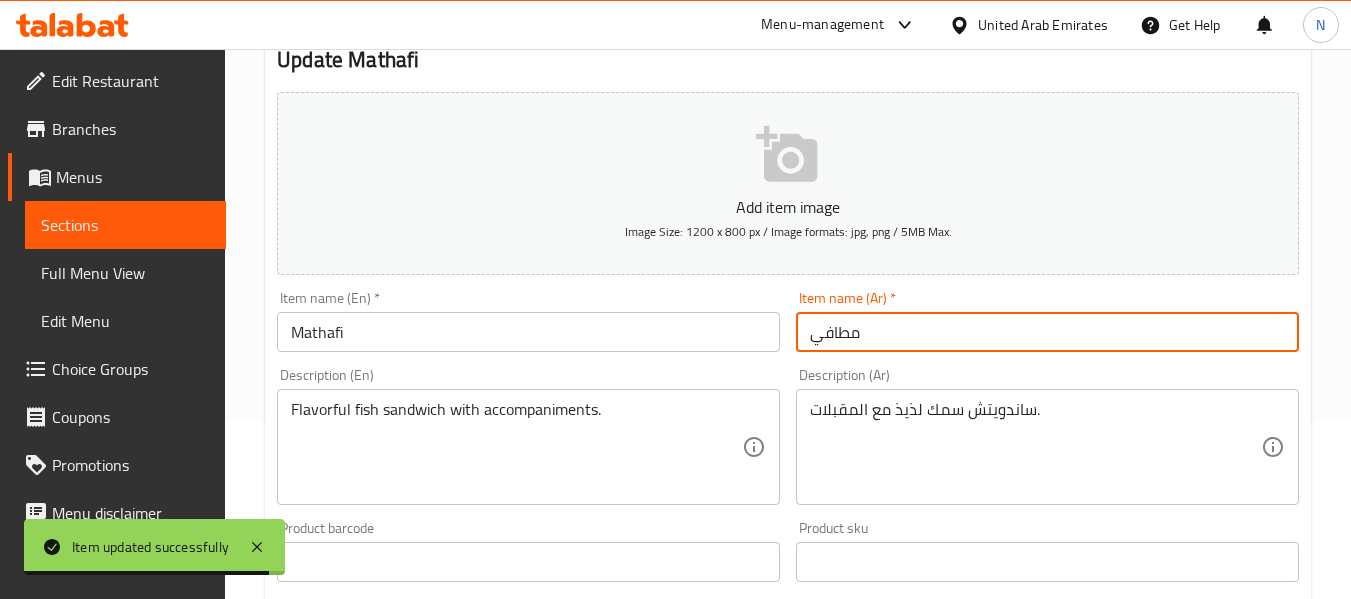 click on "مطافي" at bounding box center [1047, 332] 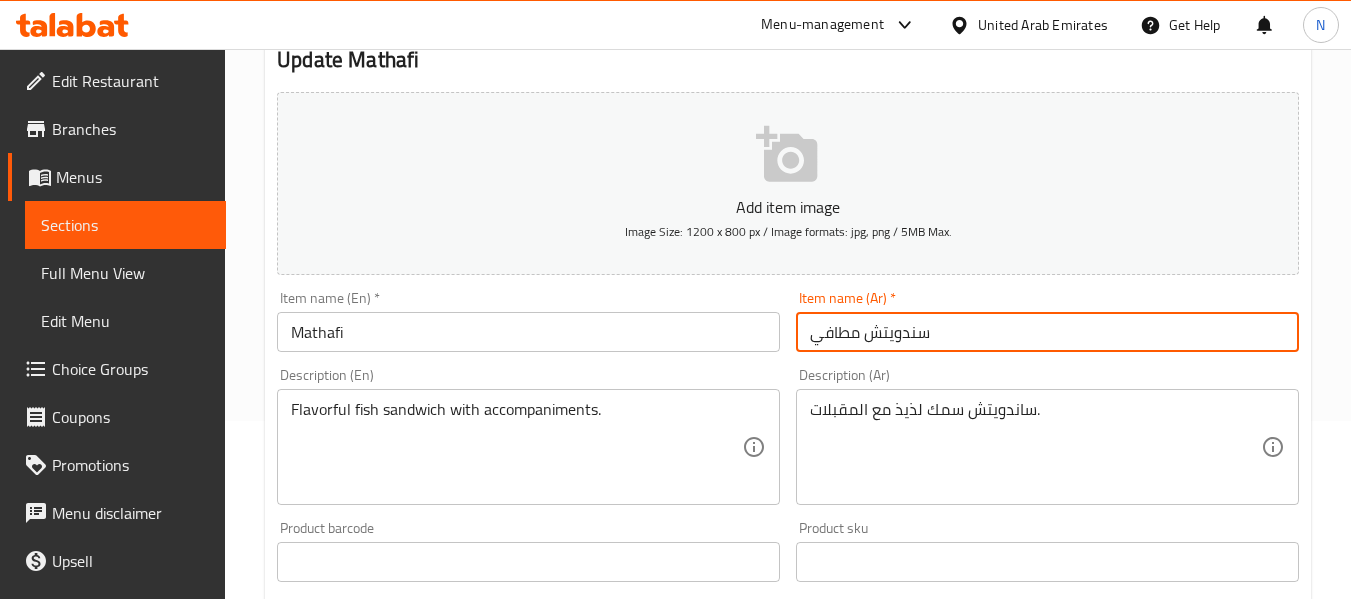 type on "سندويتش مطافي" 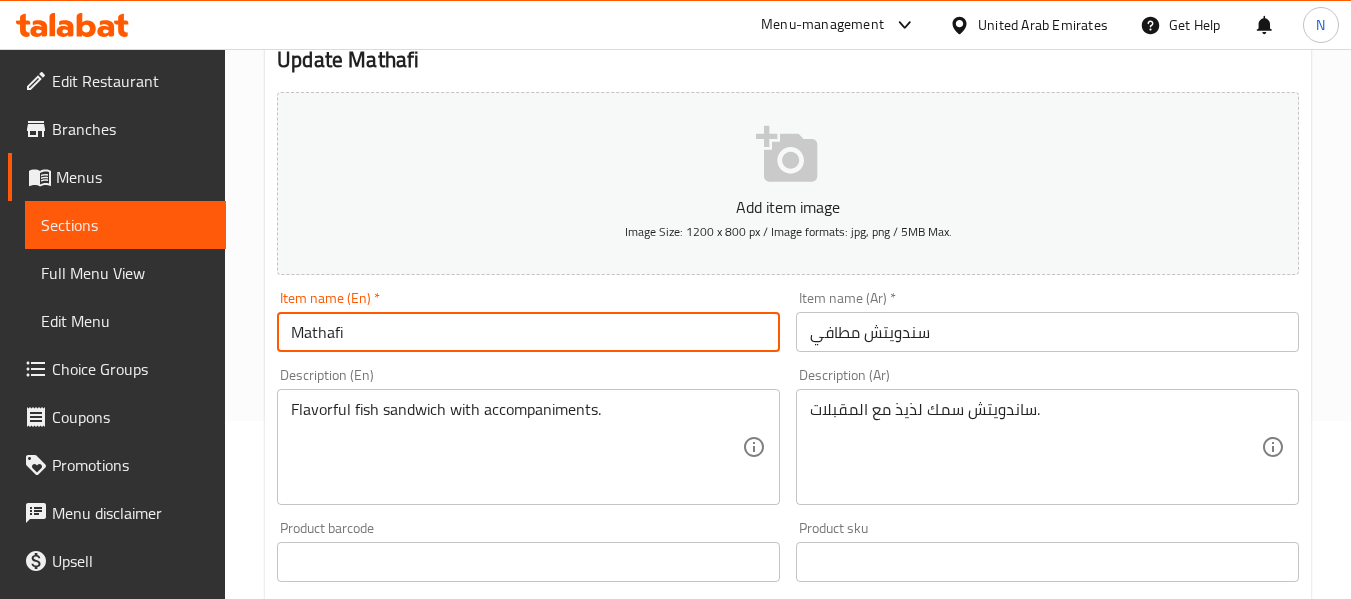 click on "Mathafi" at bounding box center (528, 332) 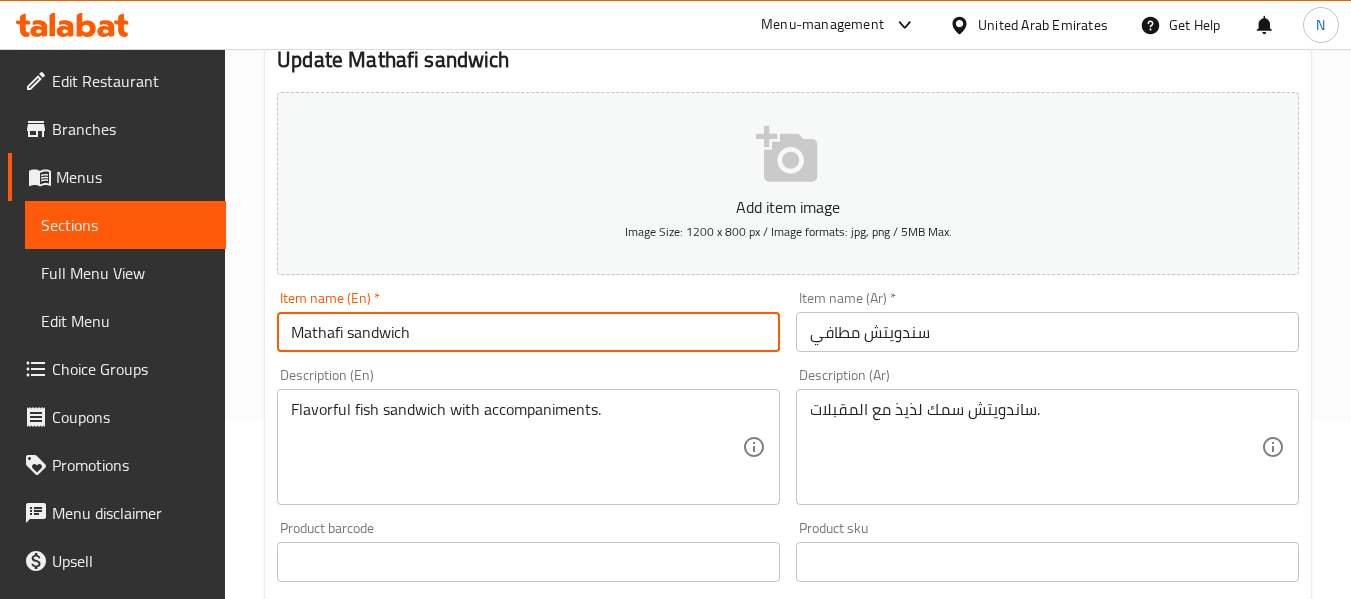 type on "Mathafi sandwich" 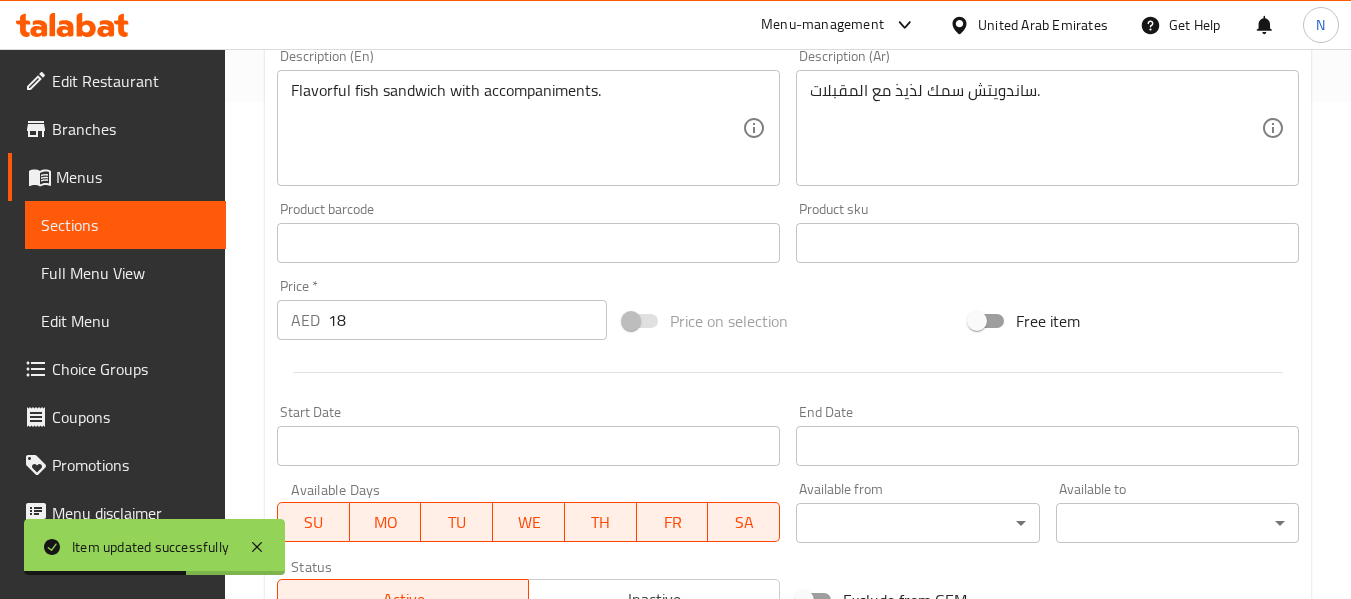 scroll, scrollTop: 0, scrollLeft: 0, axis: both 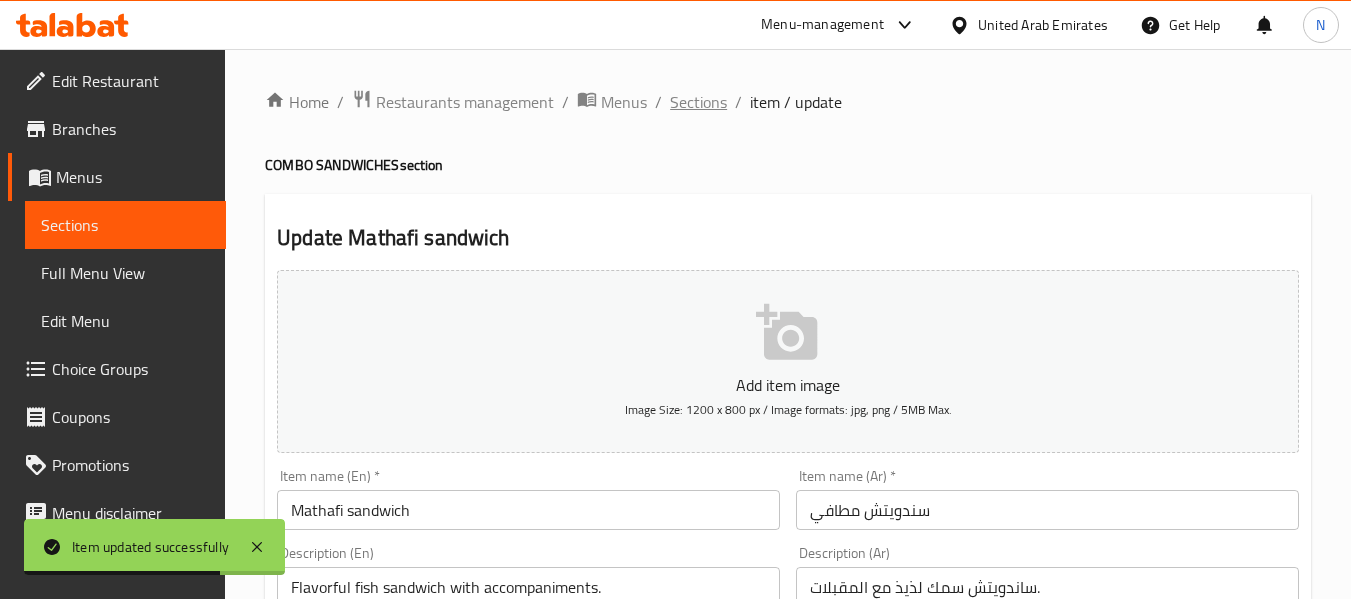 click on "Sections" at bounding box center (698, 102) 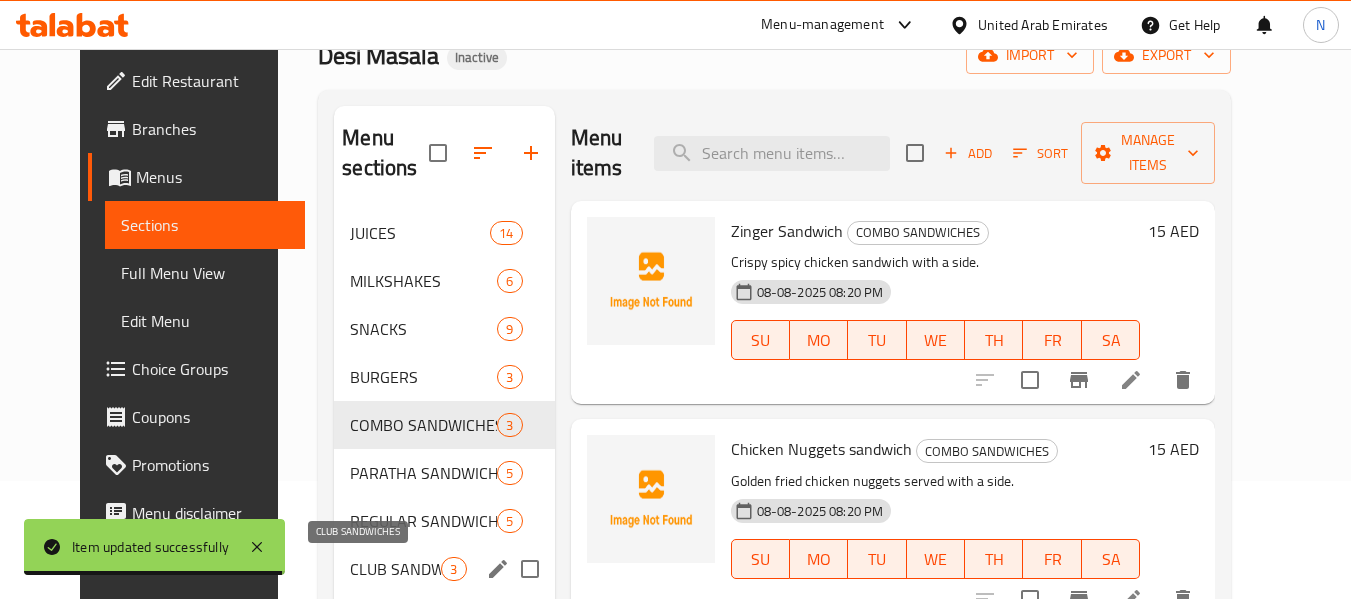 scroll, scrollTop: 121, scrollLeft: 0, axis: vertical 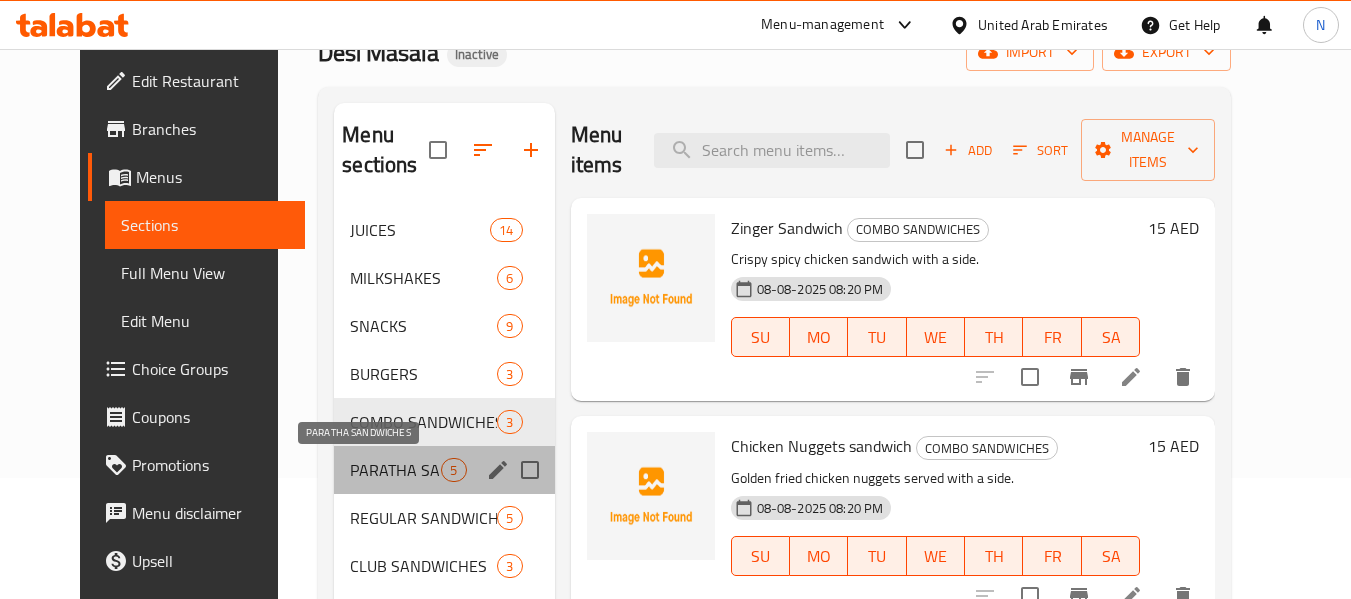 click on "PARATHA SANDWICHES" at bounding box center [395, 470] 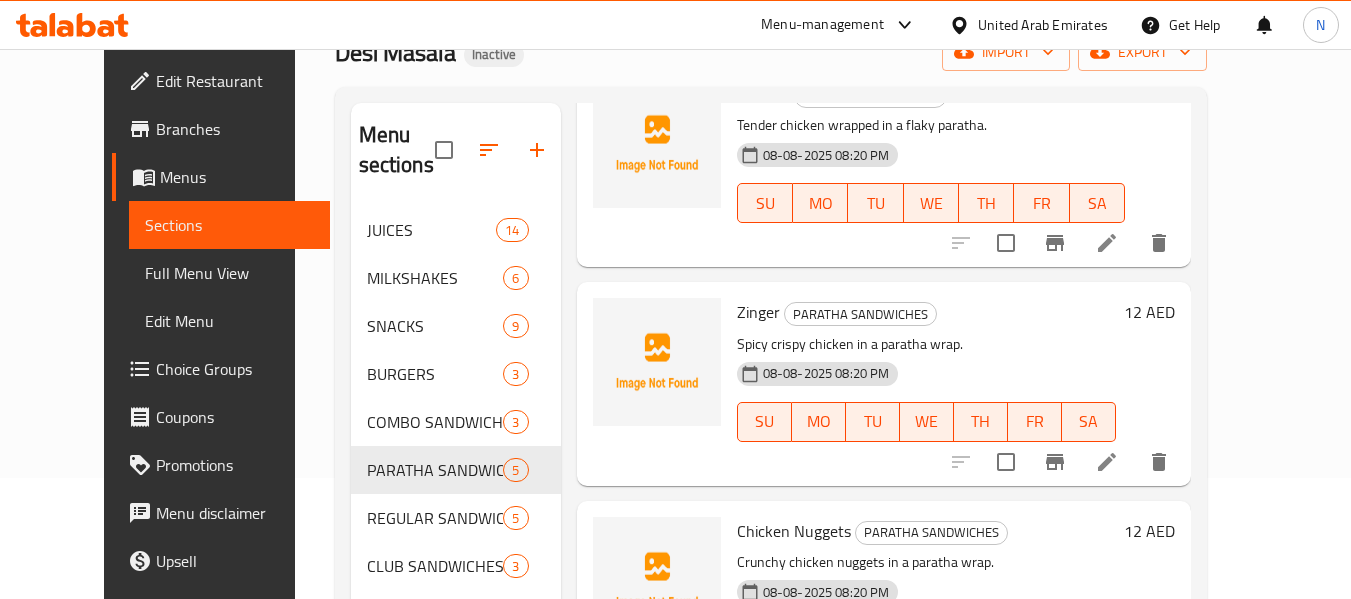 scroll, scrollTop: 573, scrollLeft: 0, axis: vertical 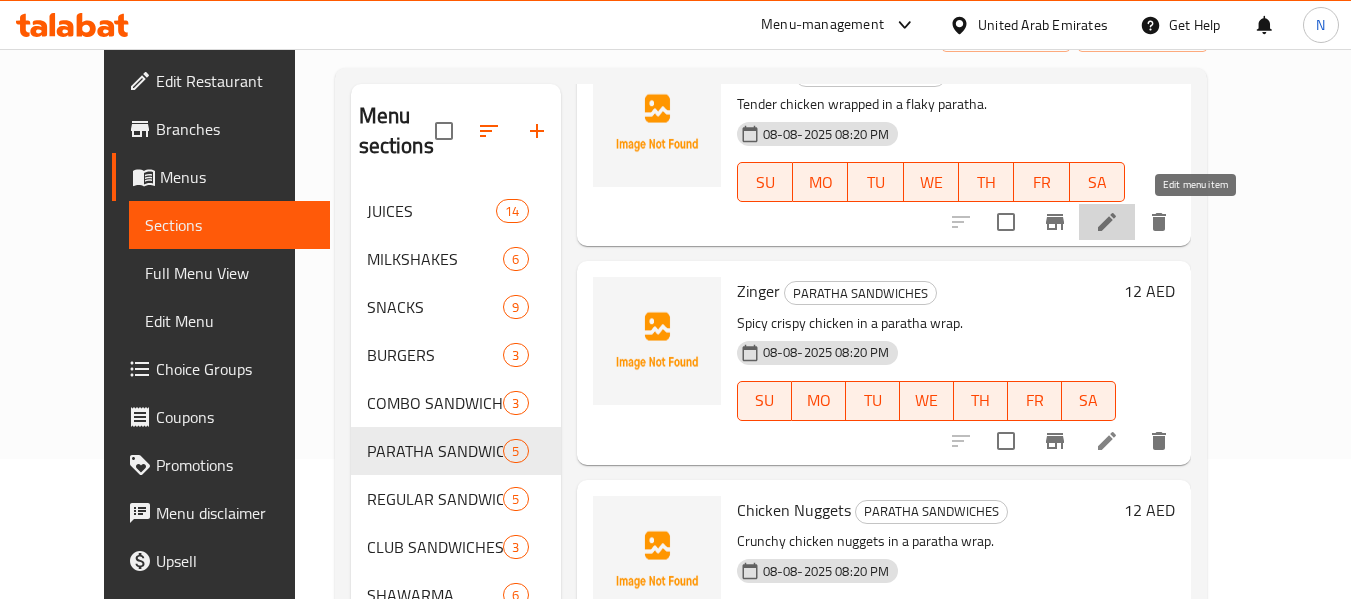 click 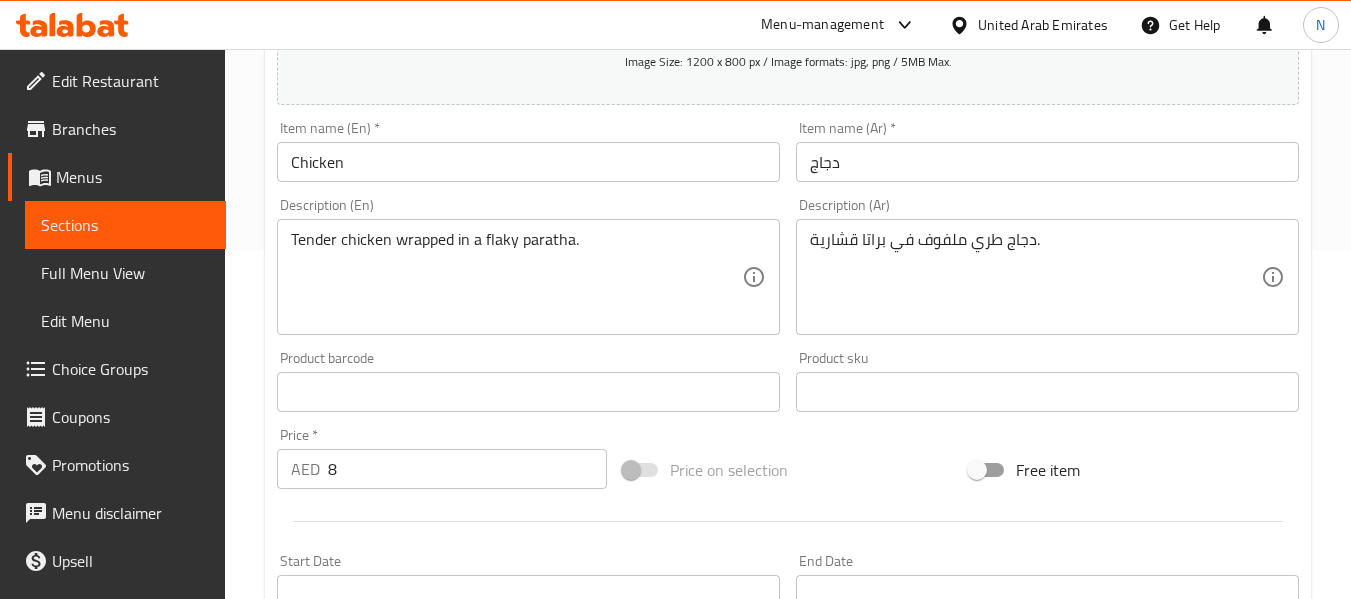 scroll, scrollTop: 350, scrollLeft: 0, axis: vertical 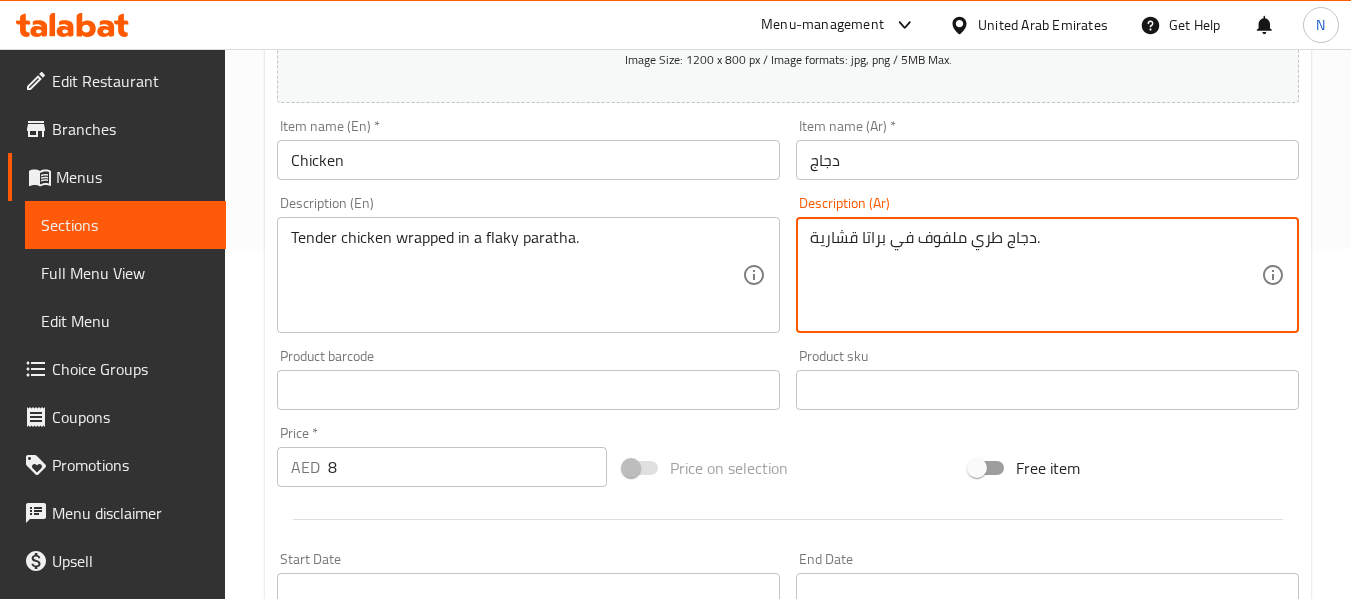click on "دجاج طري ملفوف في براتا قشارية." at bounding box center (1035, 275) 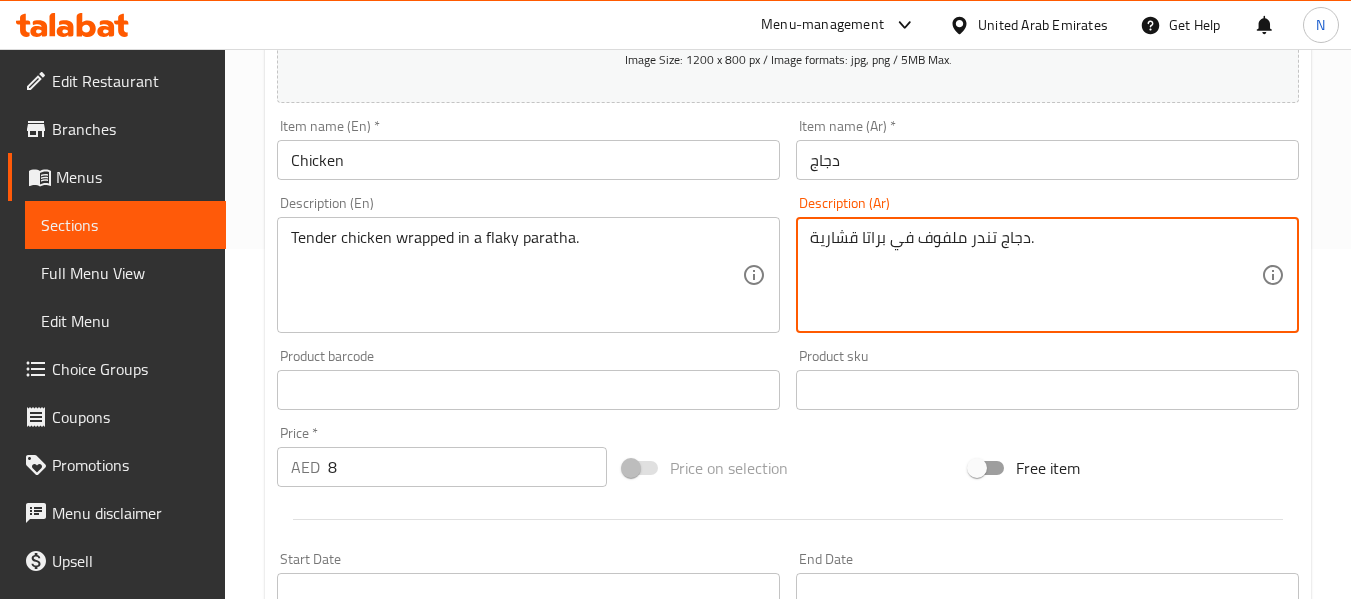 click on "دجاج تندر ملفوف في براتا قشارية." at bounding box center (1035, 275) 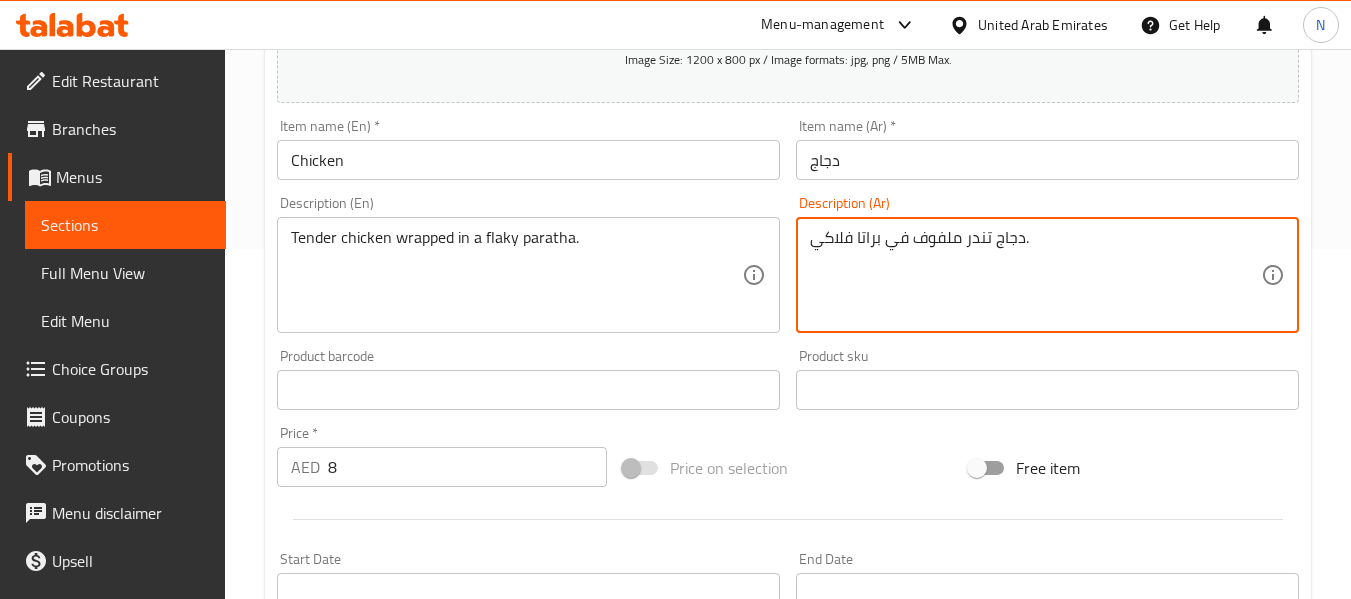 type on "دجاج تندر ملفوف في براتا فلاكي." 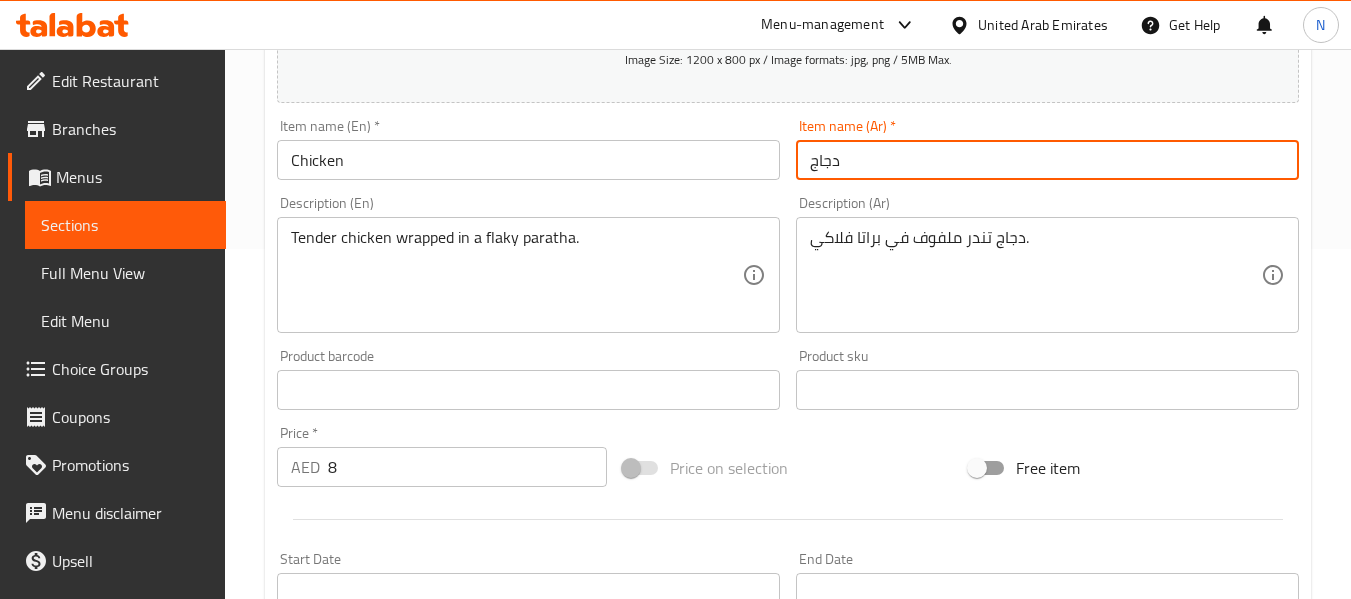 click on "دجاج" at bounding box center (1047, 160) 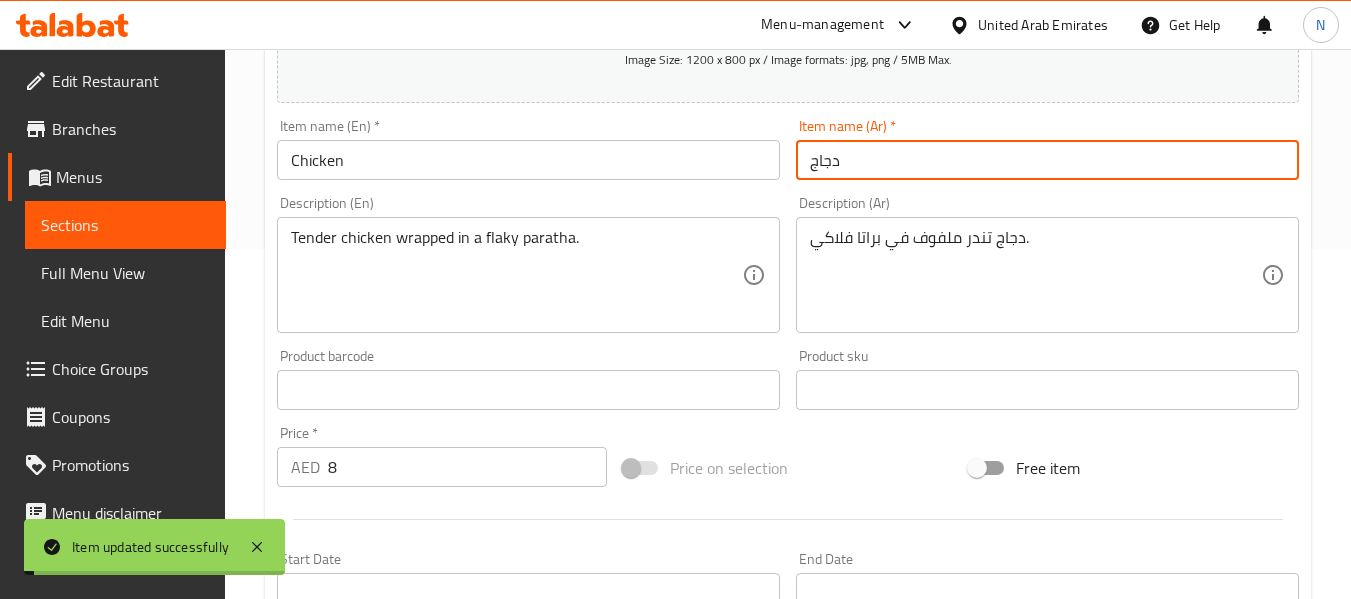 scroll, scrollTop: 0, scrollLeft: 0, axis: both 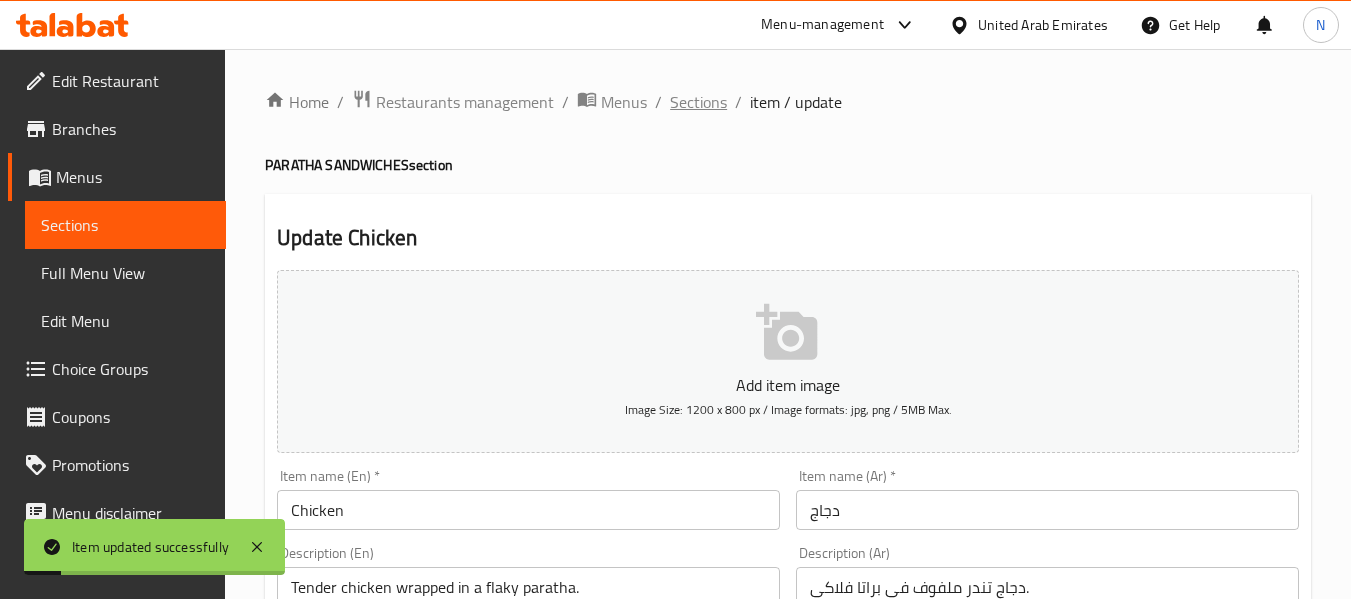 click on "Sections" at bounding box center (698, 102) 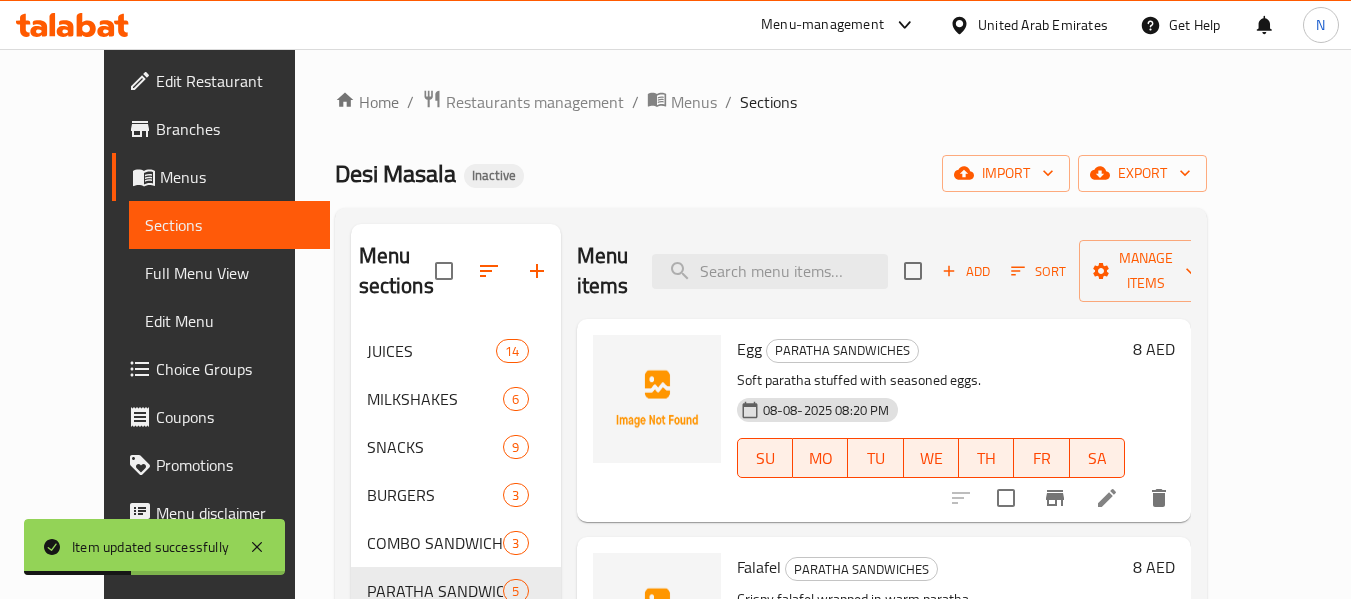 scroll, scrollTop: 573, scrollLeft: 0, axis: vertical 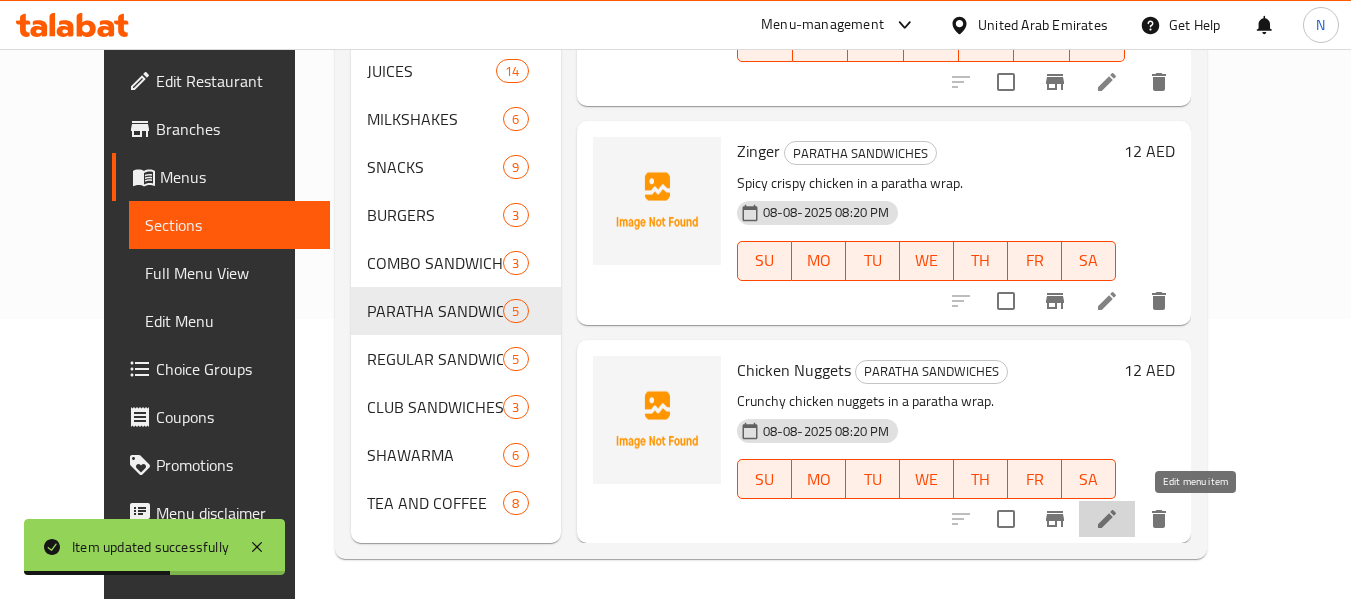 click 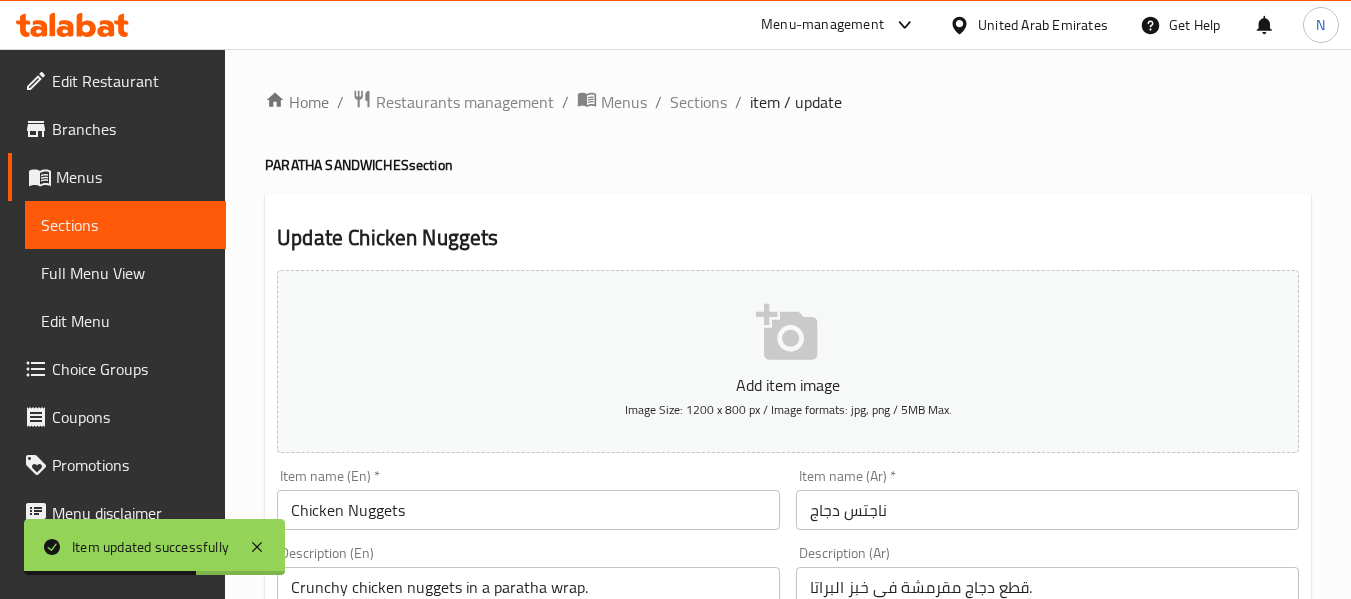 scroll, scrollTop: 276, scrollLeft: 0, axis: vertical 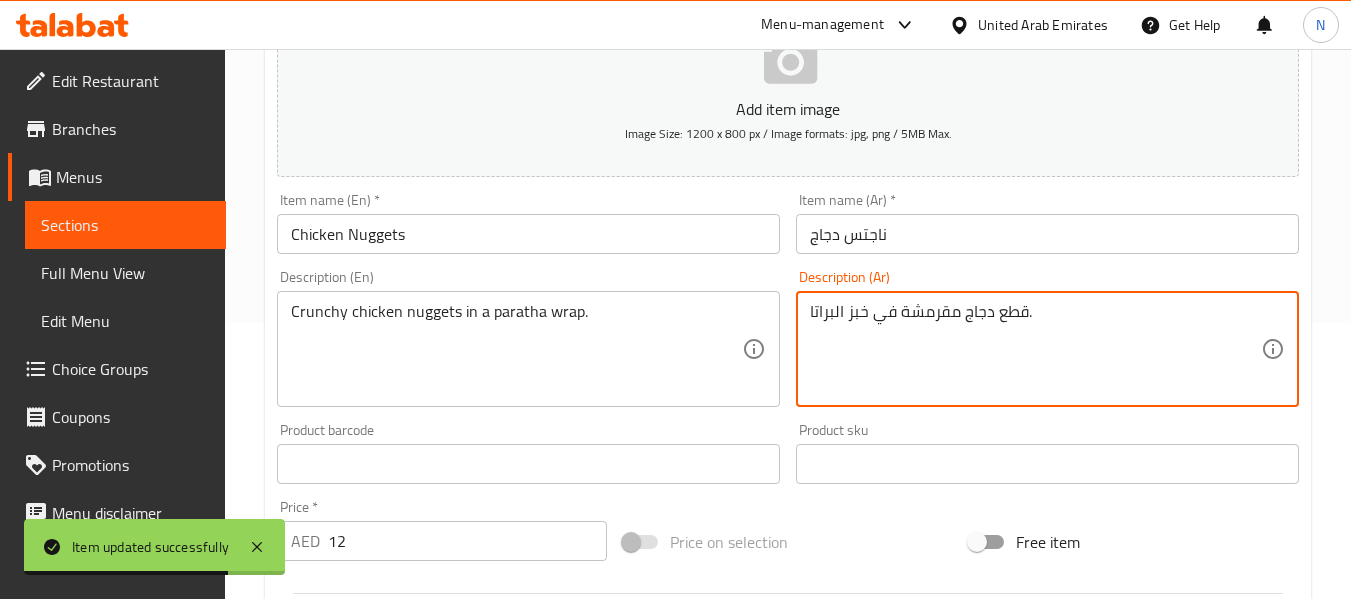 click on "قطع دجاج مقرمشة في خبز البراتا." at bounding box center [1035, 349] 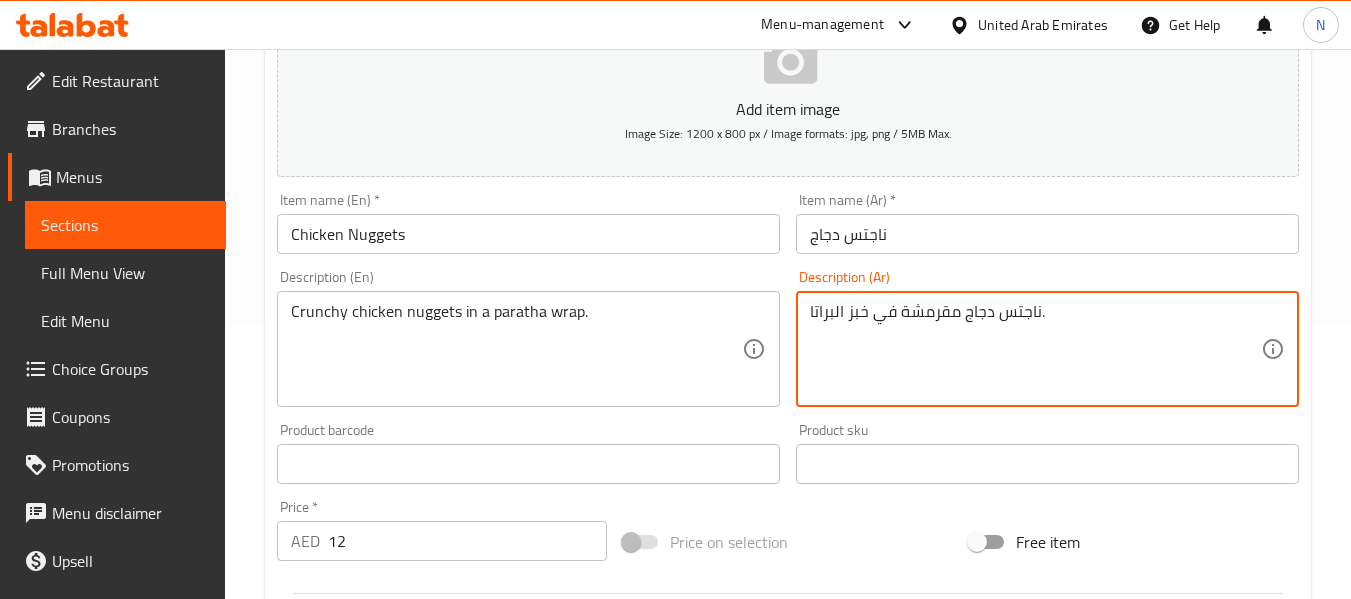 click on "ناجتس دجاج" at bounding box center (1047, 234) 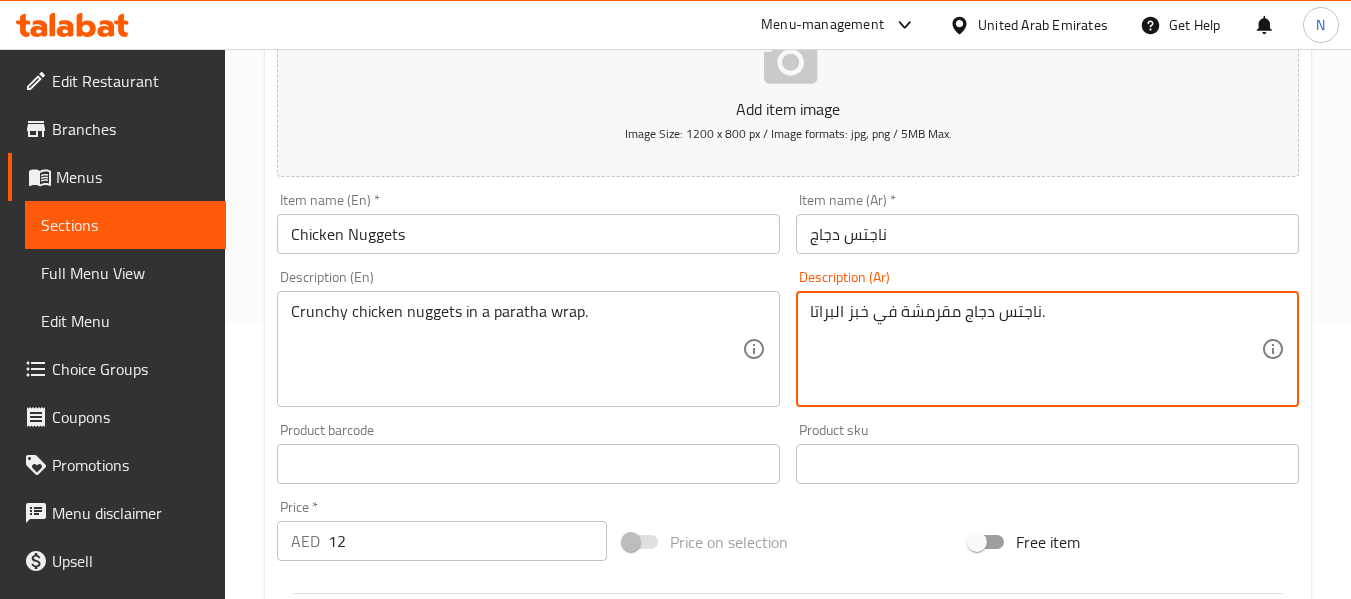 click on "ناجتس دجاج مقرمشة في خبز البراتا." at bounding box center [1035, 349] 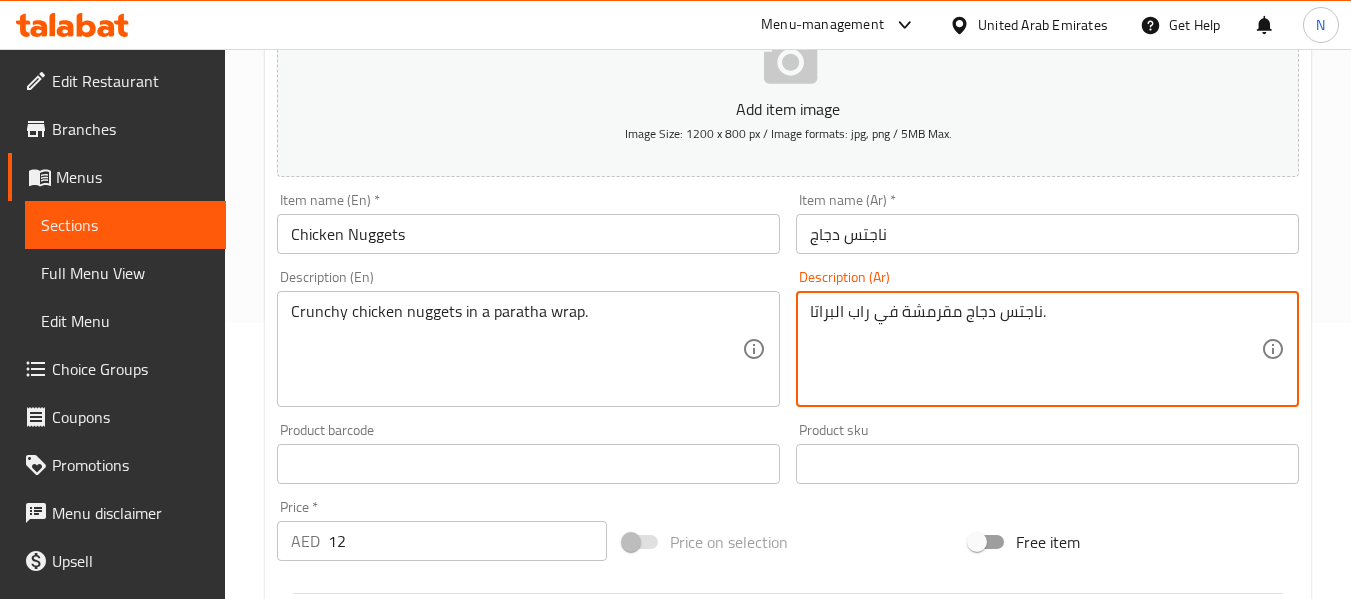 type on "ناجتس دجاج مقرمشة في راب البراتا." 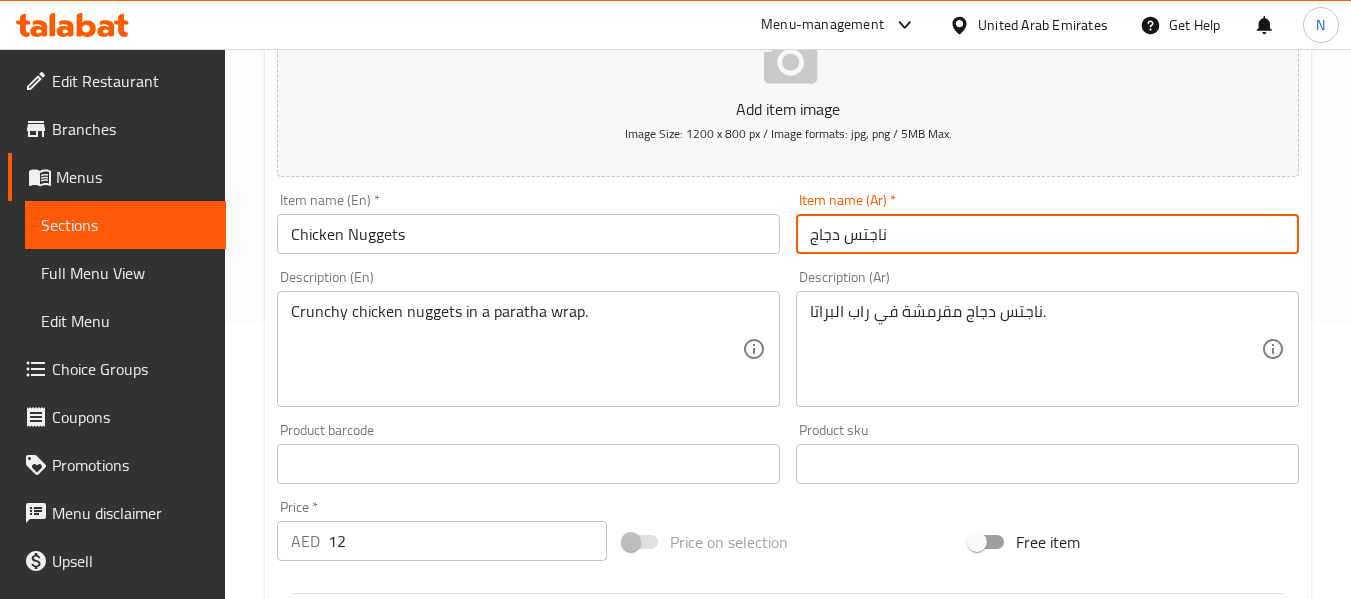 click on "ناجتس دجاج" at bounding box center [1047, 234] 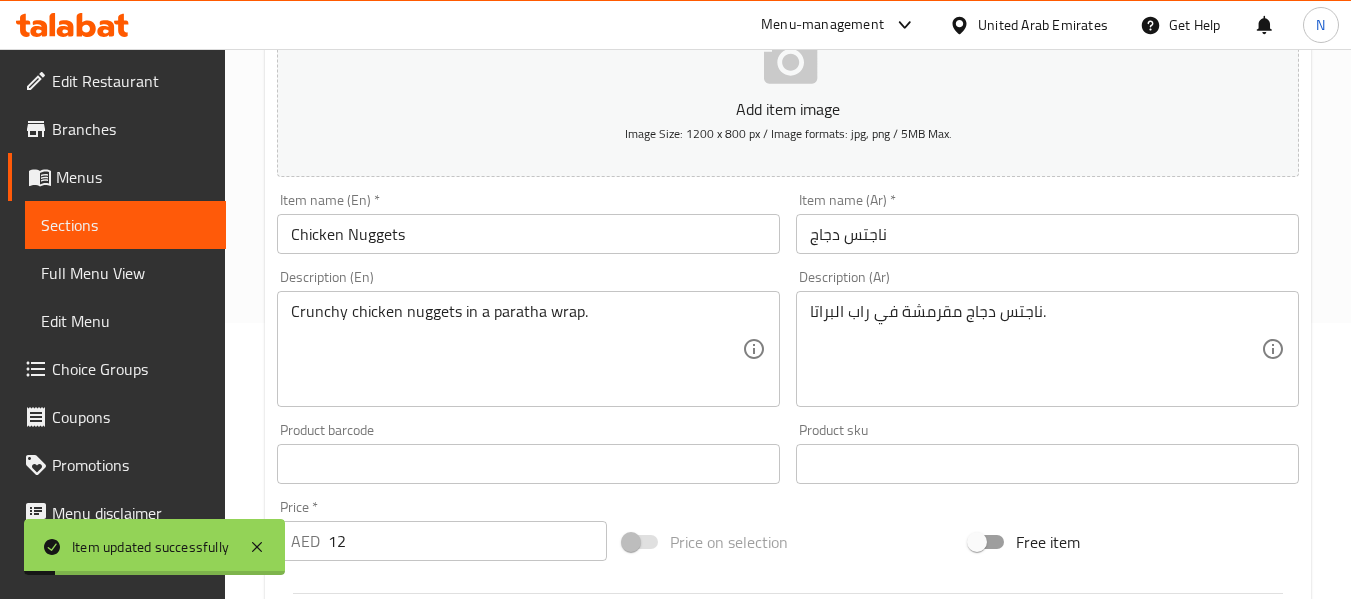 click on "Item name (En)   * Chicken Nuggets Item name (En)  *" at bounding box center (528, 223) 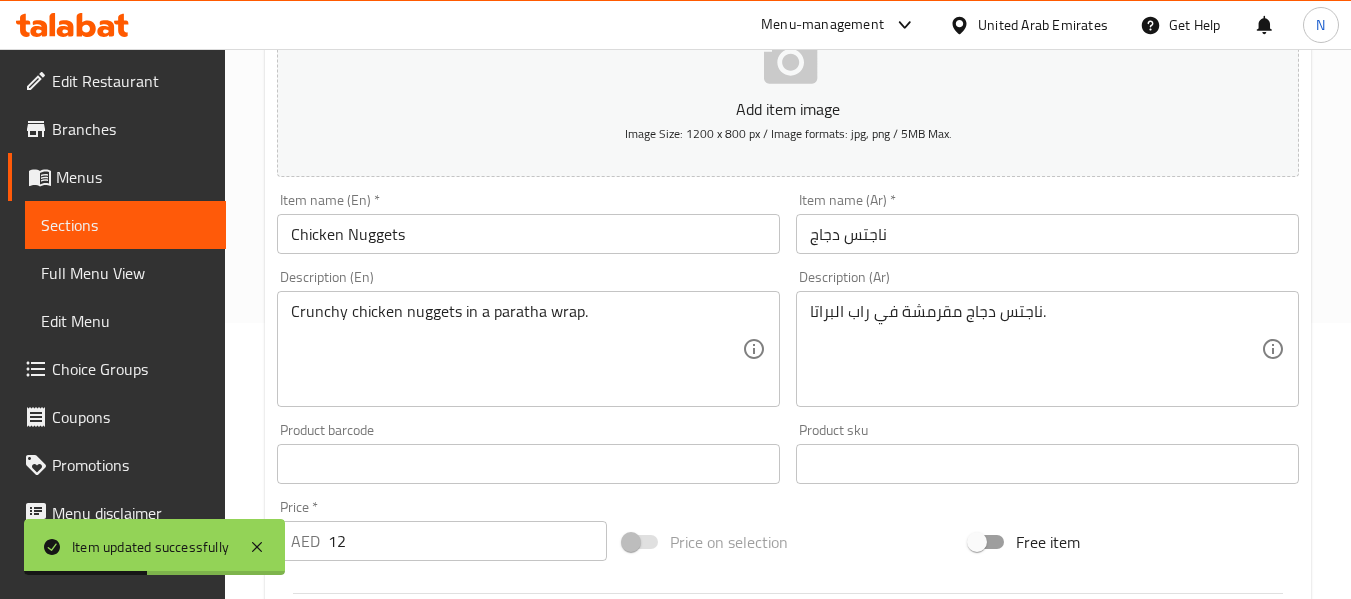 scroll, scrollTop: 0, scrollLeft: 0, axis: both 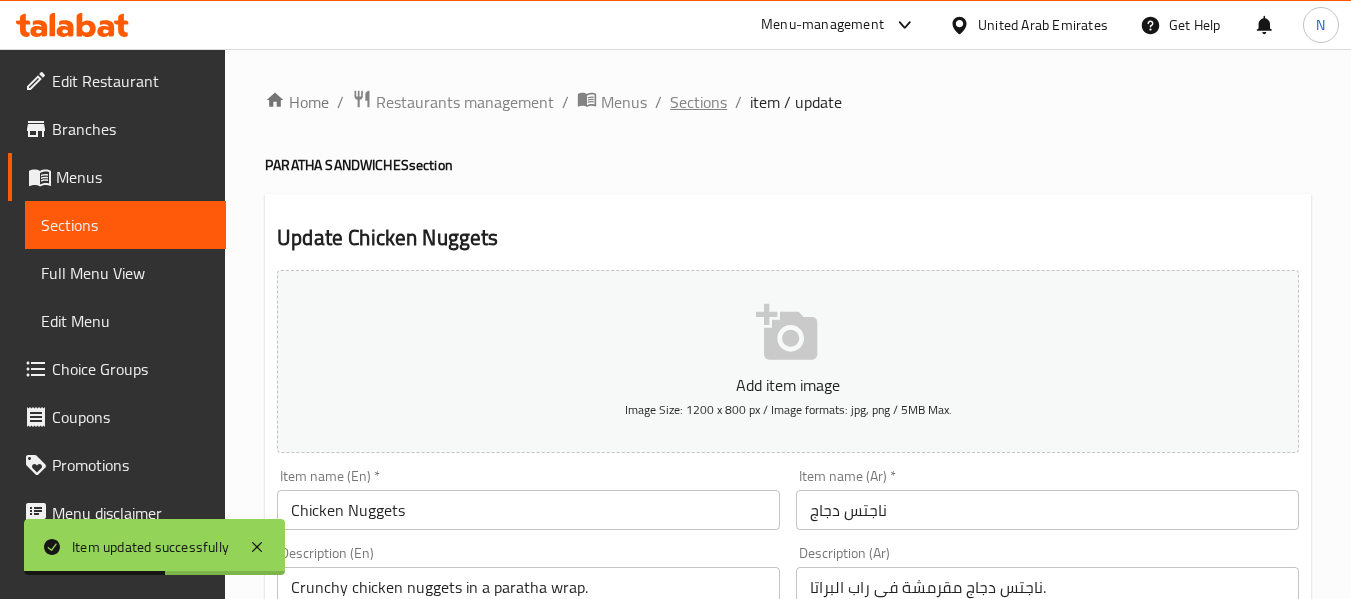 click on "Sections" at bounding box center [698, 102] 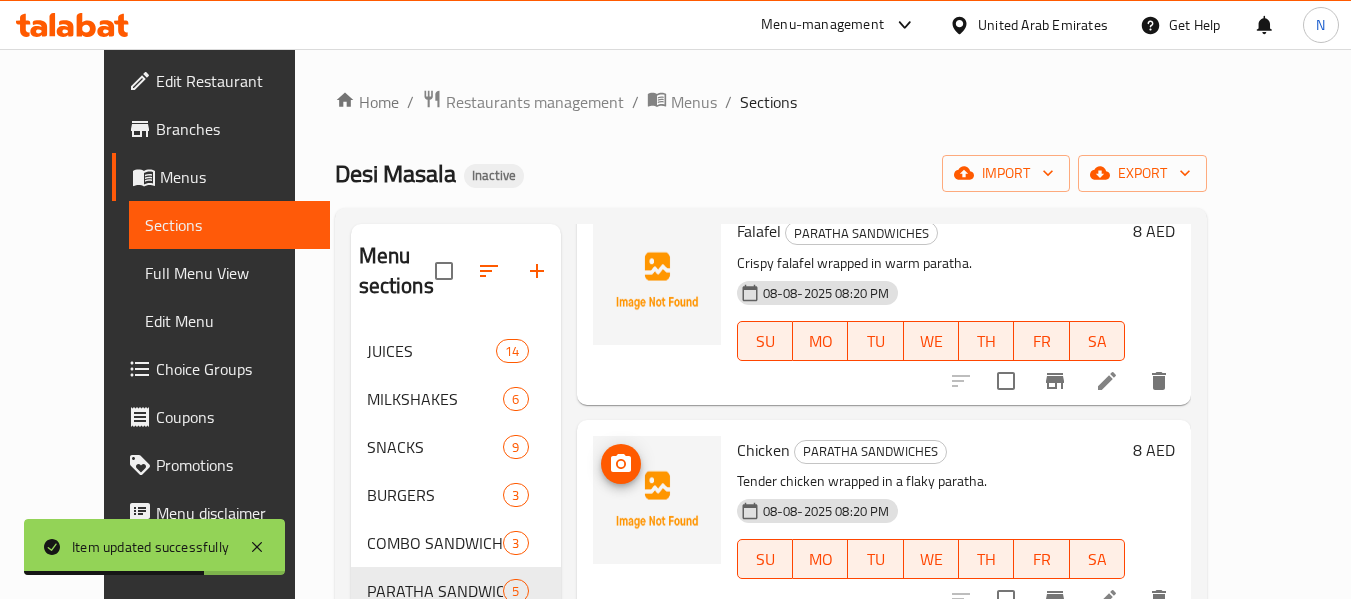 scroll, scrollTop: 337, scrollLeft: 0, axis: vertical 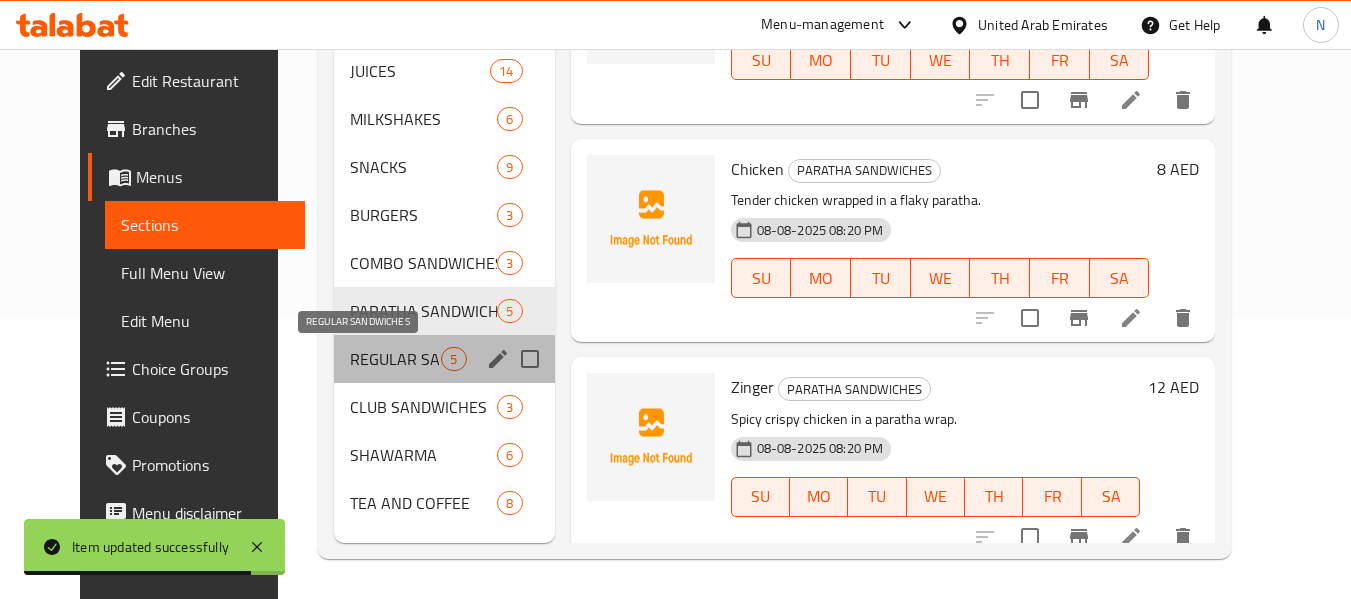 click on "REGULAR SANDWICHES" at bounding box center (395, 359) 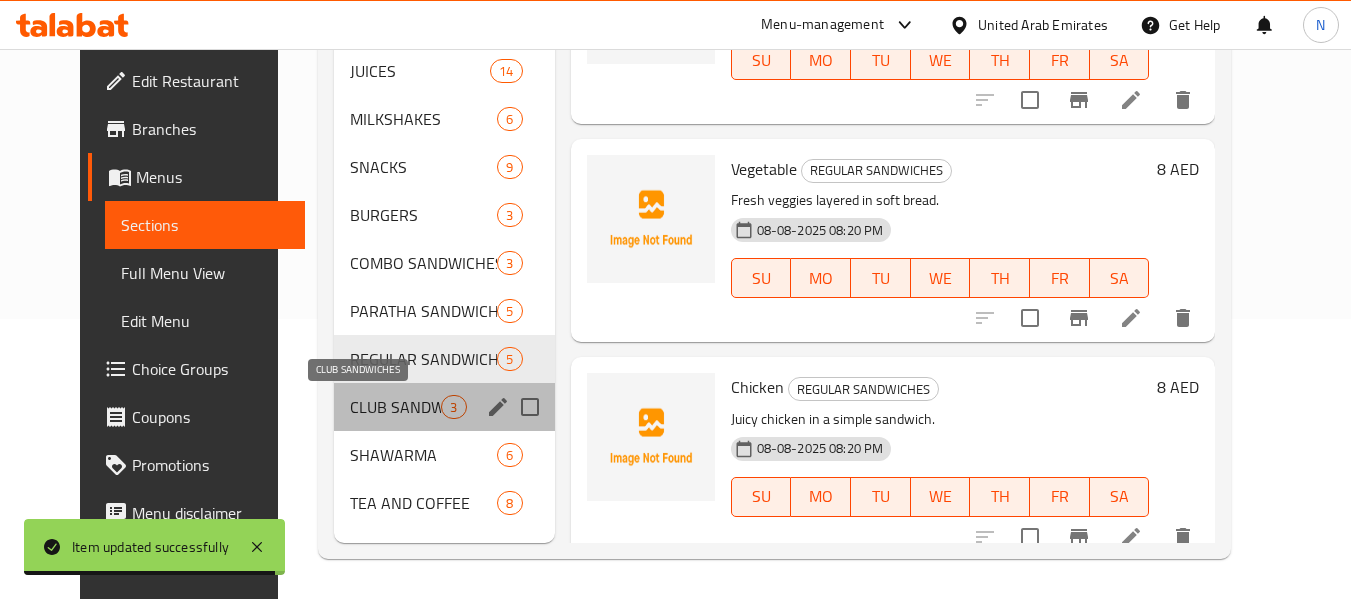 click on "CLUB SANDWICHES" at bounding box center [395, 407] 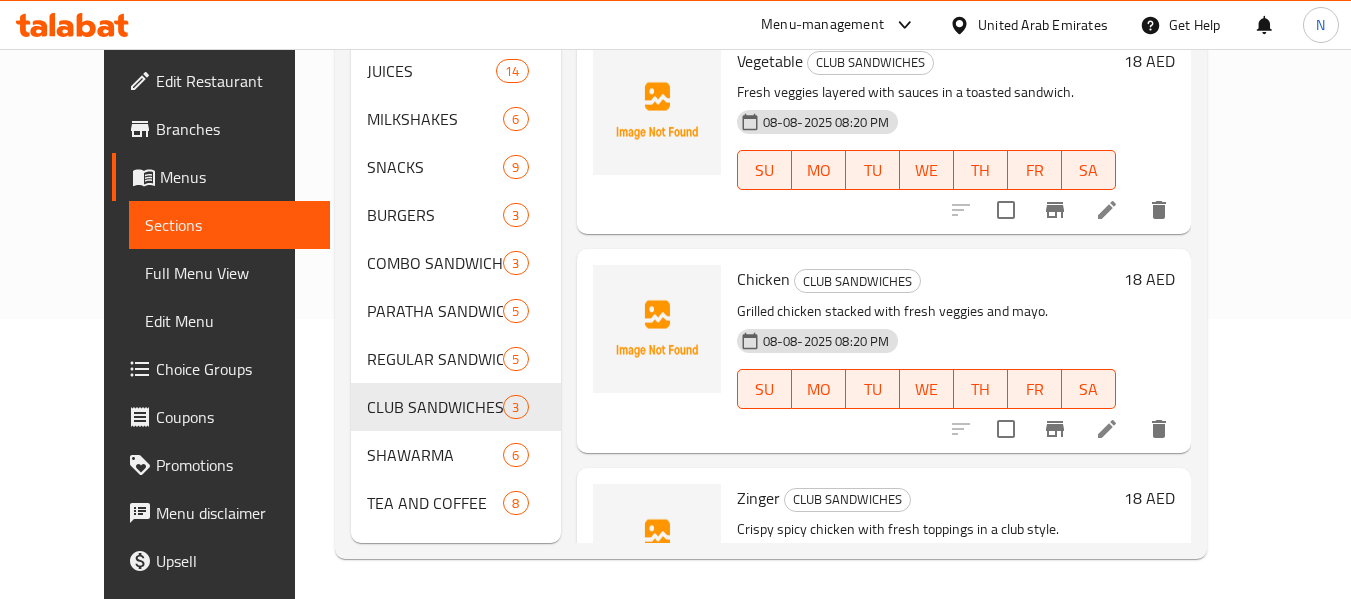 scroll, scrollTop: 3, scrollLeft: 0, axis: vertical 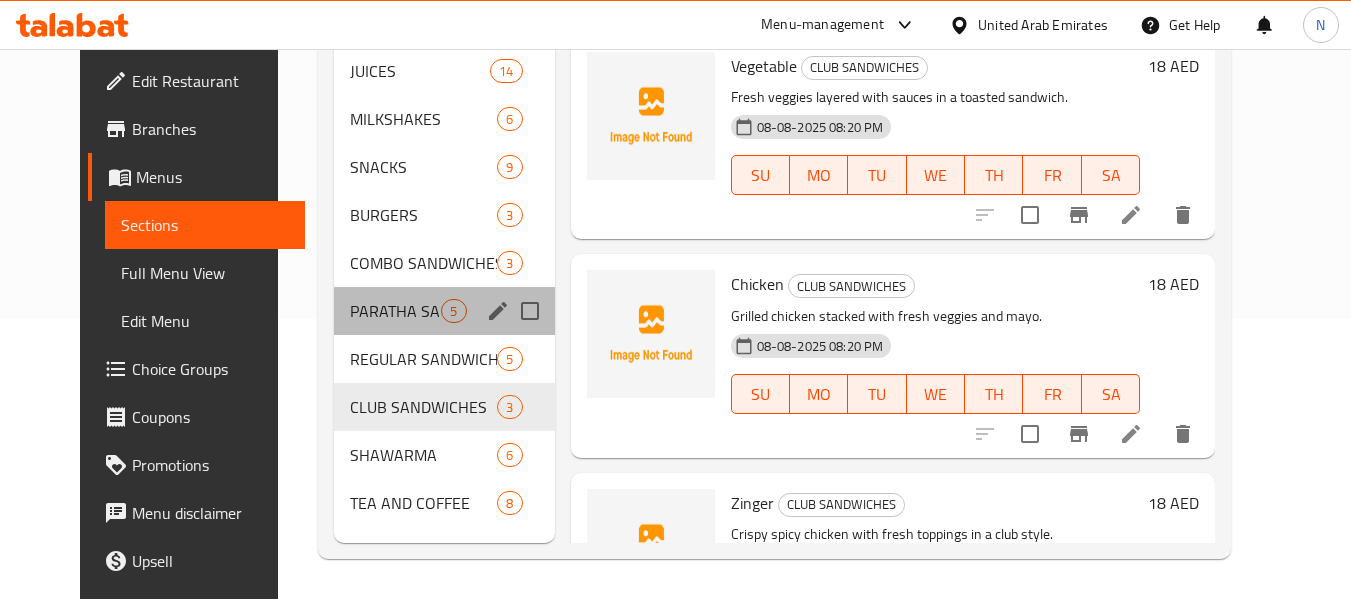 click on "PARATHA SANDWICHES 5" at bounding box center (444, 311) 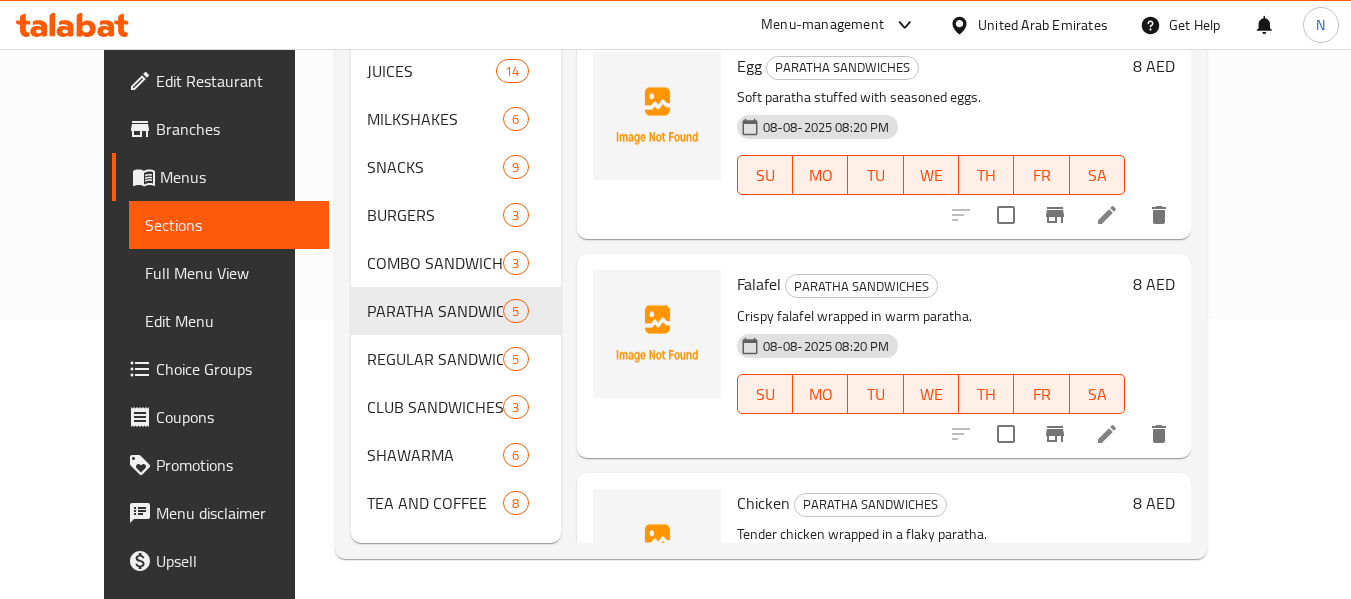 scroll, scrollTop: 0, scrollLeft: 0, axis: both 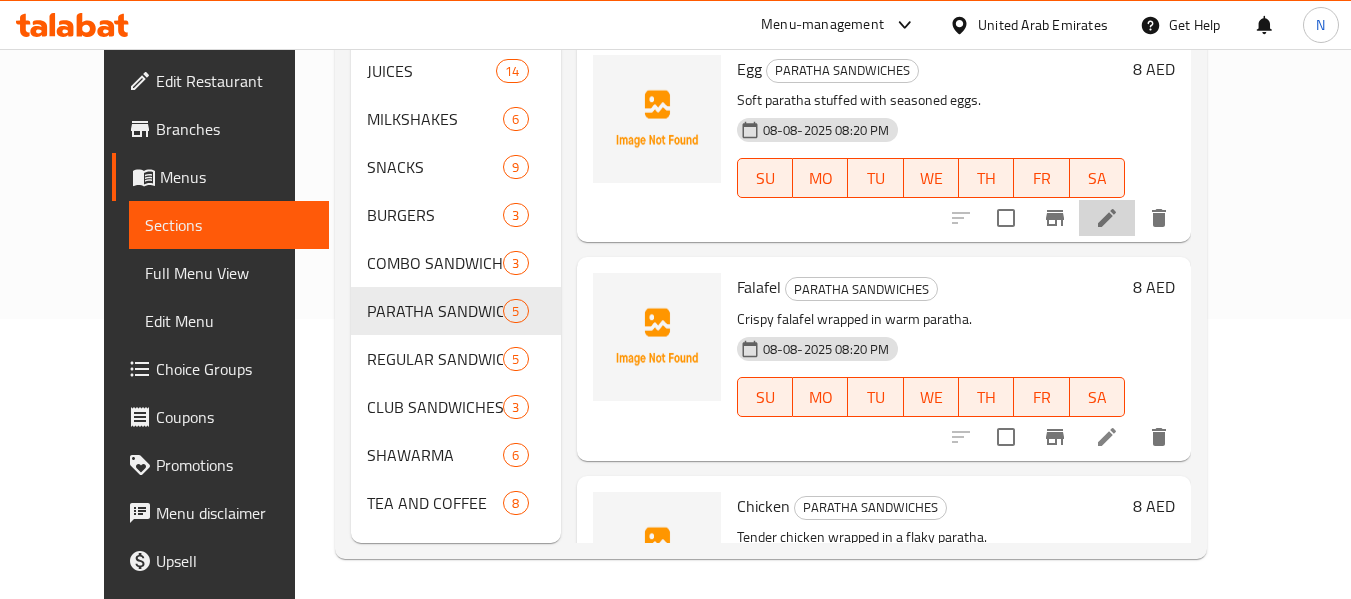 click at bounding box center (1107, 218) 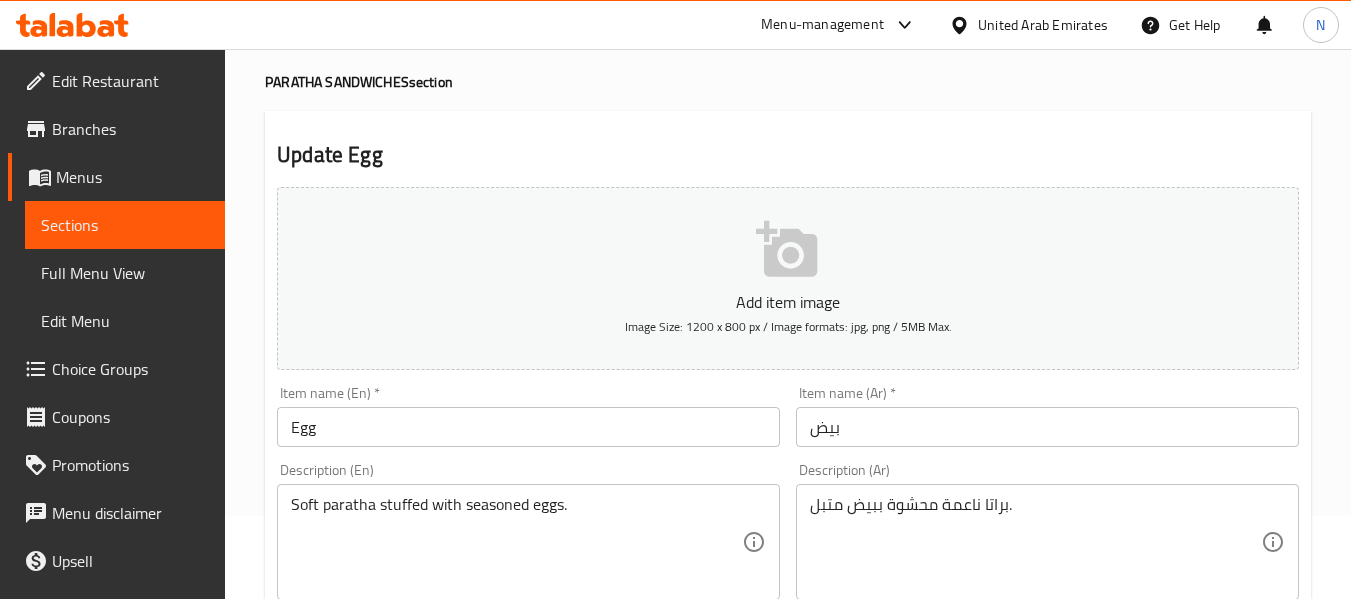 scroll, scrollTop: 86, scrollLeft: 0, axis: vertical 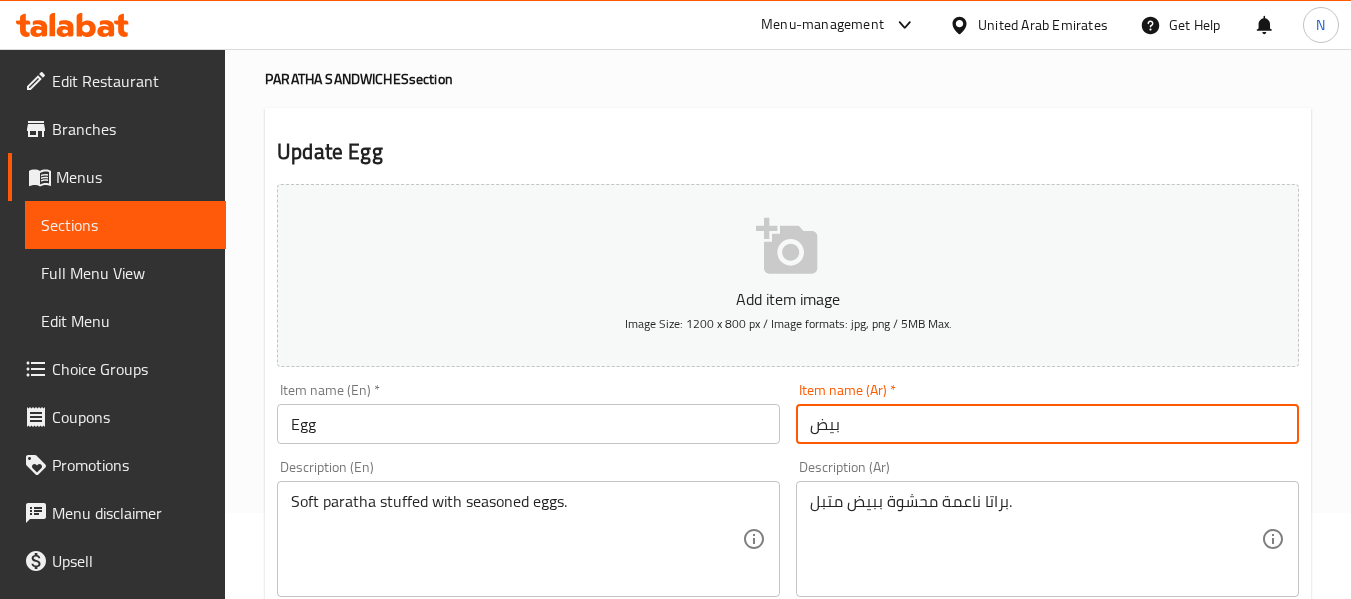 click on "بيض" at bounding box center [1047, 424] 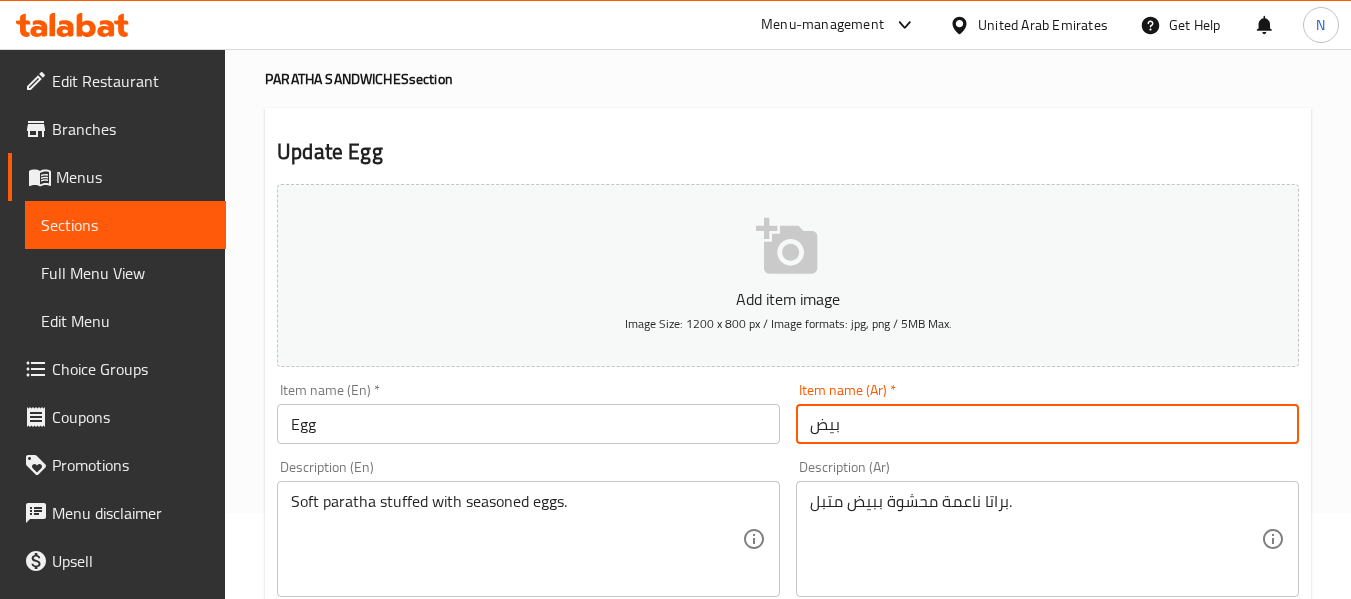 click on "بيض" at bounding box center (1047, 424) 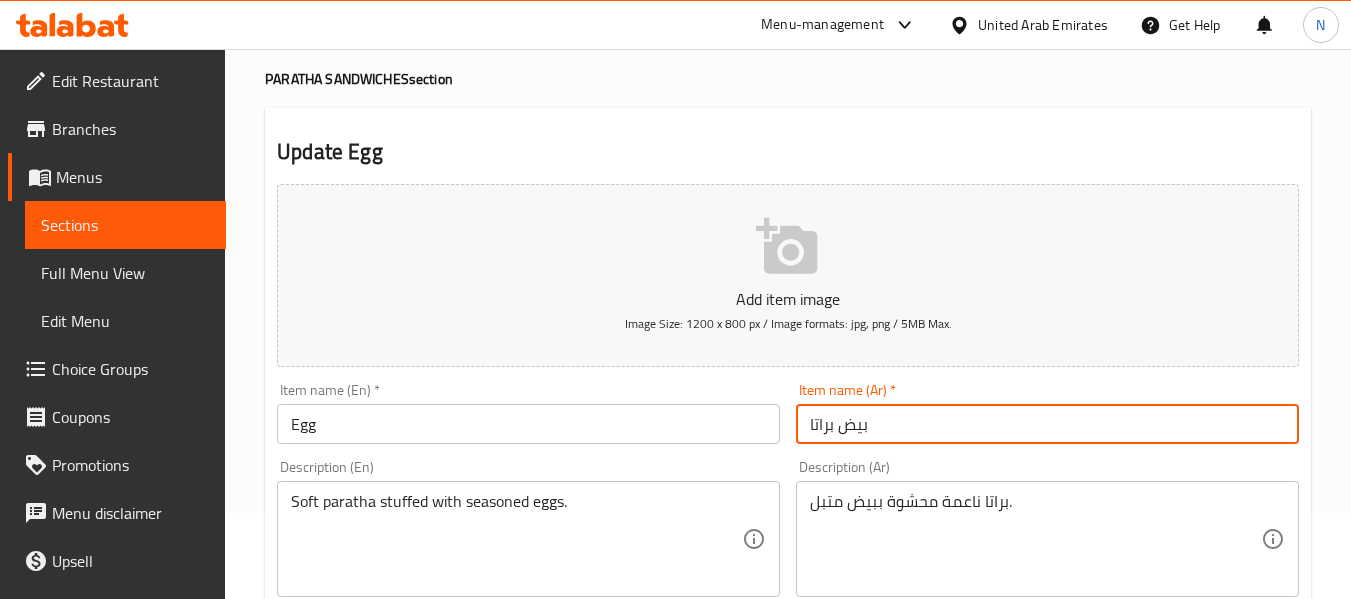 type on "بيض براتا" 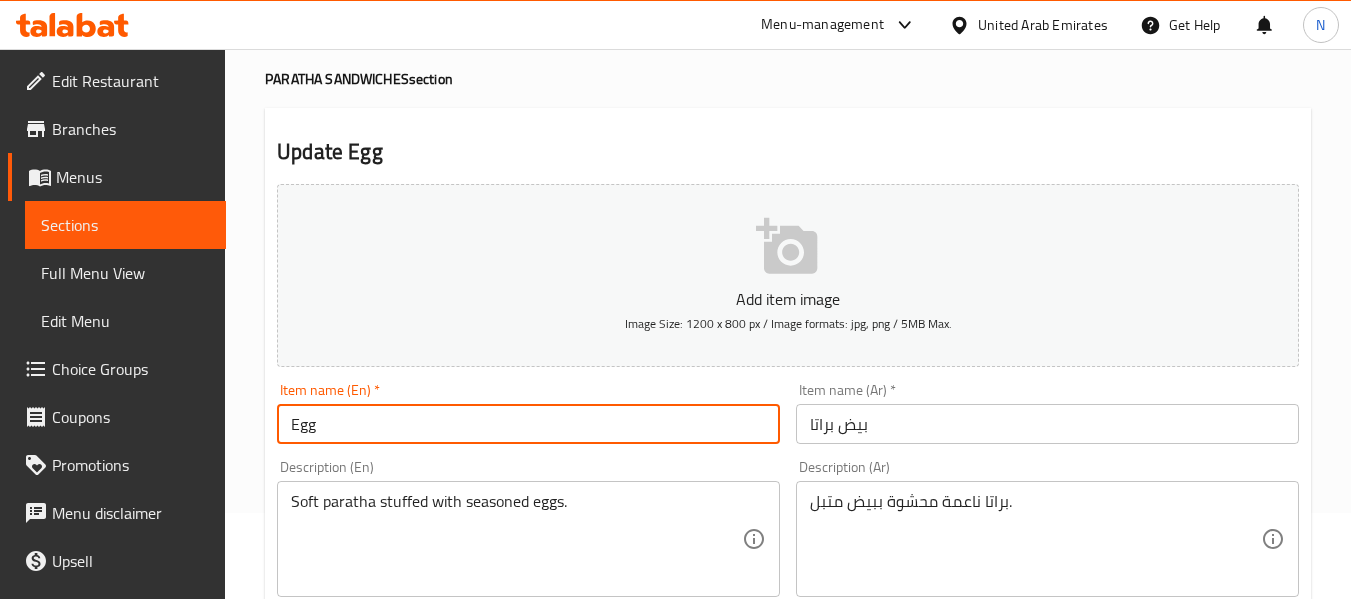 click on "Egg" at bounding box center [528, 424] 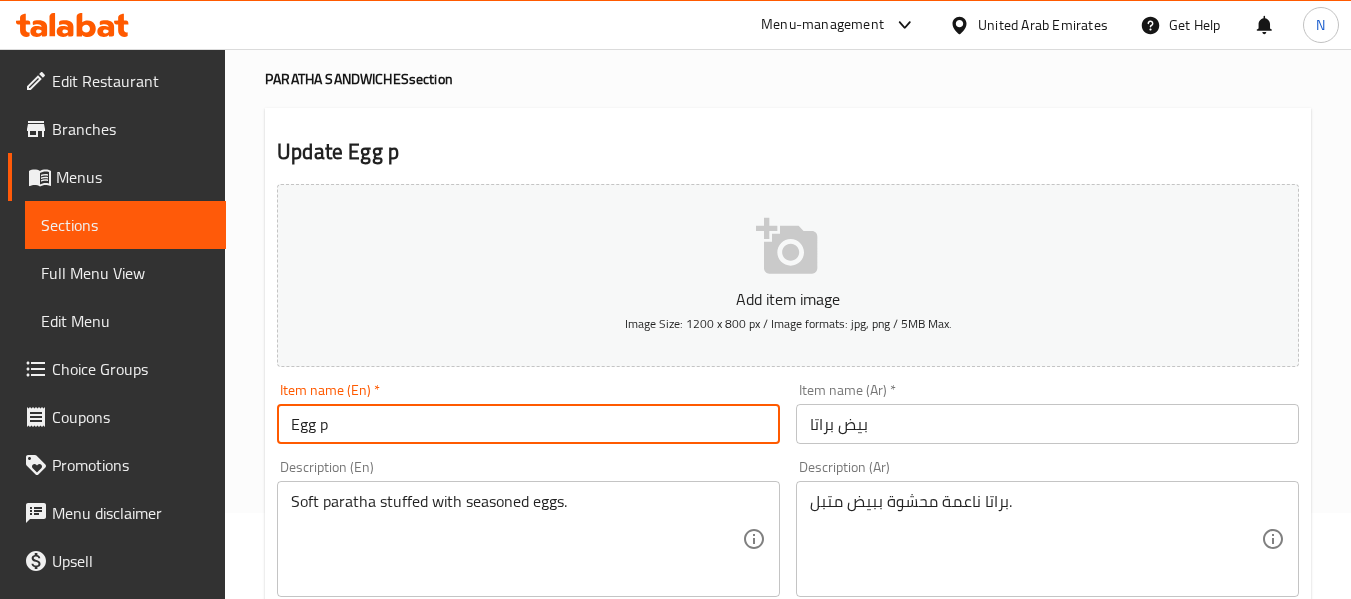 type on "Egg Paratha" 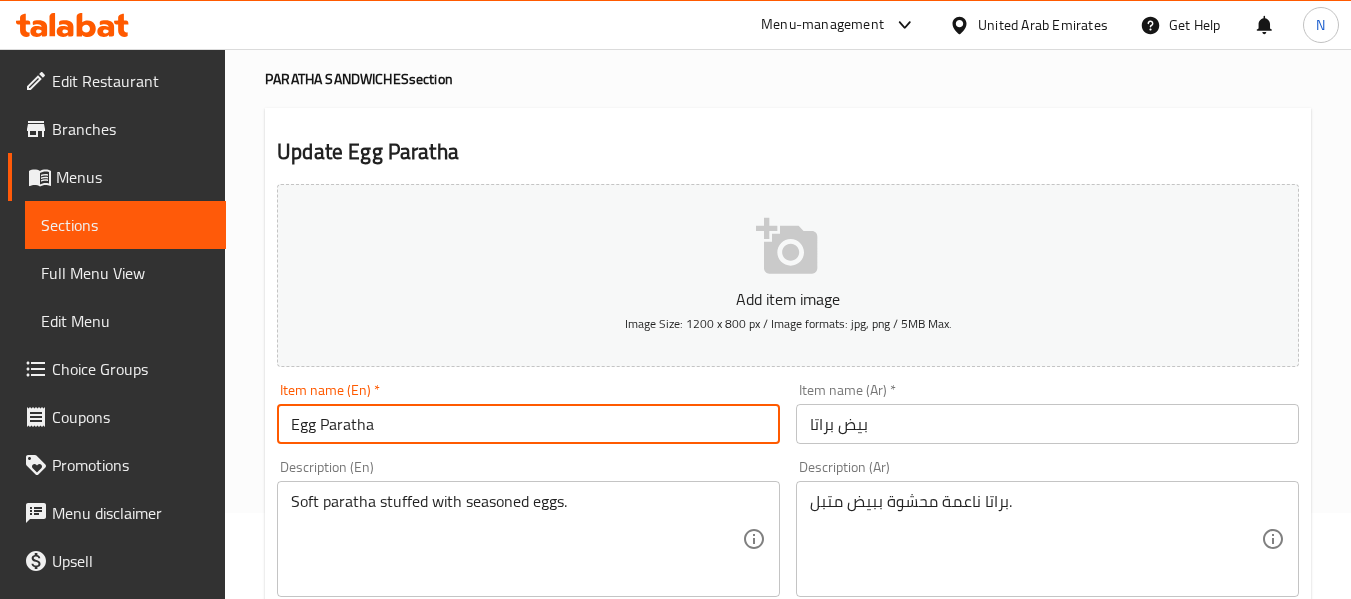 click on "Update" at bounding box center (398, 1240) 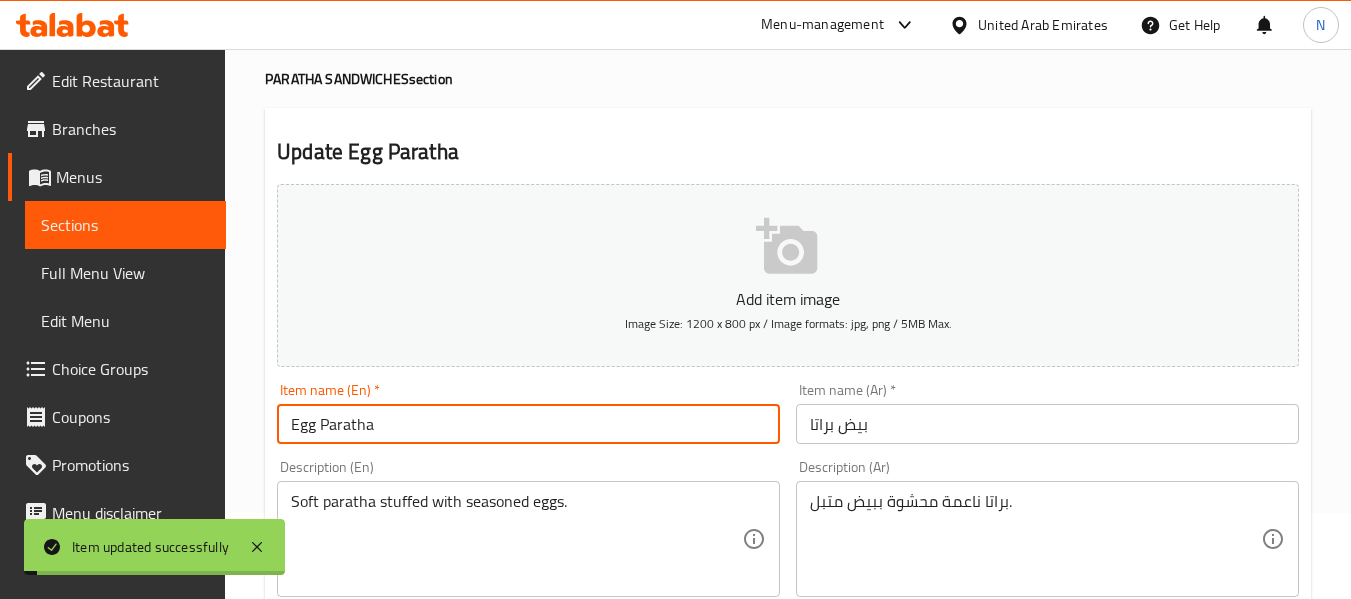 scroll, scrollTop: 0, scrollLeft: 0, axis: both 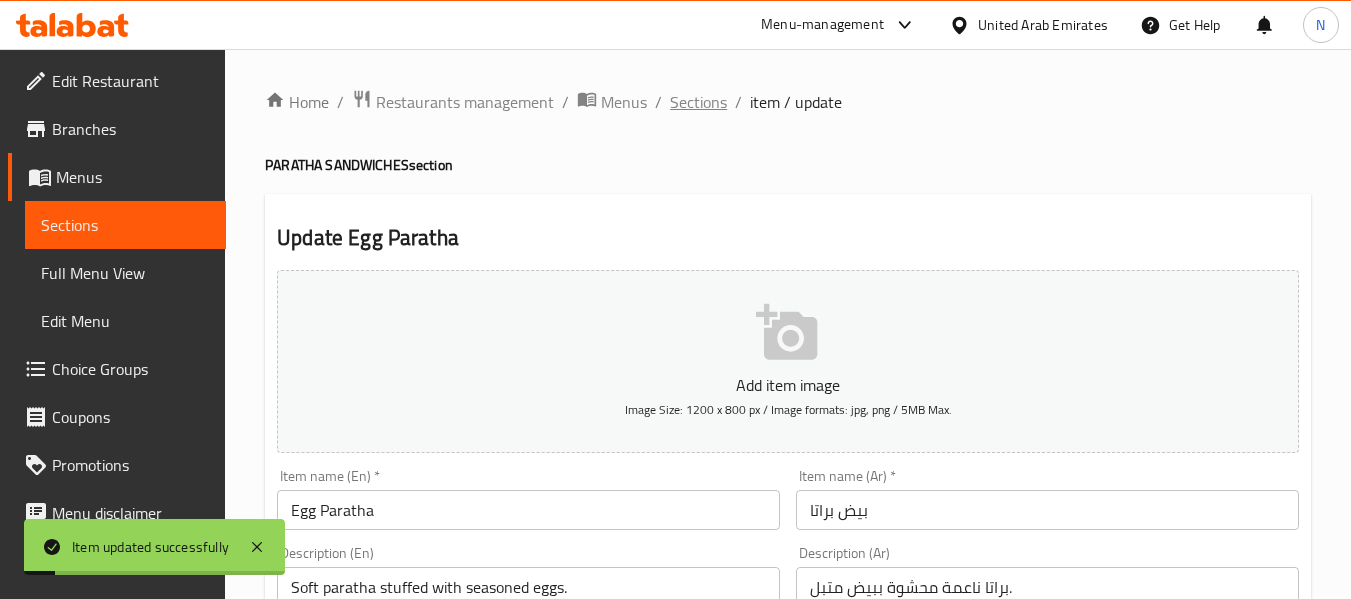 click on "Sections" at bounding box center [698, 102] 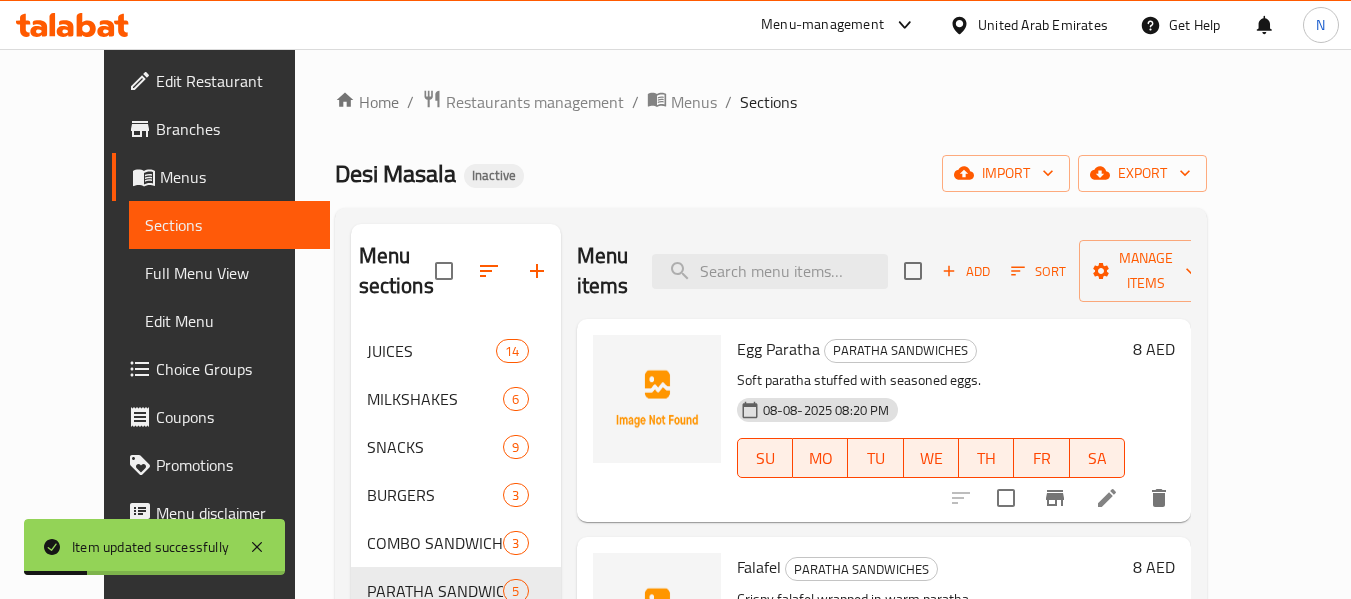 click on "Egg Paratha" at bounding box center (778, 349) 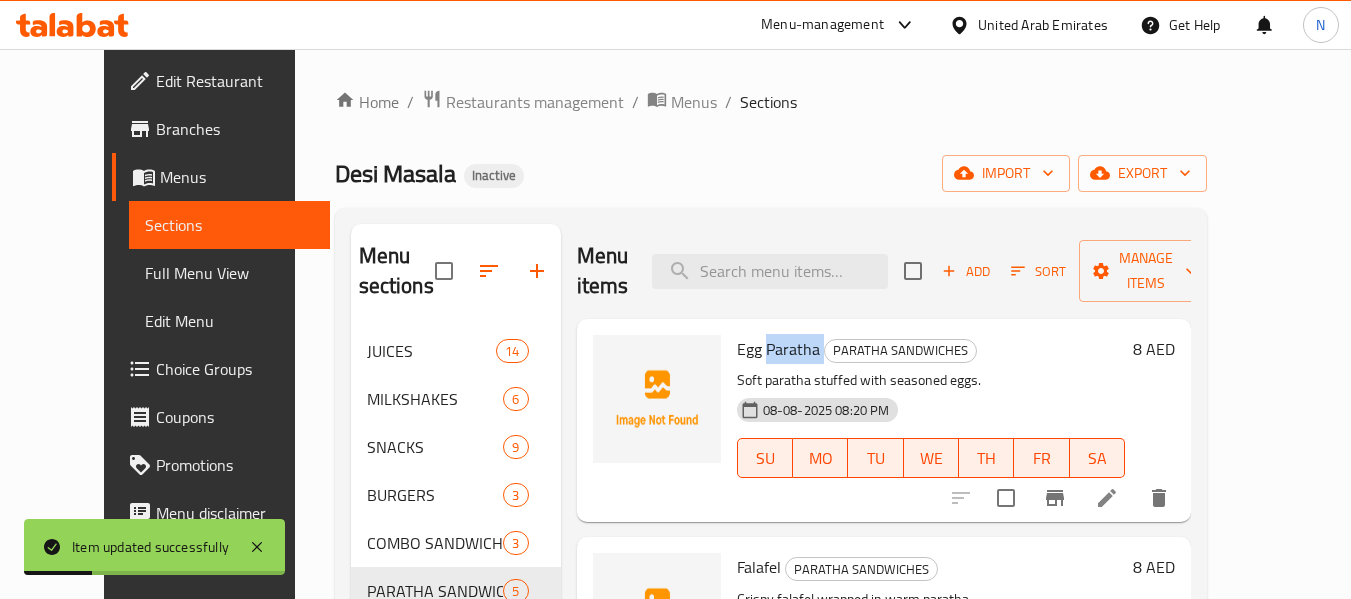 click on "Egg Paratha" at bounding box center [778, 349] 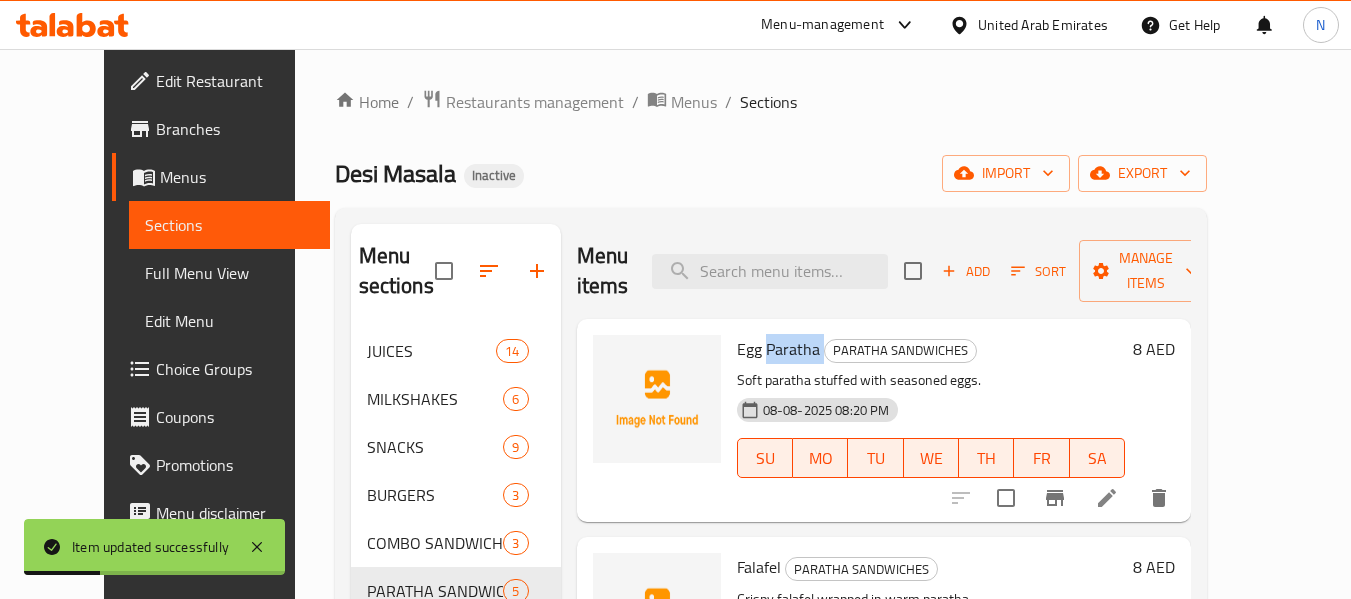 copy on "Paratha" 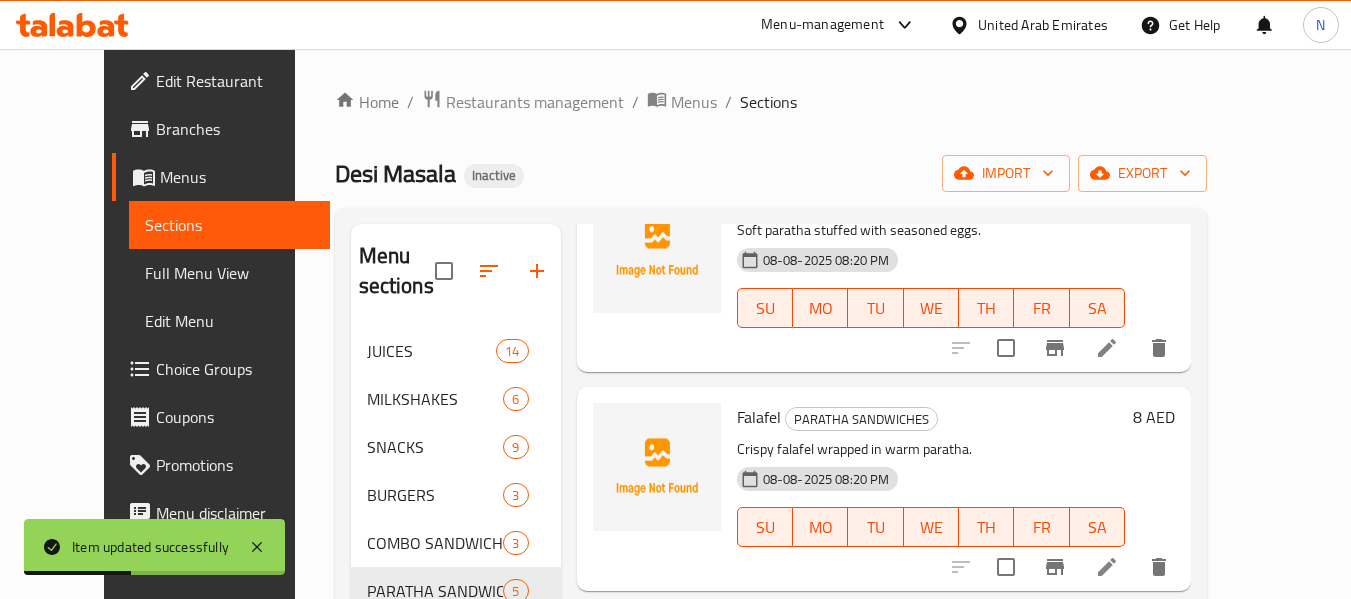scroll, scrollTop: 151, scrollLeft: 0, axis: vertical 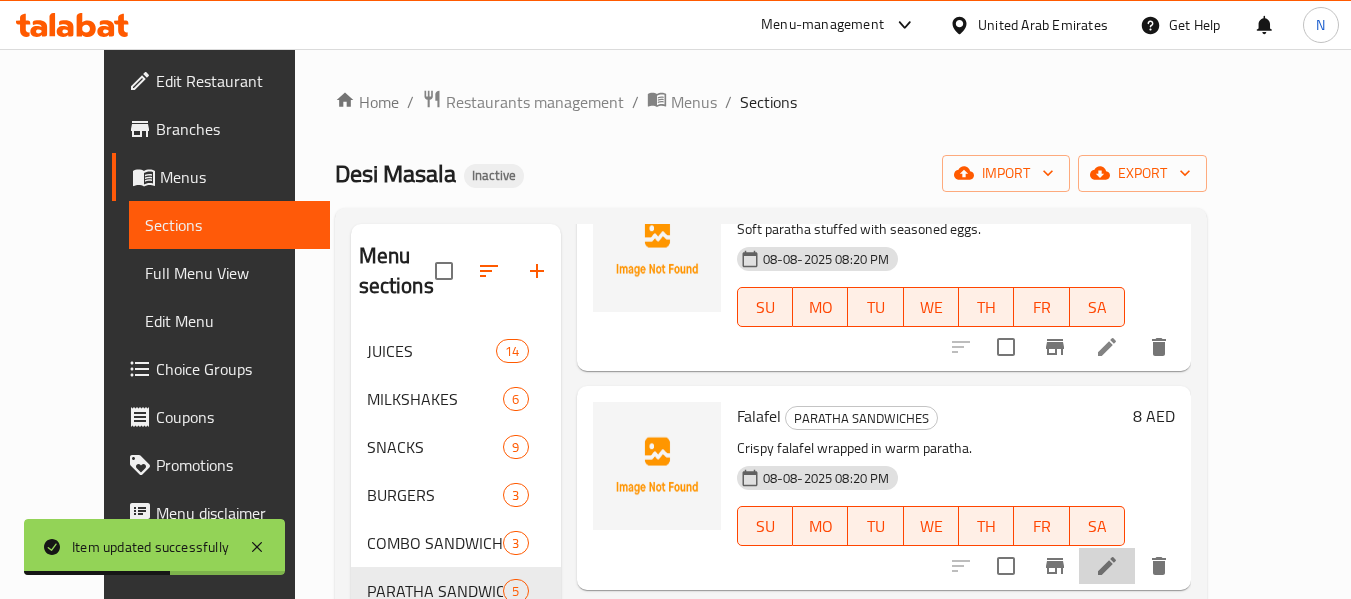 click at bounding box center (1107, 566) 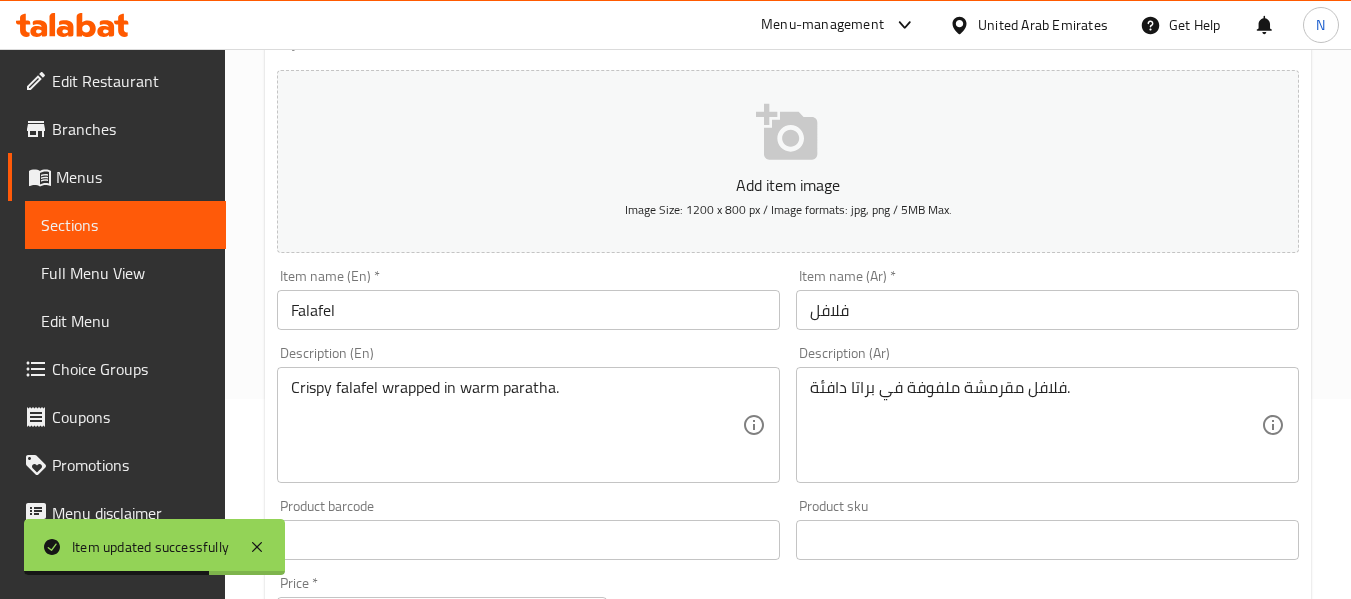scroll, scrollTop: 201, scrollLeft: 0, axis: vertical 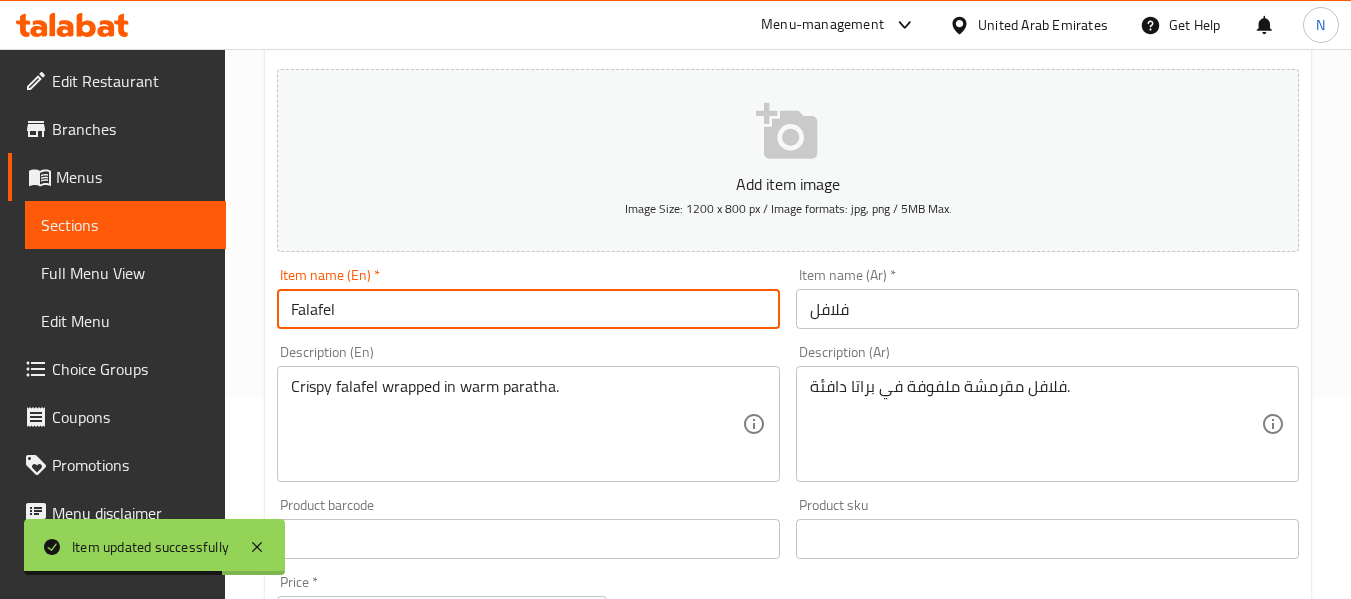 click on "Falafel" at bounding box center (528, 309) 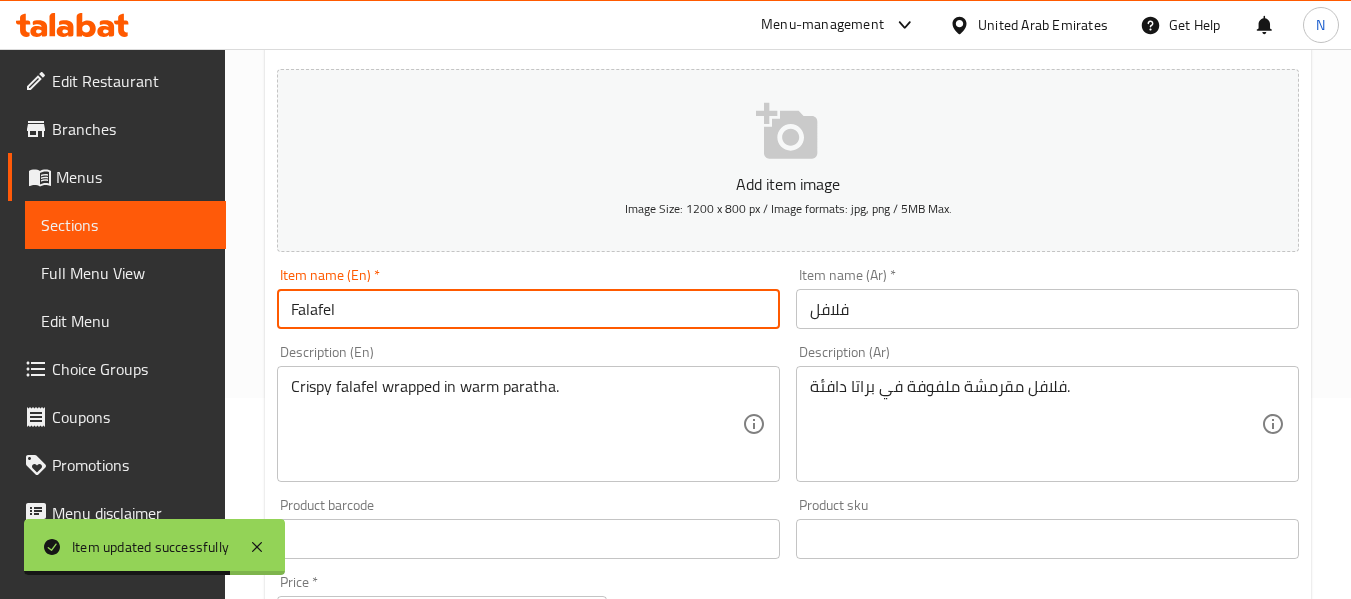 paste on "Paratha" 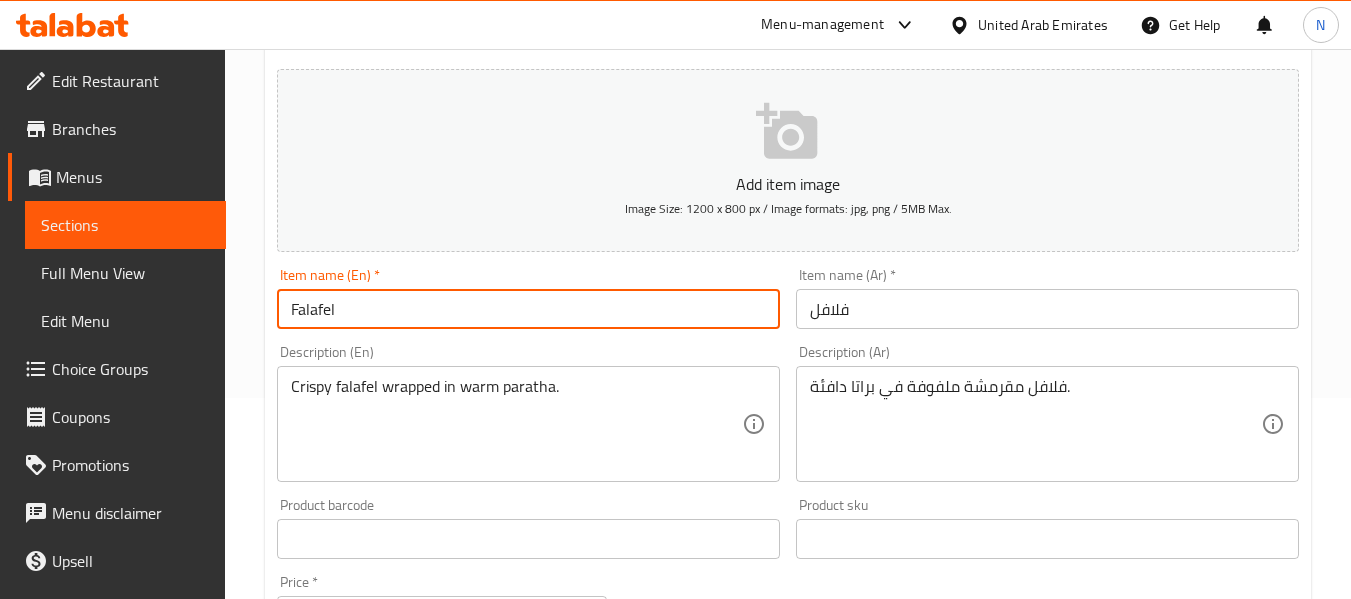paste on "Paratha" 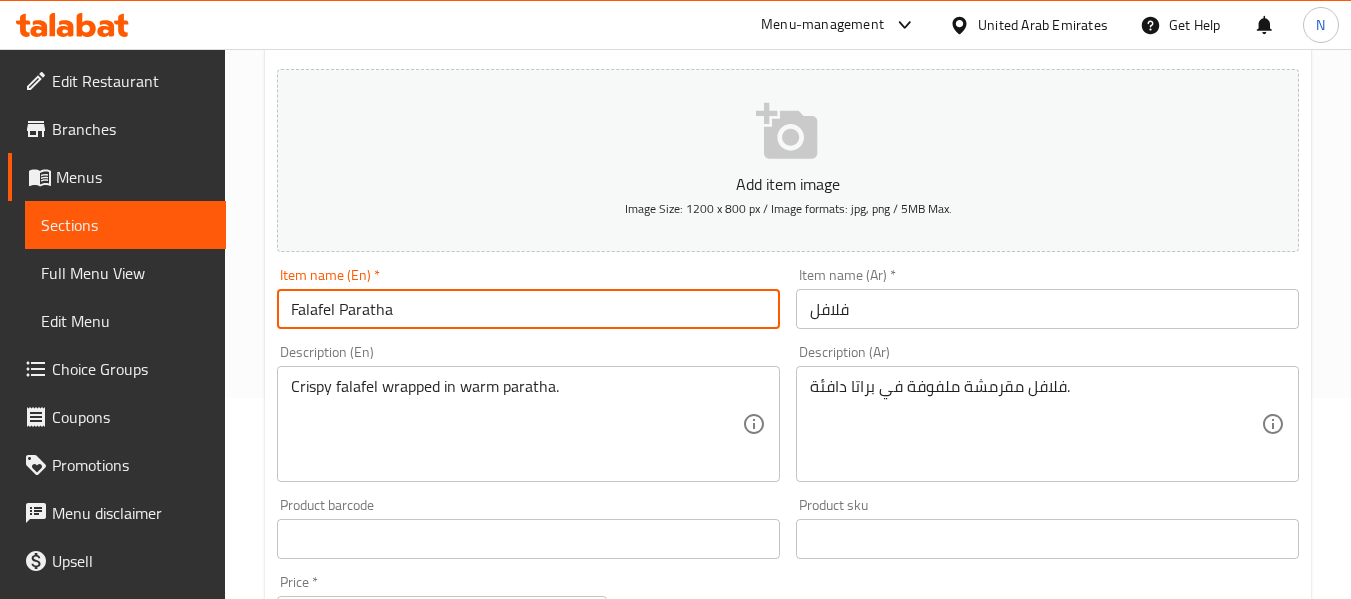 type on "Falafel Paratha" 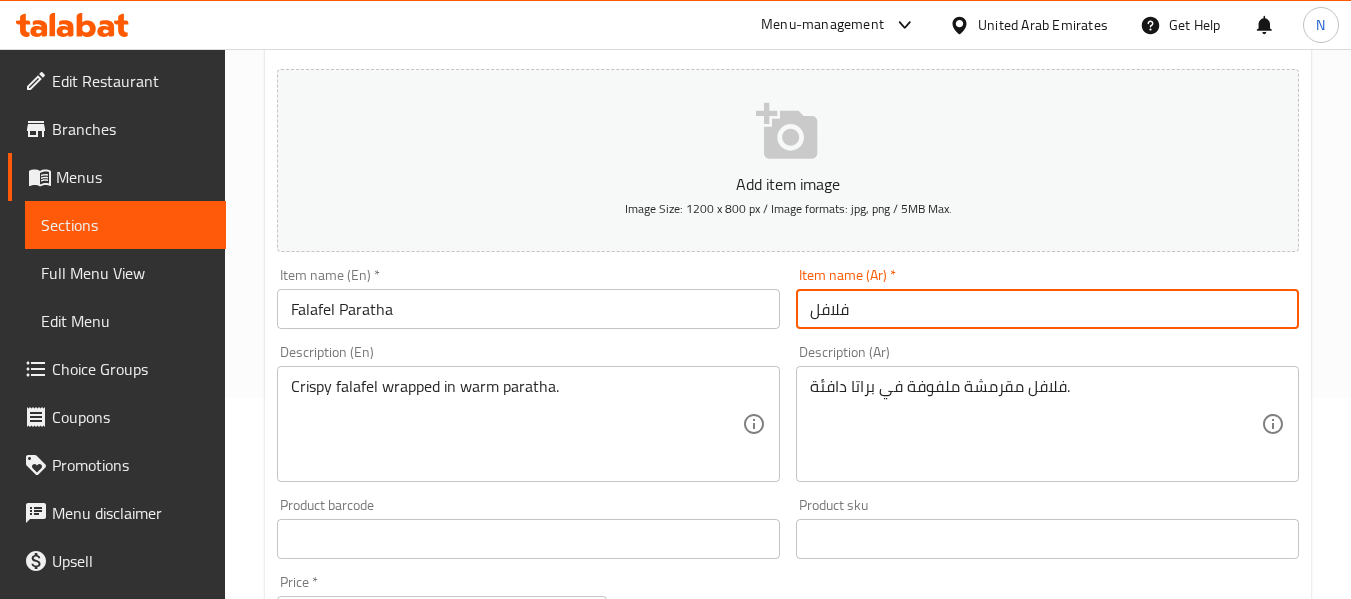 click on "فلافل" at bounding box center (1047, 309) 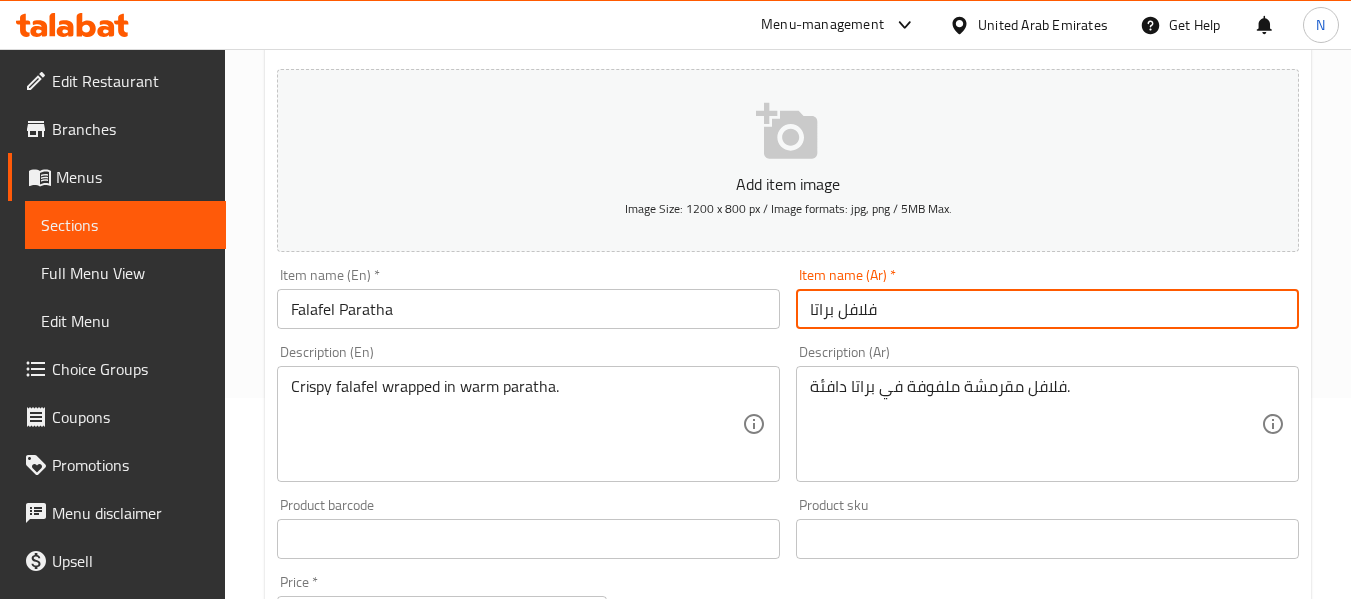type on "فلافل براتا" 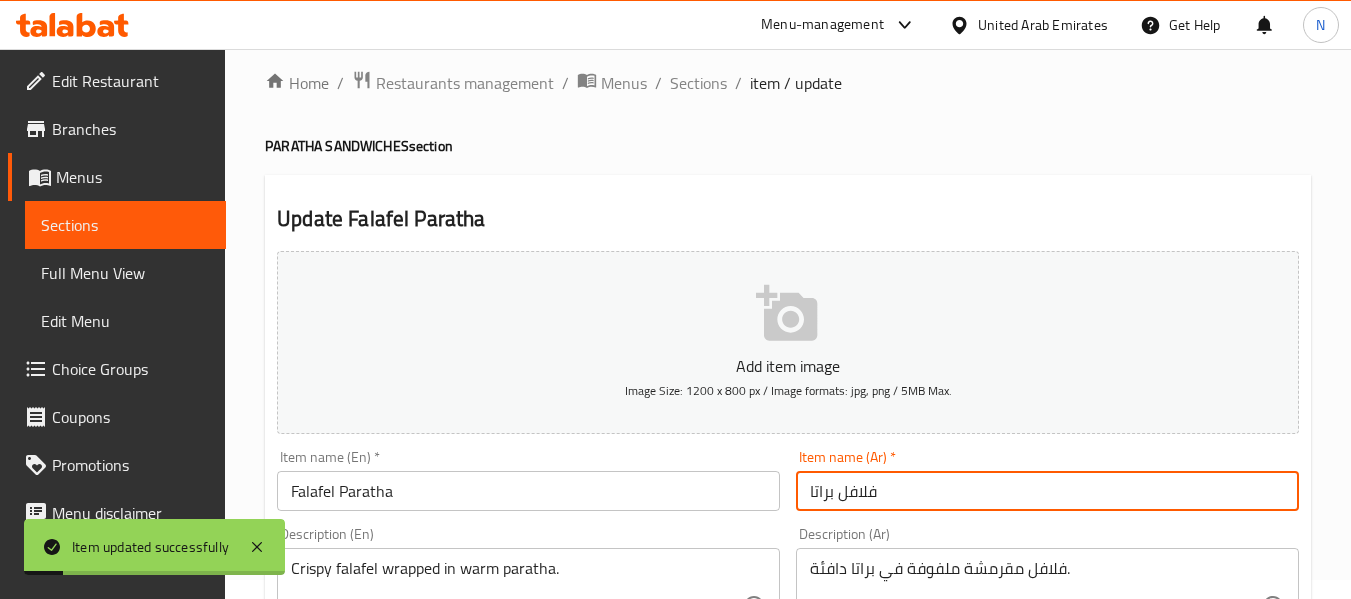 scroll, scrollTop: 0, scrollLeft: 0, axis: both 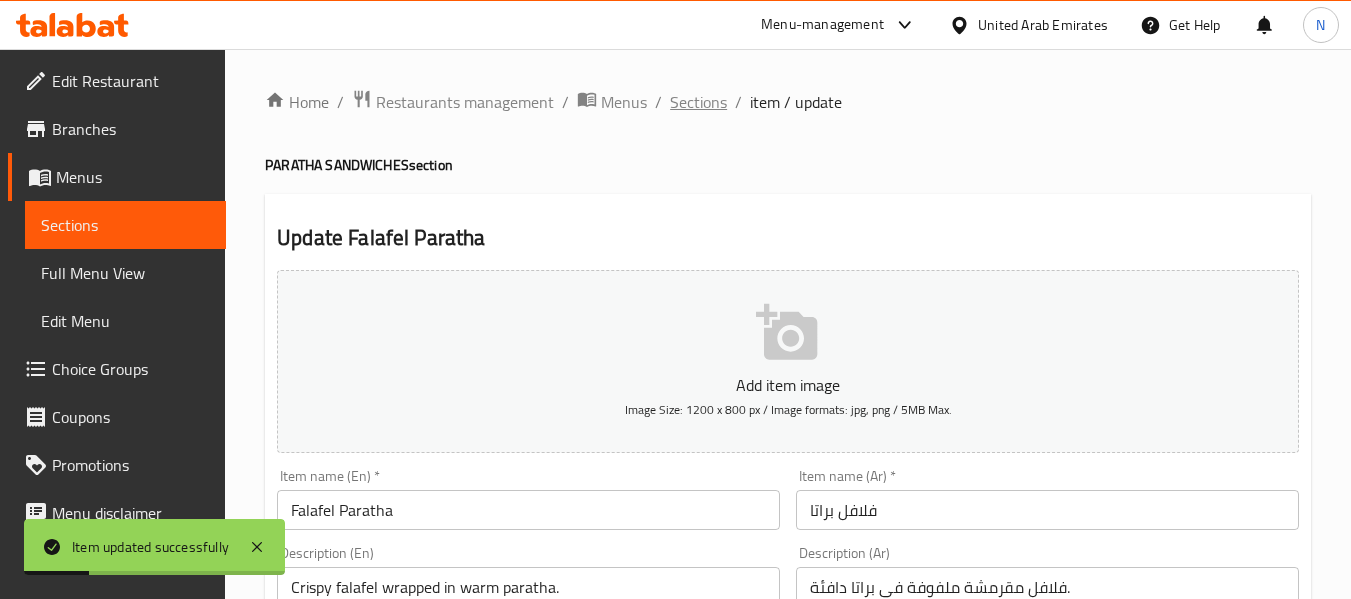 click on "Sections" at bounding box center [698, 102] 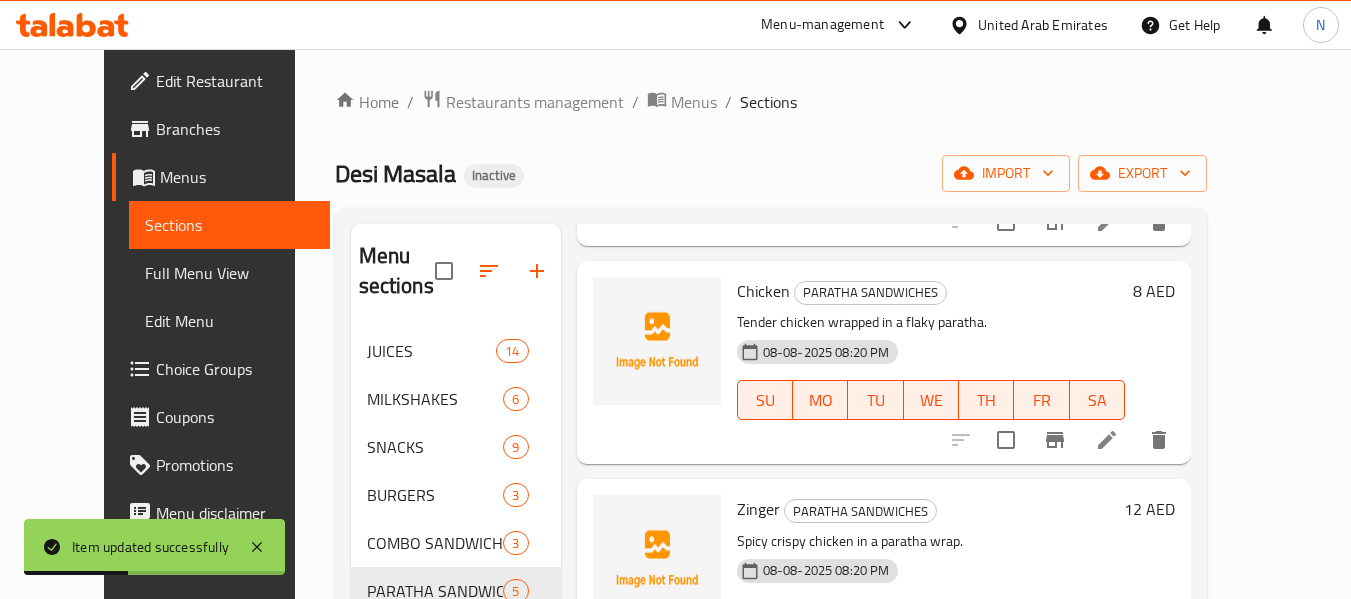 scroll, scrollTop: 496, scrollLeft: 0, axis: vertical 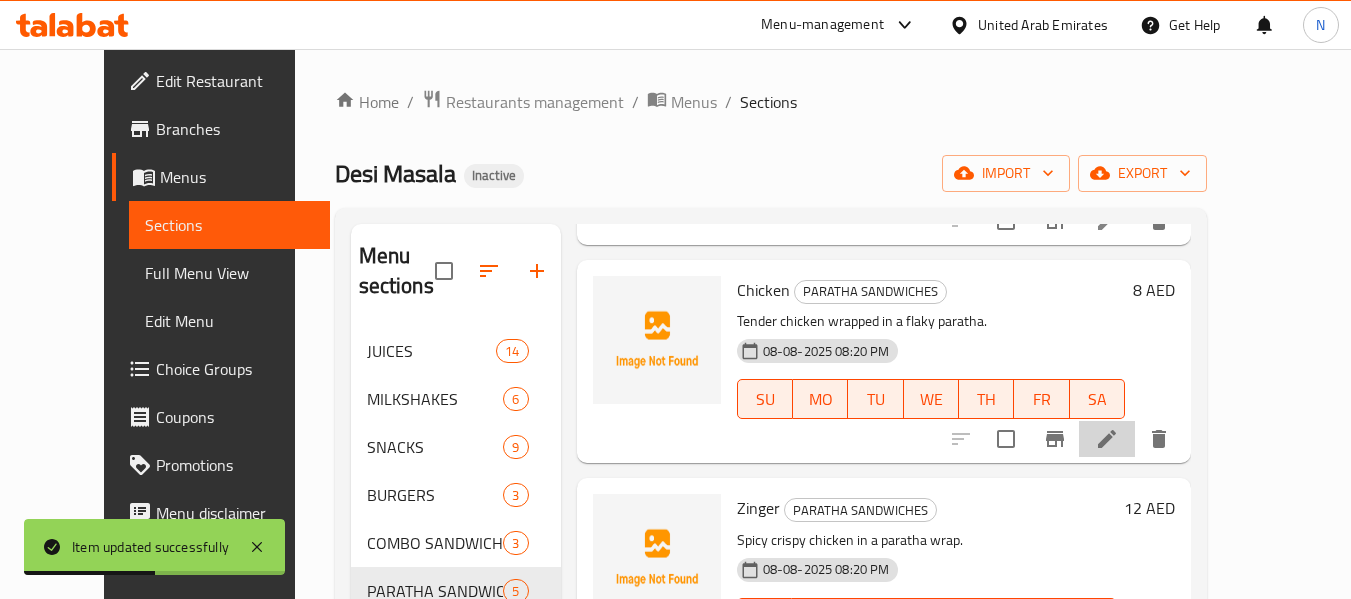 click at bounding box center [1107, 439] 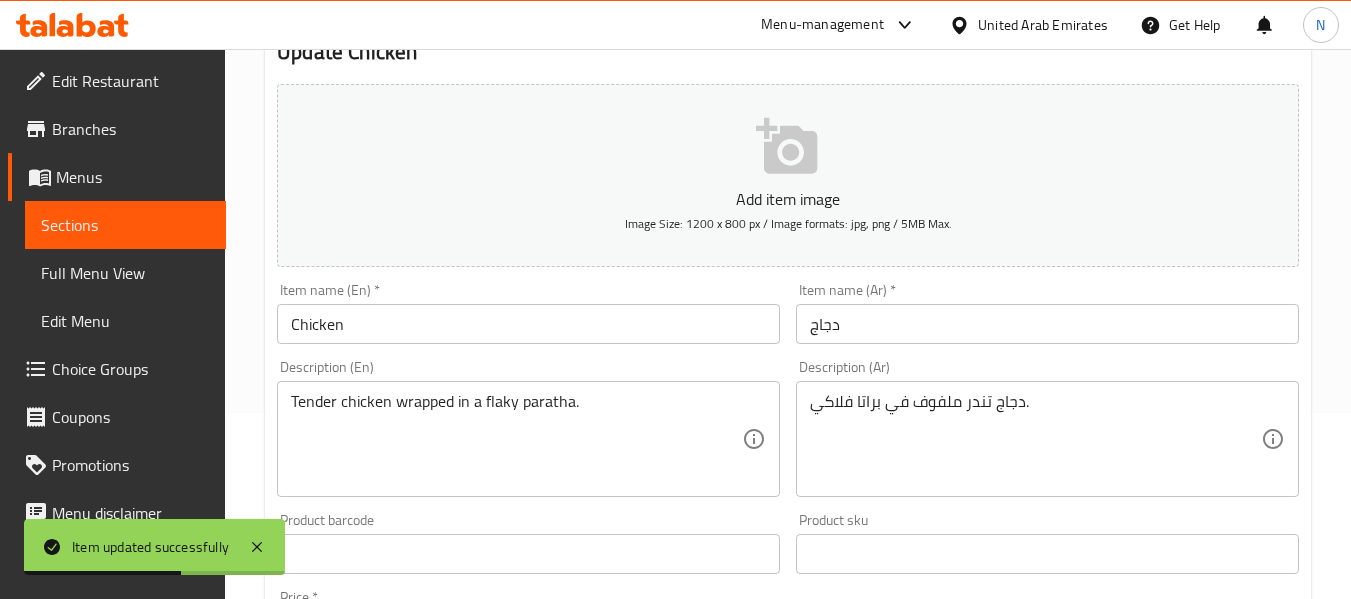 scroll, scrollTop: 190, scrollLeft: 0, axis: vertical 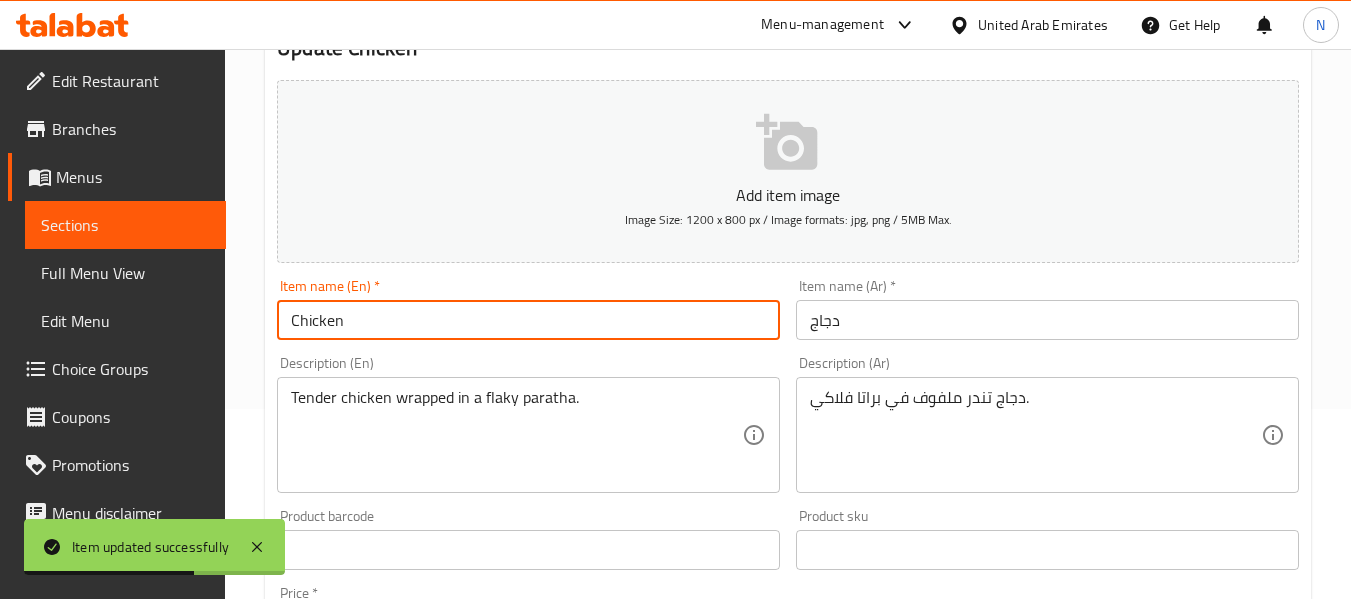 click on "Chicken" at bounding box center [528, 320] 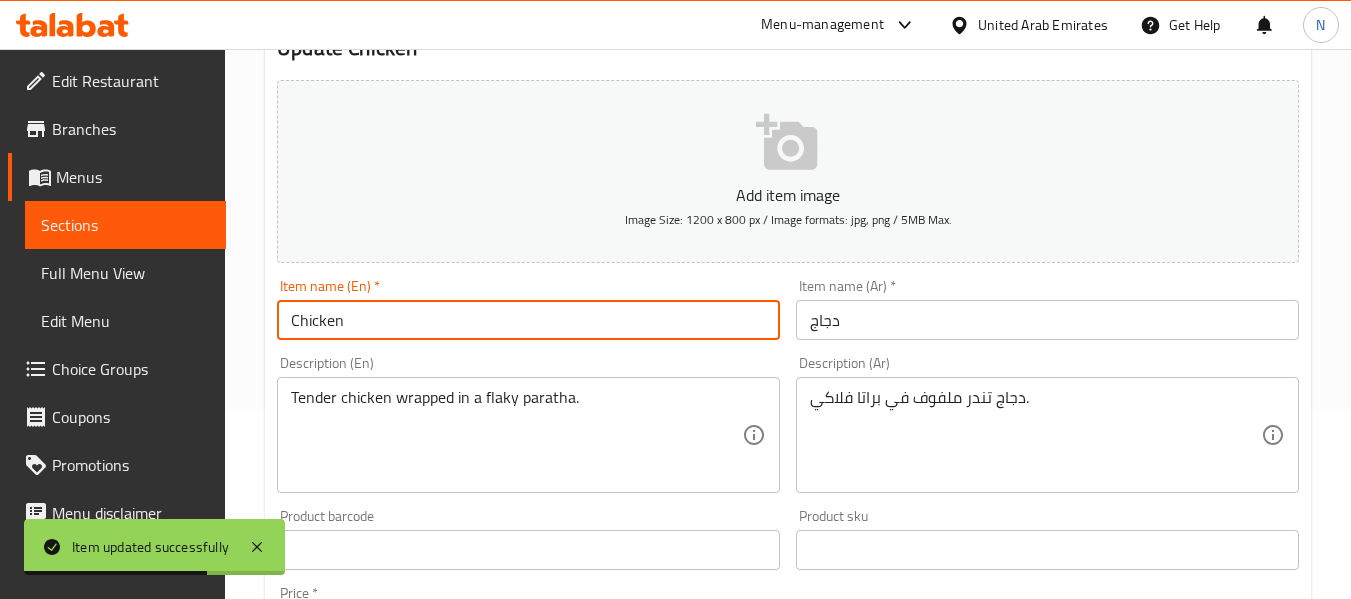 paste on "Paratha" 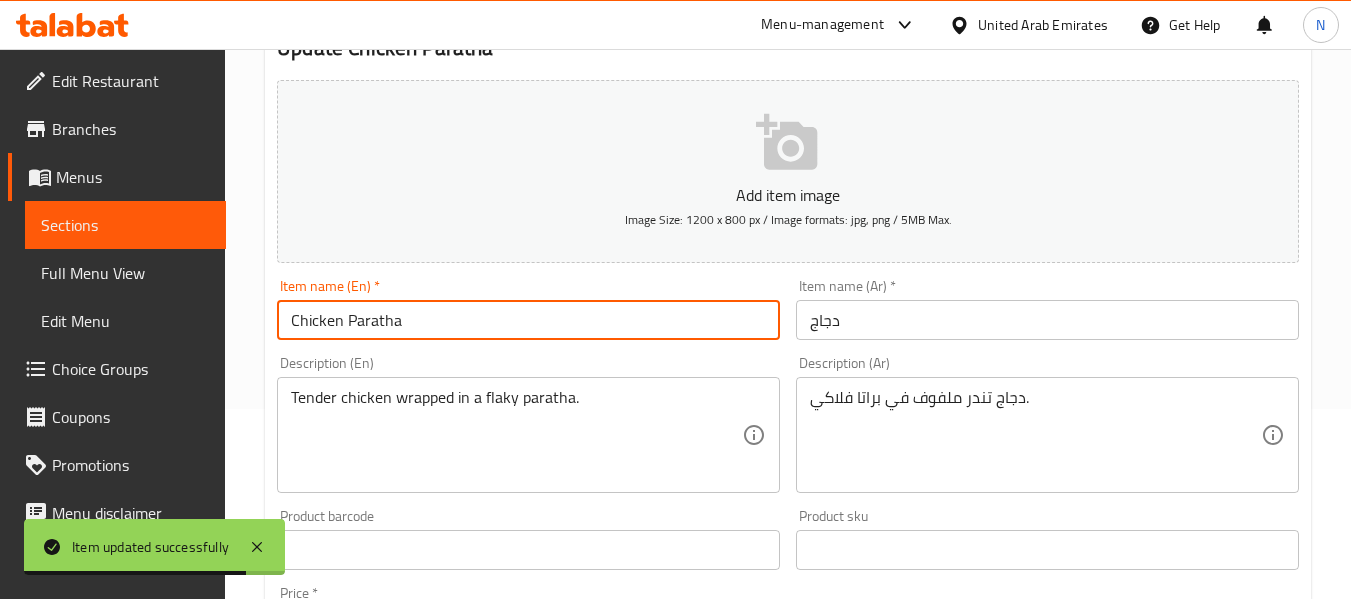 type on "Chicken Paratha" 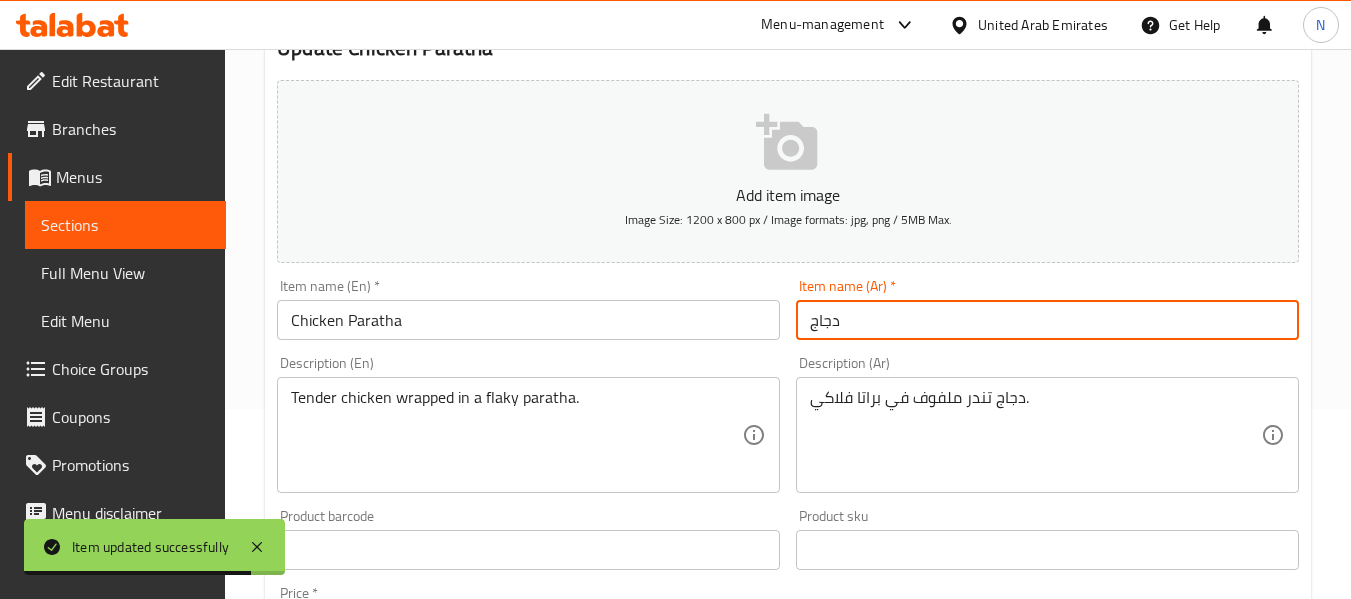 click on "دجاج" at bounding box center [1047, 320] 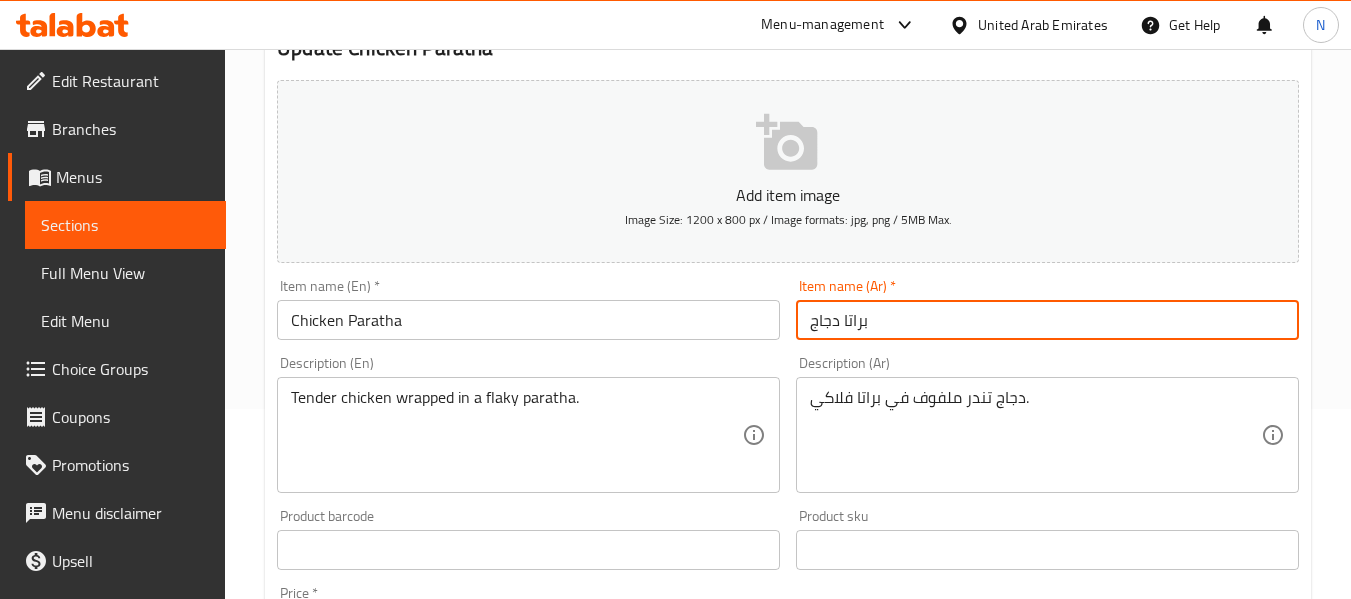 type on "براتا دجاج" 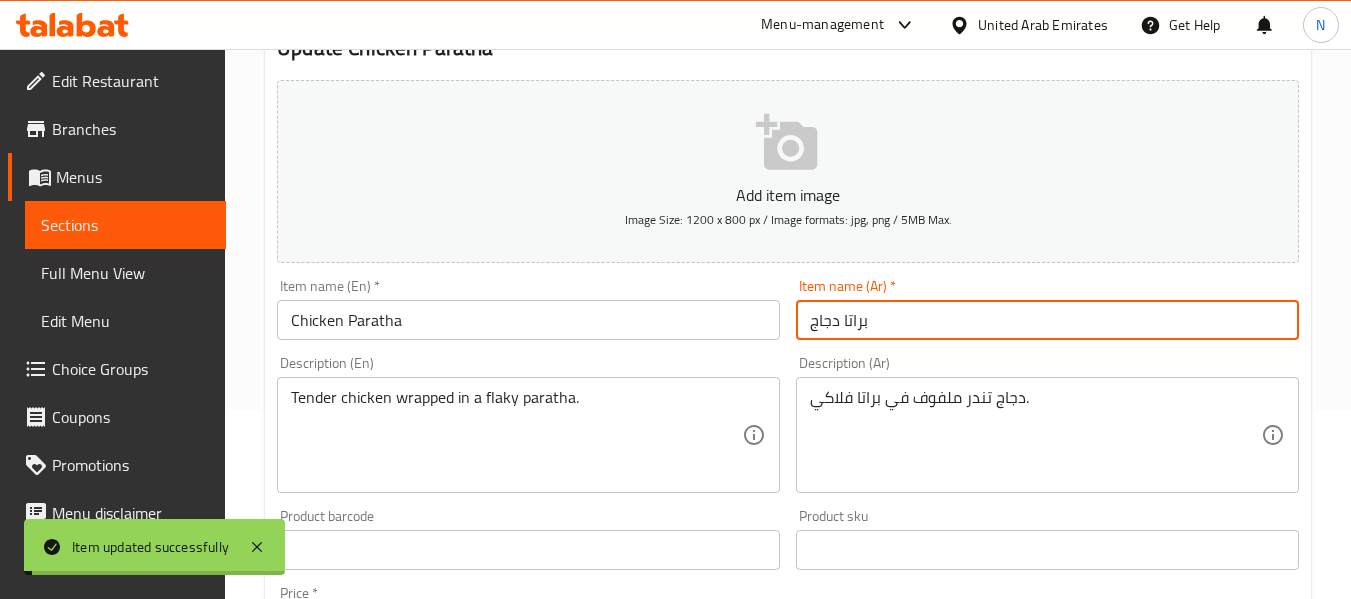 scroll, scrollTop: 0, scrollLeft: 0, axis: both 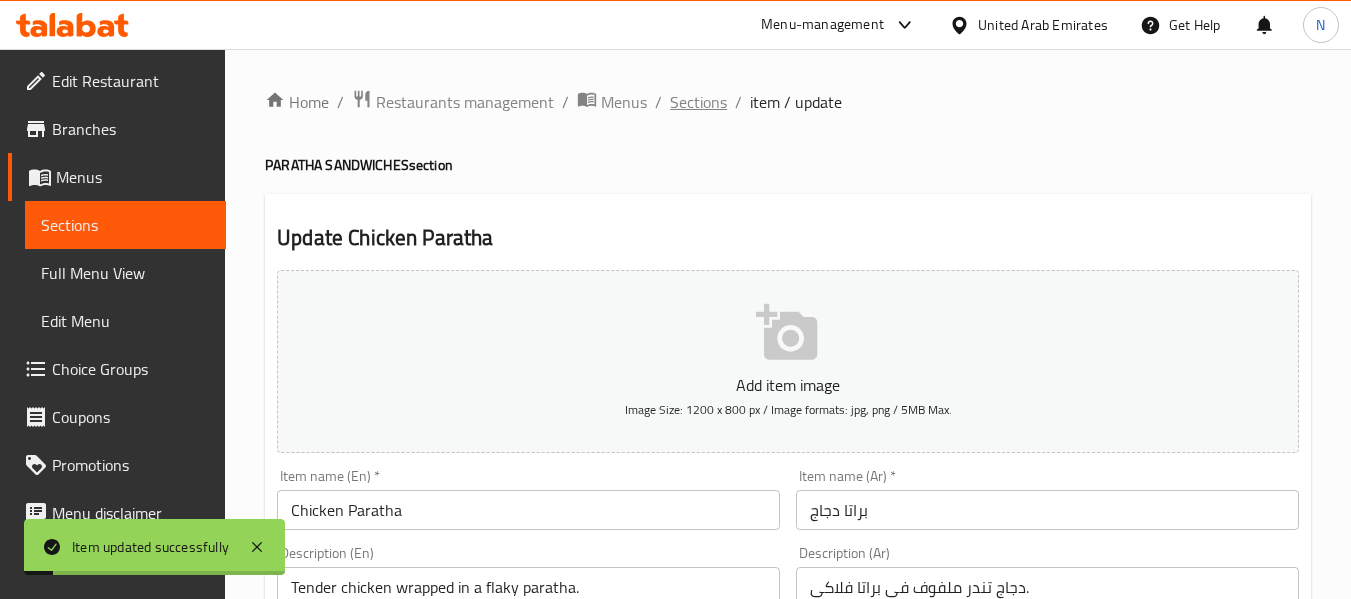 click on "Sections" at bounding box center (698, 102) 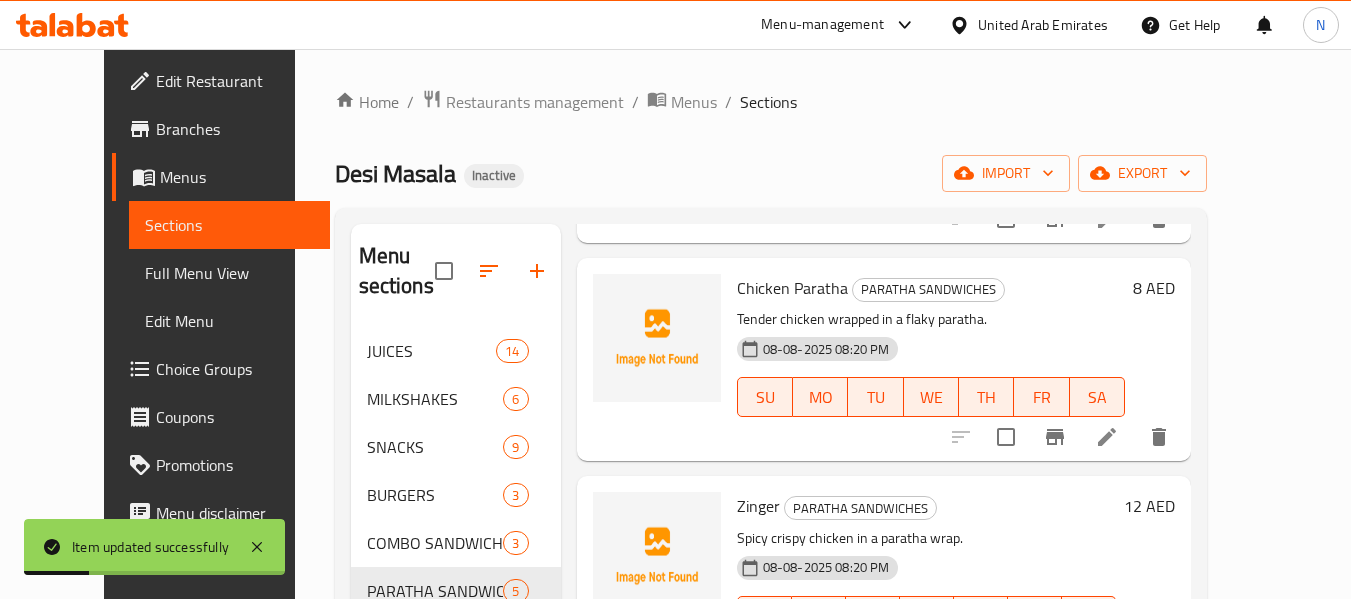 scroll, scrollTop: 573, scrollLeft: 0, axis: vertical 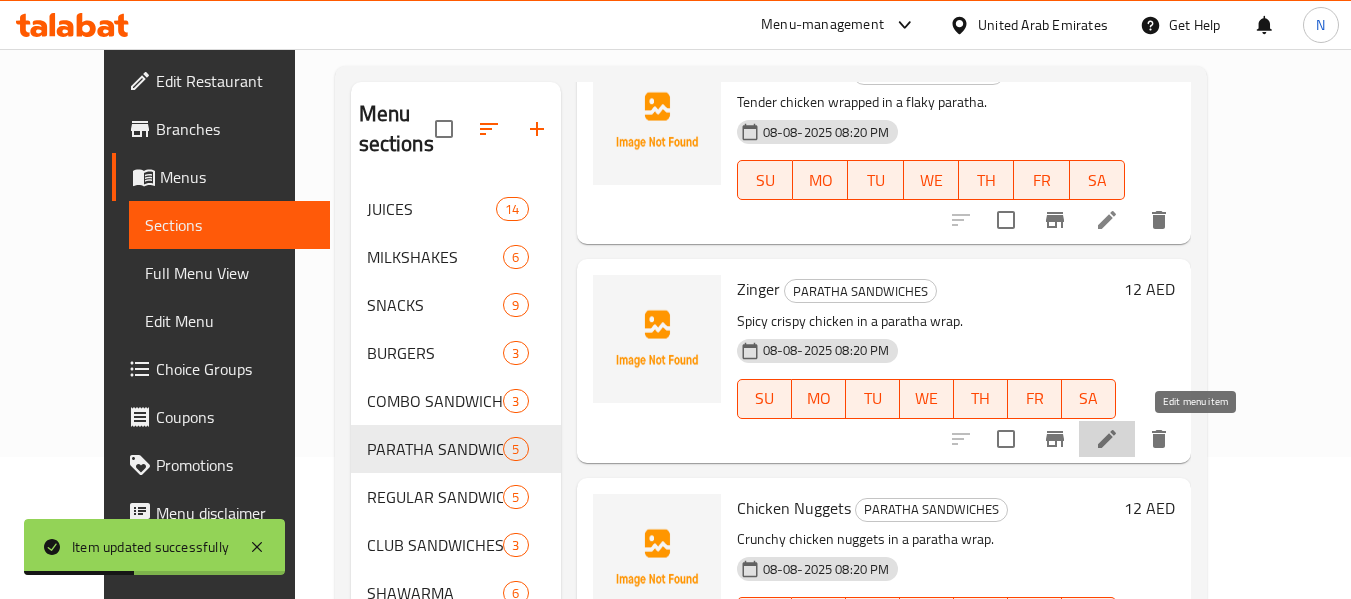 click 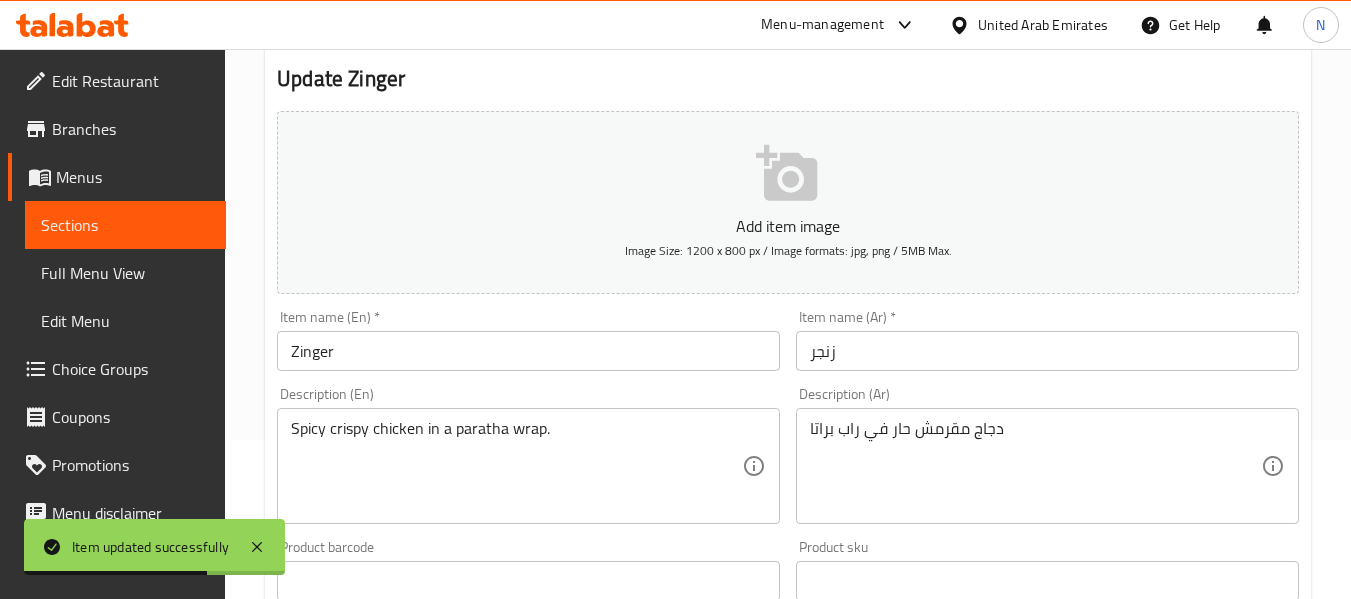 scroll, scrollTop: 86, scrollLeft: 0, axis: vertical 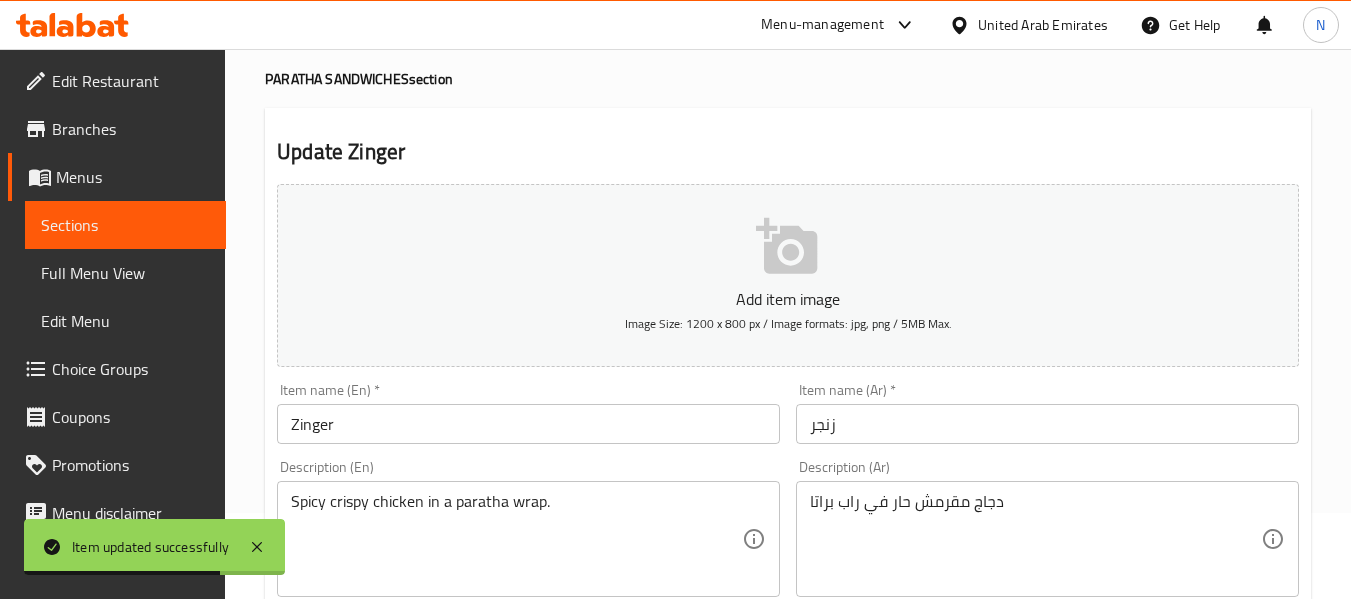 click on "Zinger" at bounding box center (528, 424) 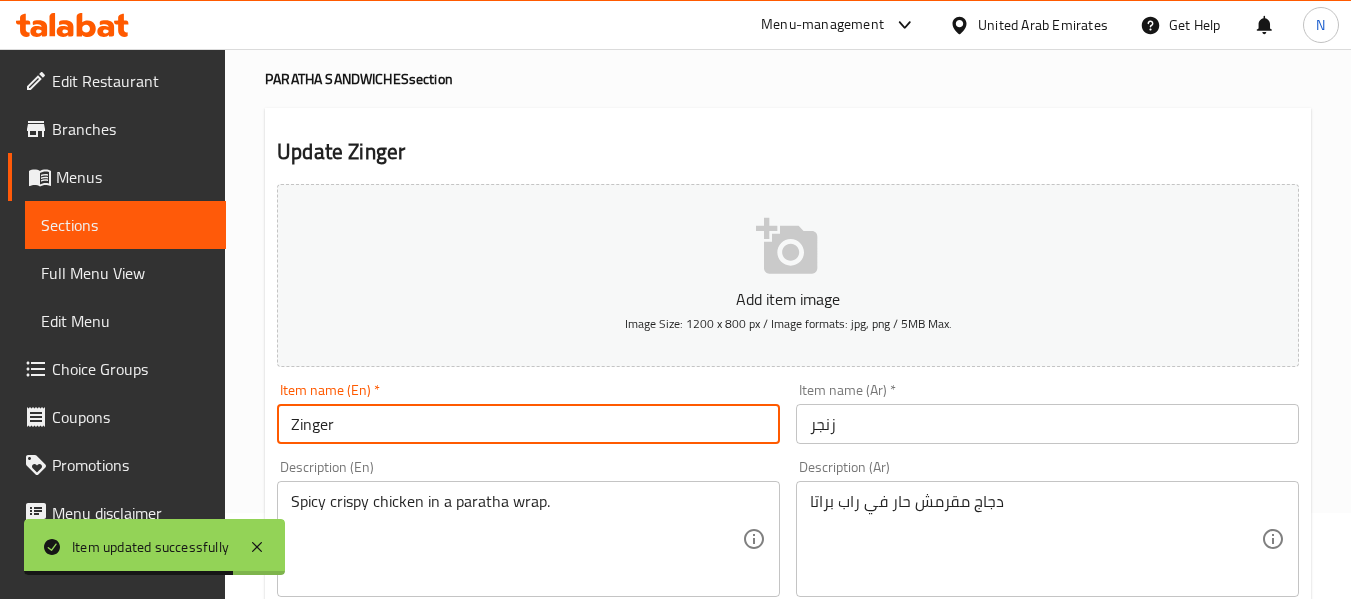 paste on "Paratha" 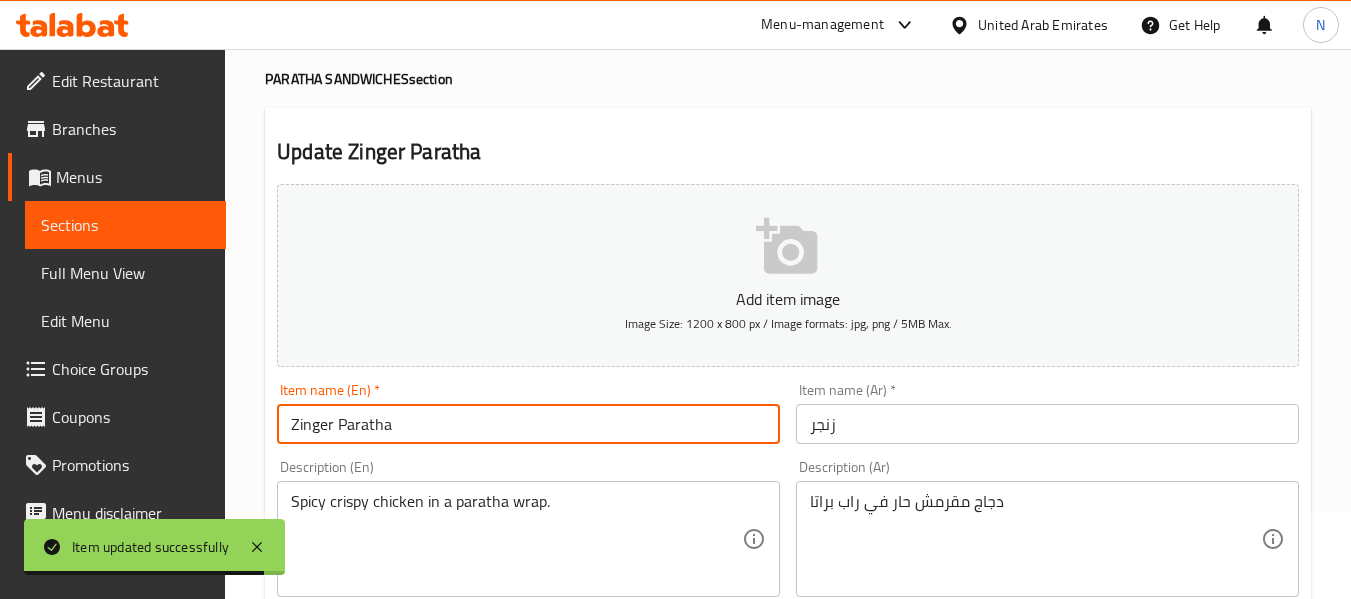 type on "Zinger Paratha" 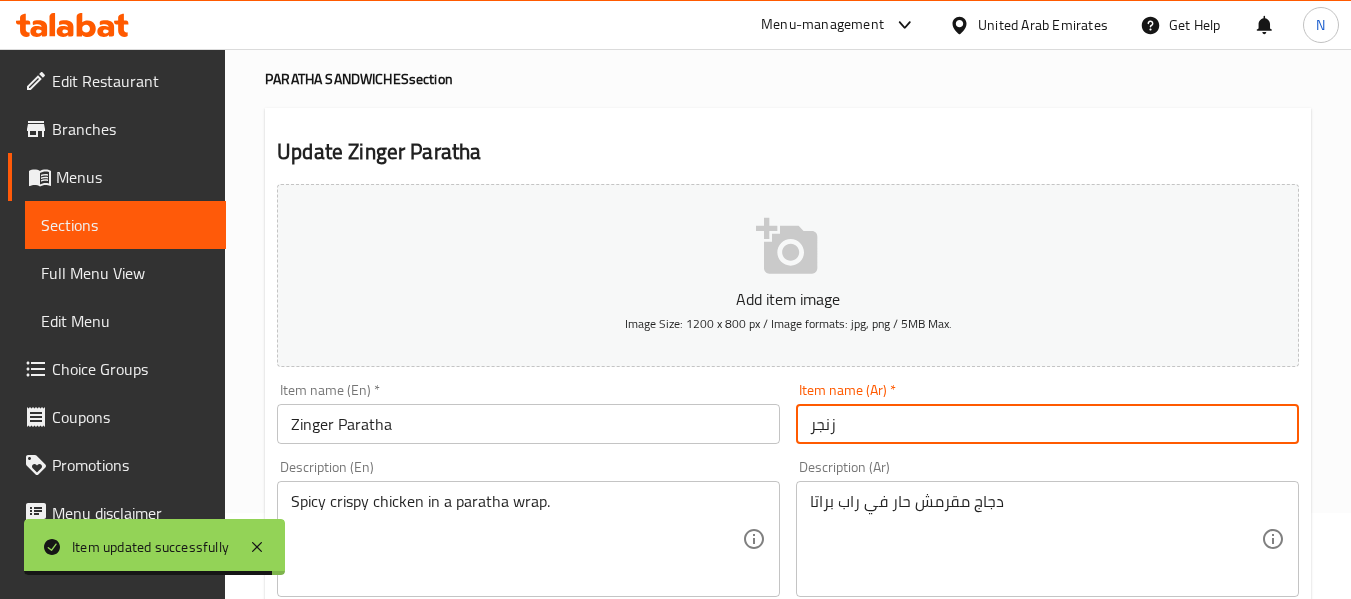 click on "زنجر" at bounding box center [1047, 424] 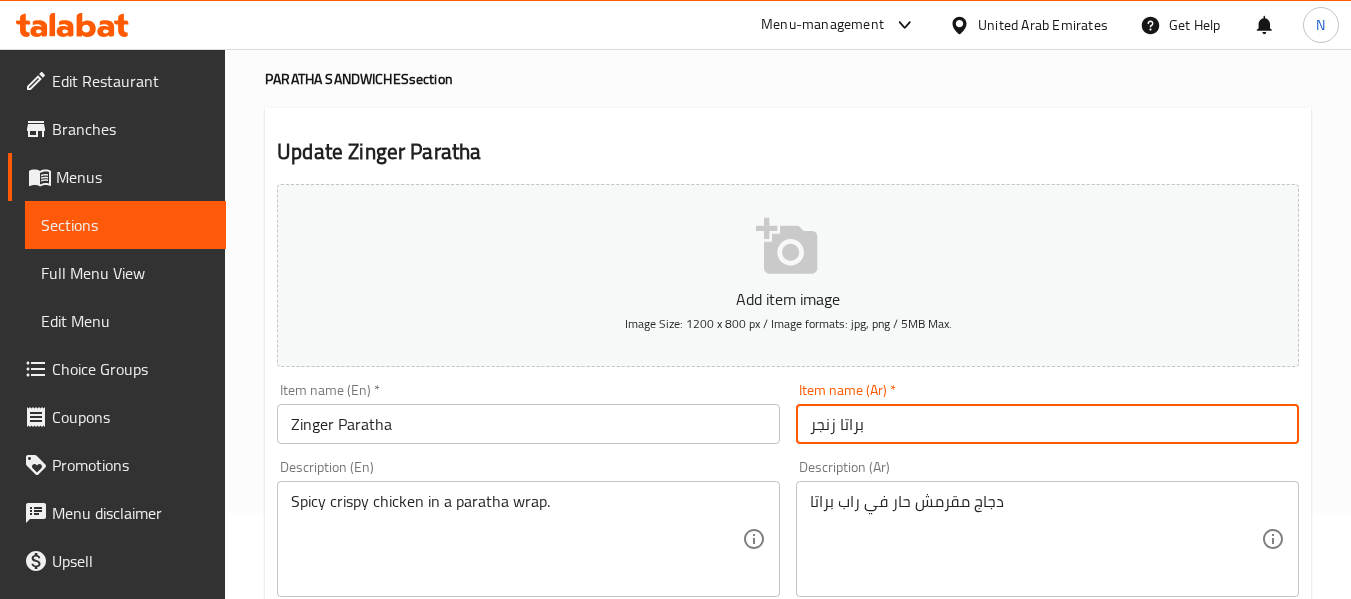 type on "براتا زنجر" 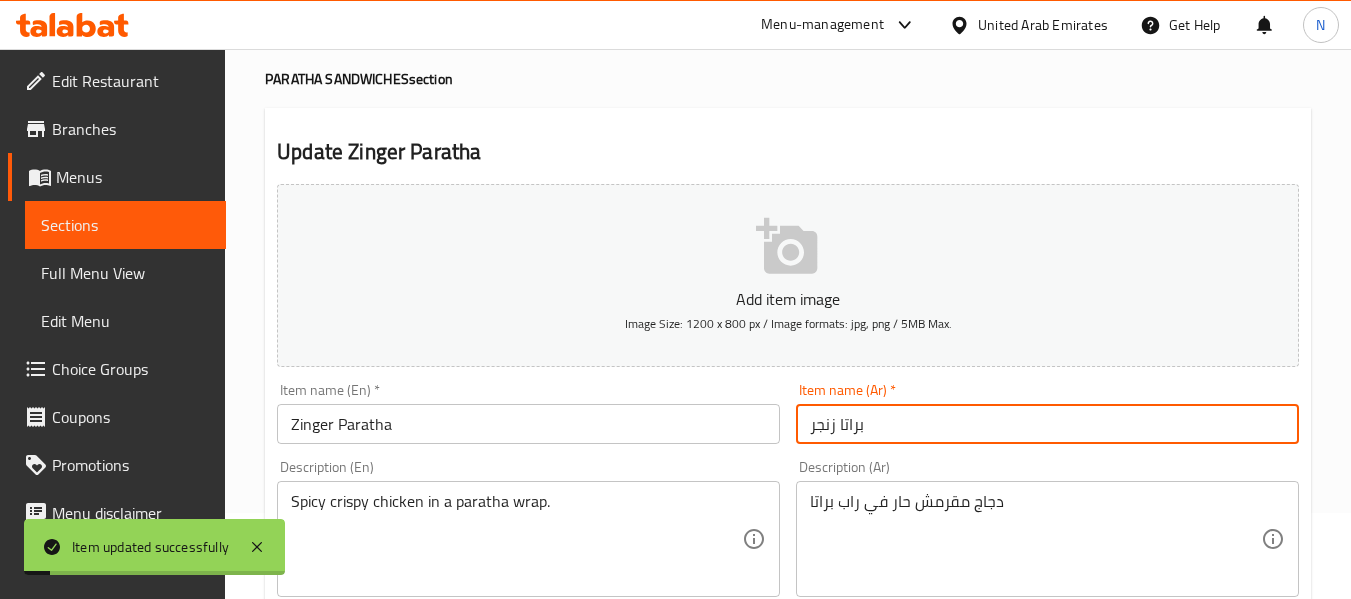 scroll, scrollTop: 0, scrollLeft: 0, axis: both 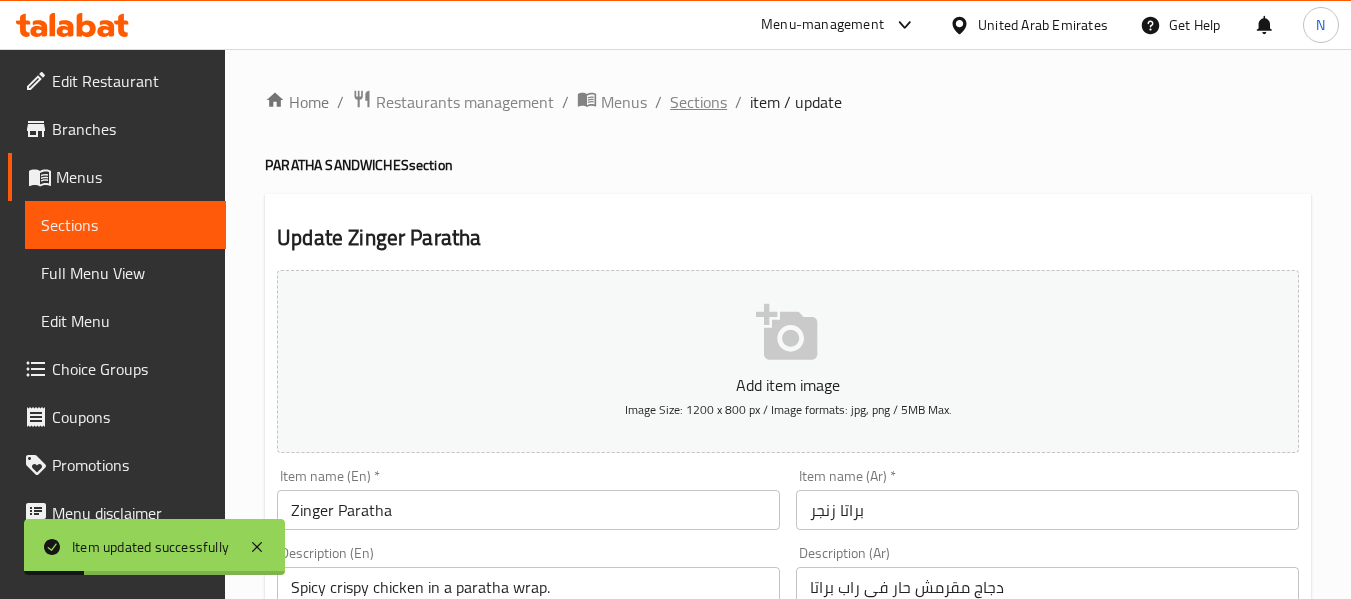 click on "Sections" at bounding box center [698, 102] 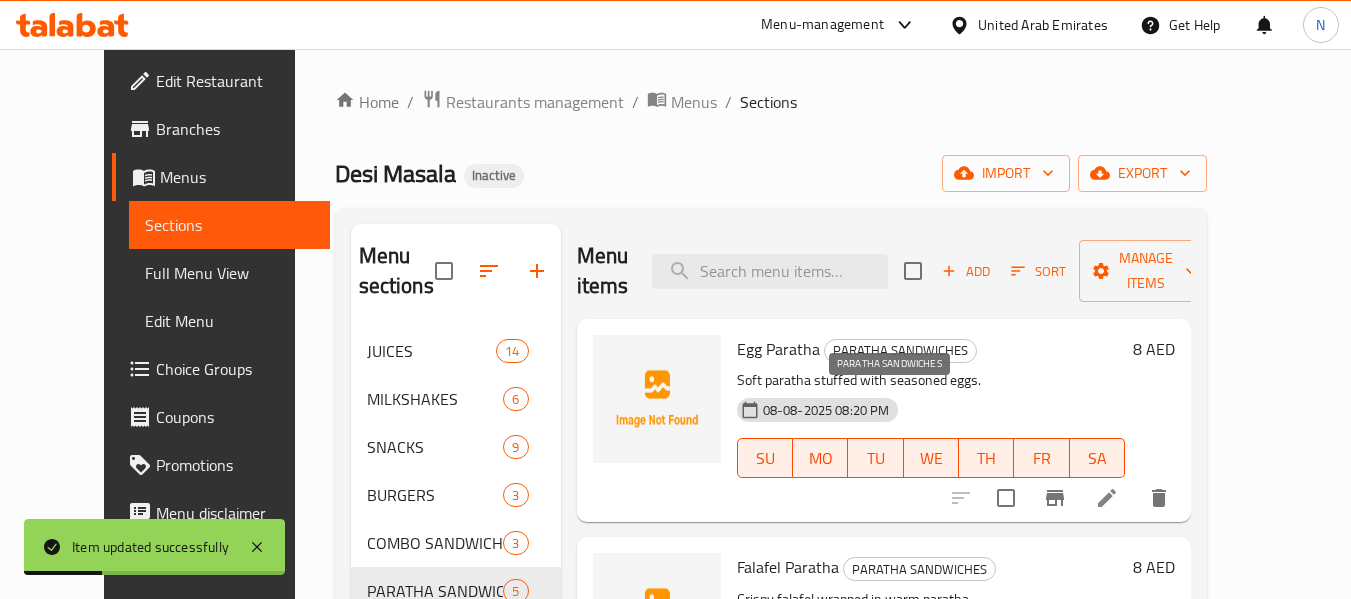 scroll, scrollTop: 573, scrollLeft: 0, axis: vertical 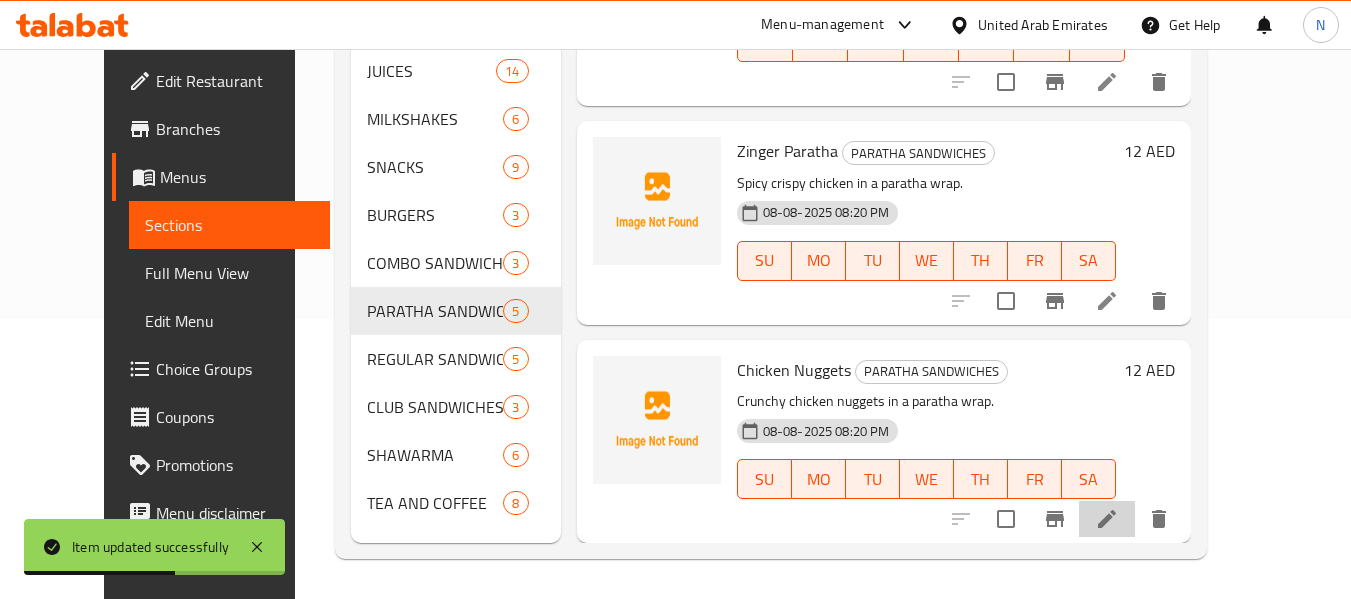 click at bounding box center (1107, 519) 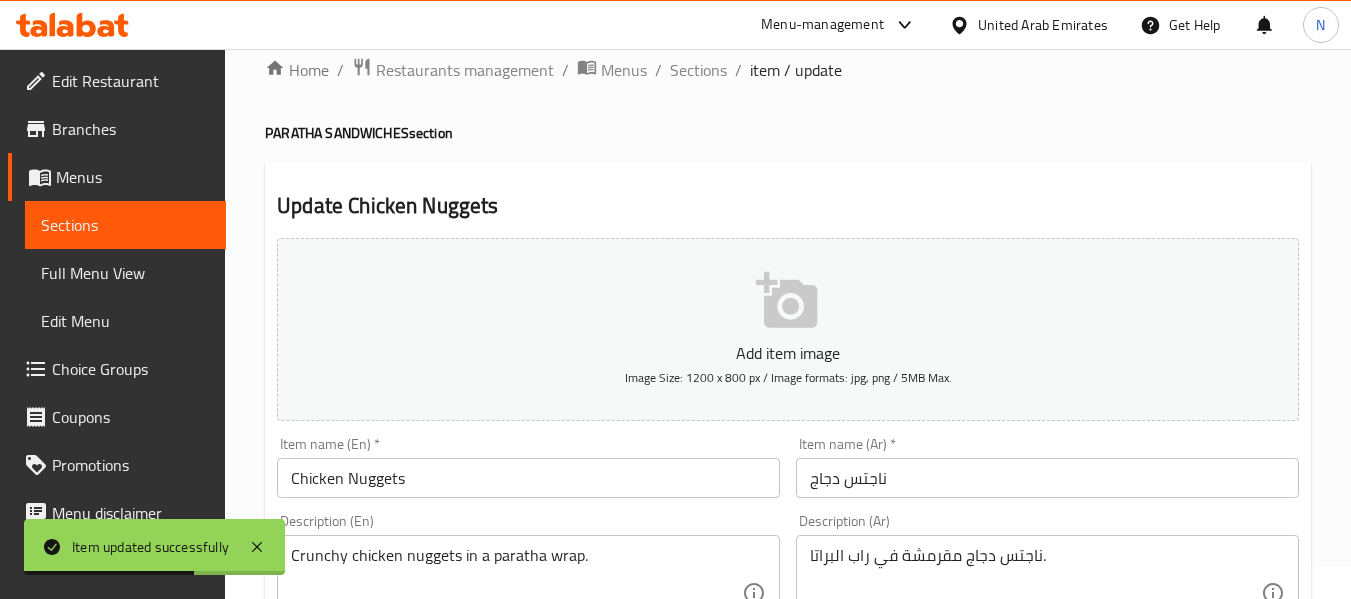 scroll, scrollTop: 36, scrollLeft: 0, axis: vertical 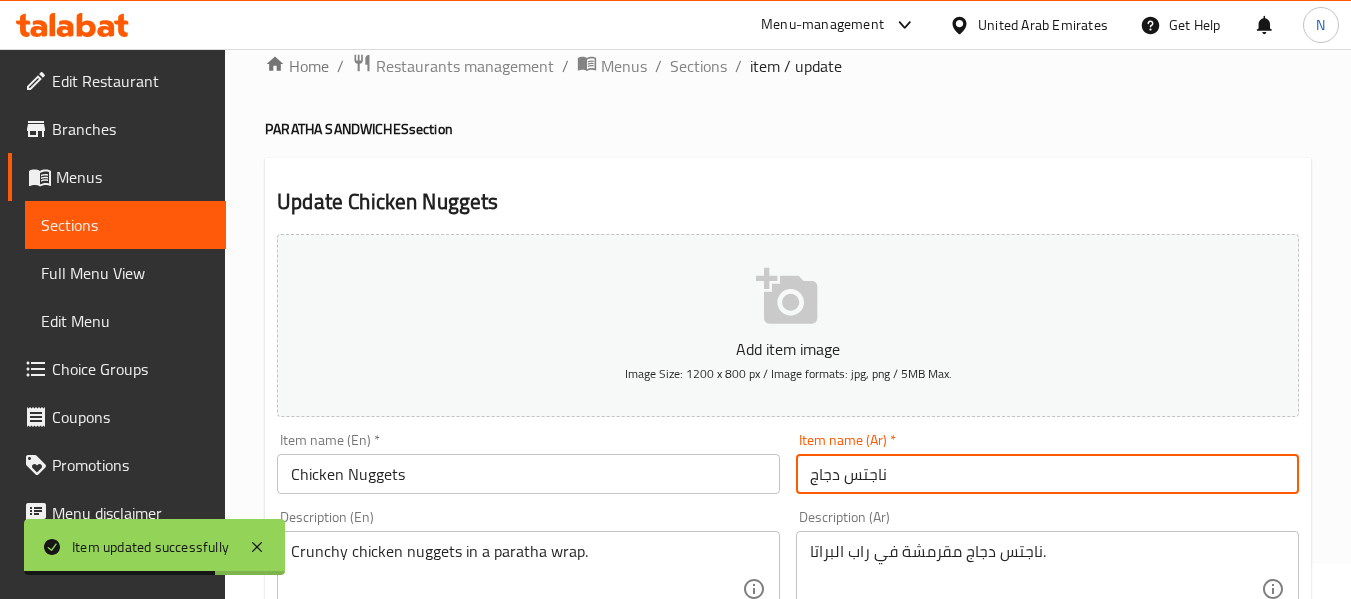 click on "ناجتس دجاج" at bounding box center [1047, 474] 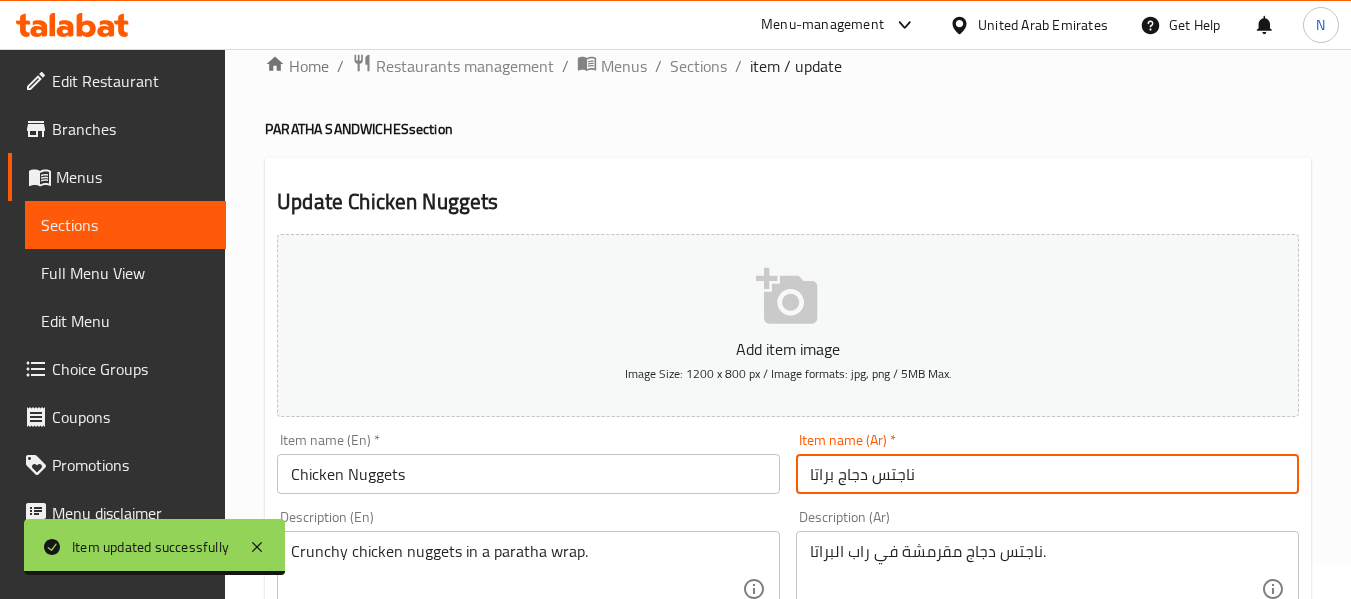 type on "ناجتس دجاج براتا" 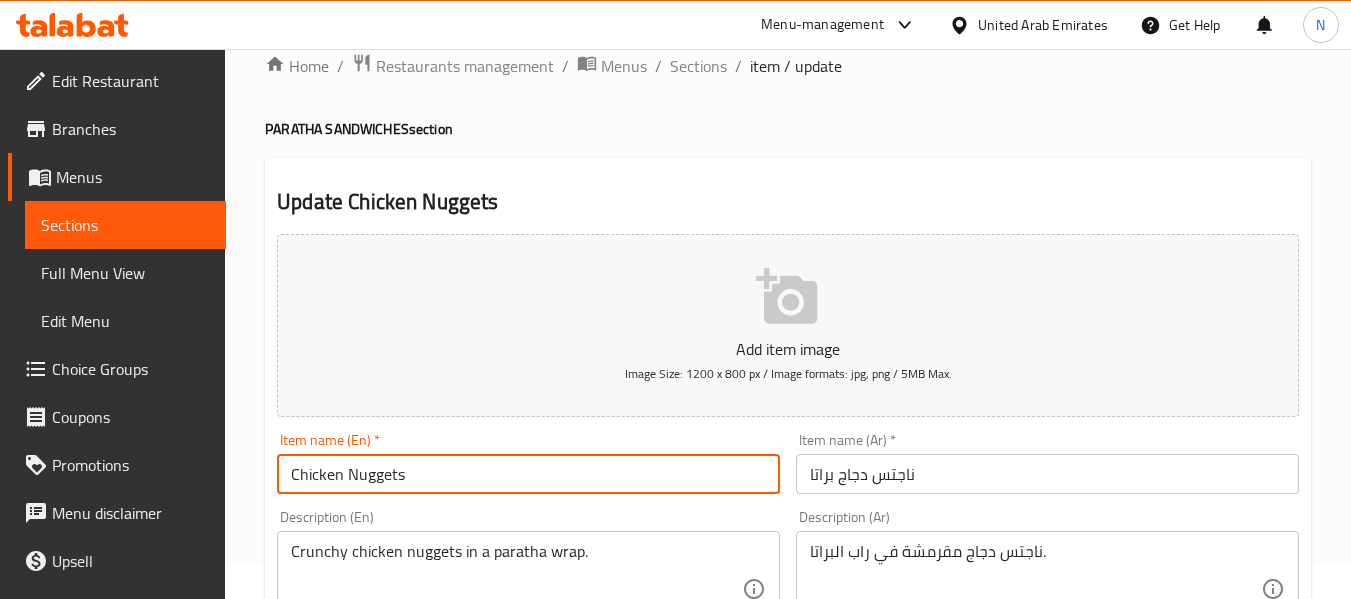 click on "Chicken Nuggets" at bounding box center [528, 474] 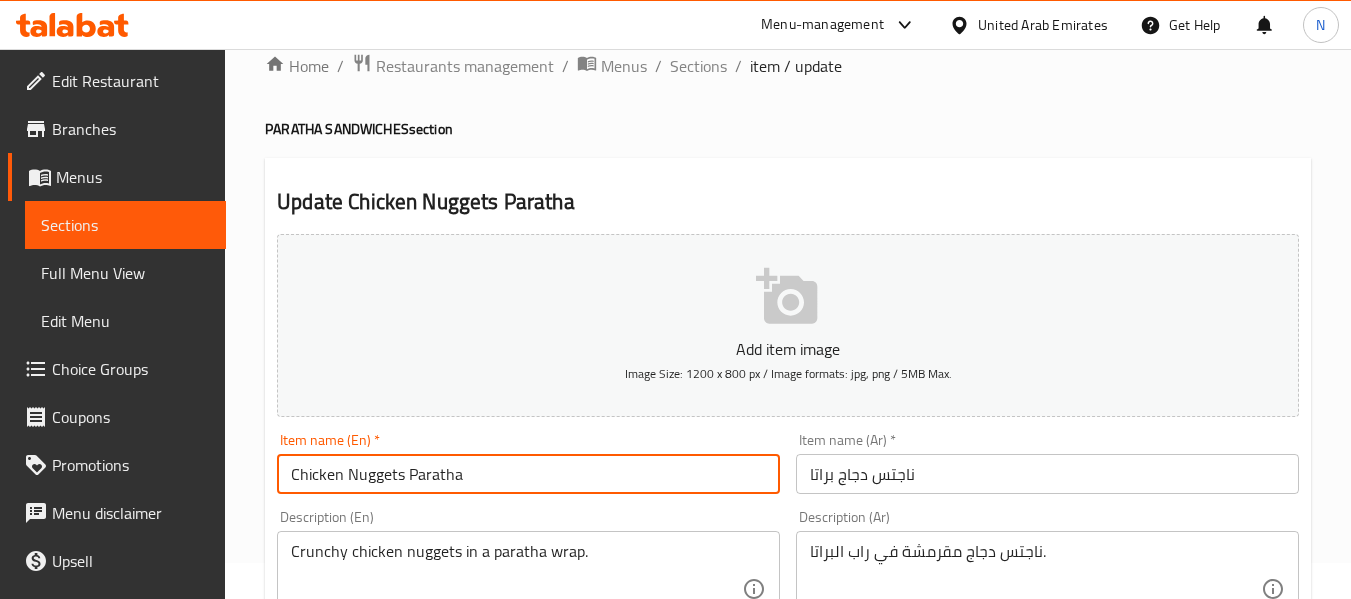 type on "Chicken Nuggets Paratha" 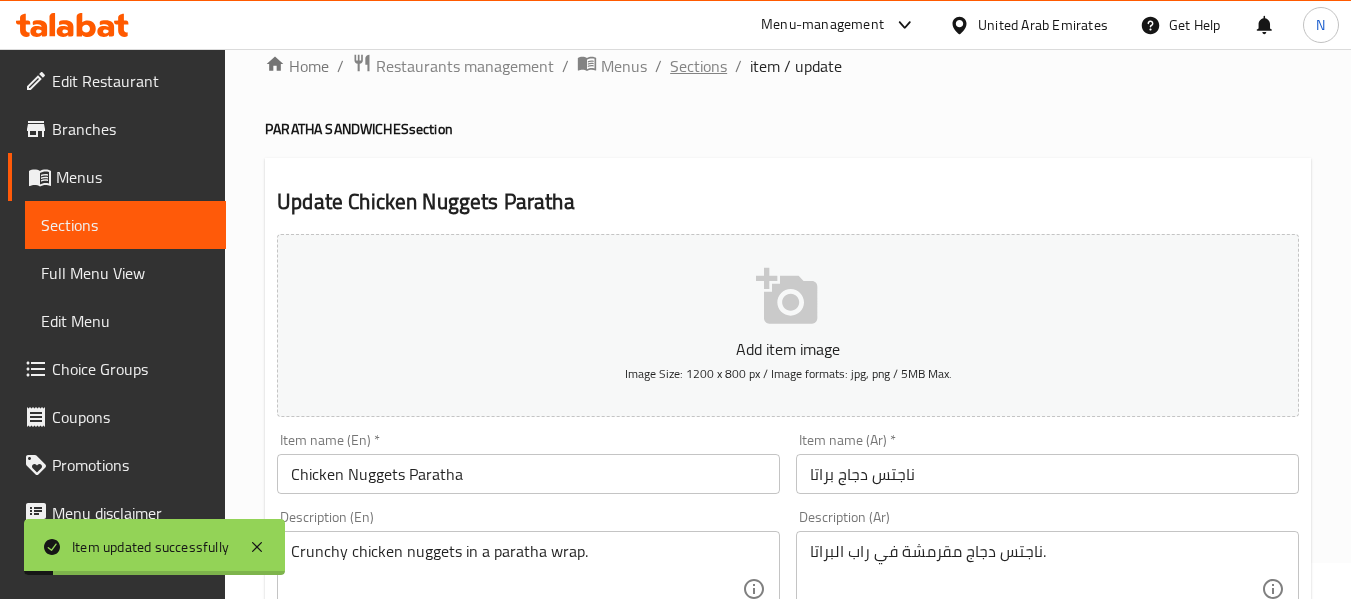 click on "Sections" at bounding box center [698, 66] 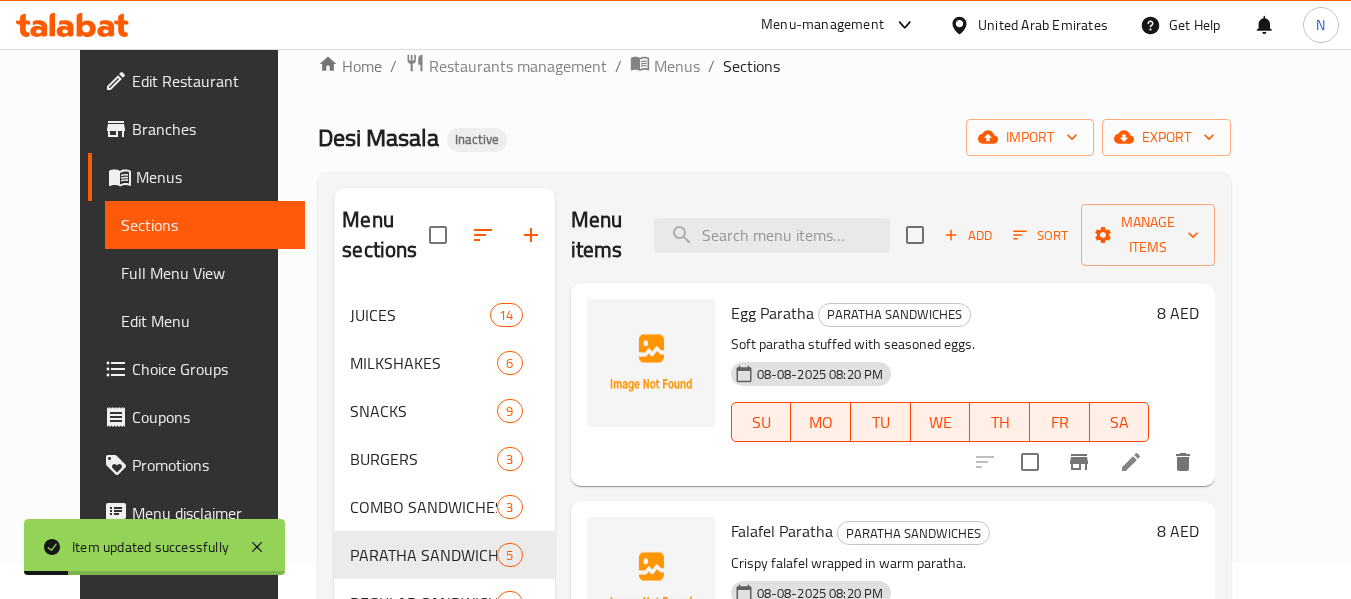 scroll, scrollTop: 280, scrollLeft: 0, axis: vertical 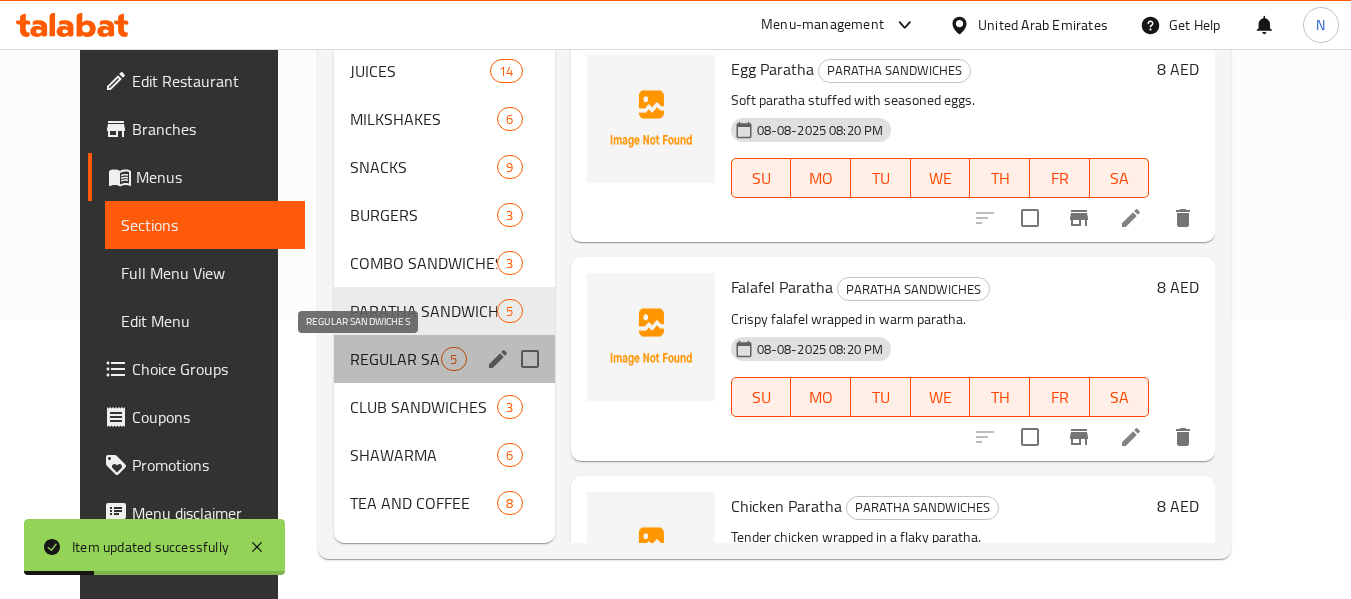 click on "REGULAR SANDWICHES" at bounding box center [395, 359] 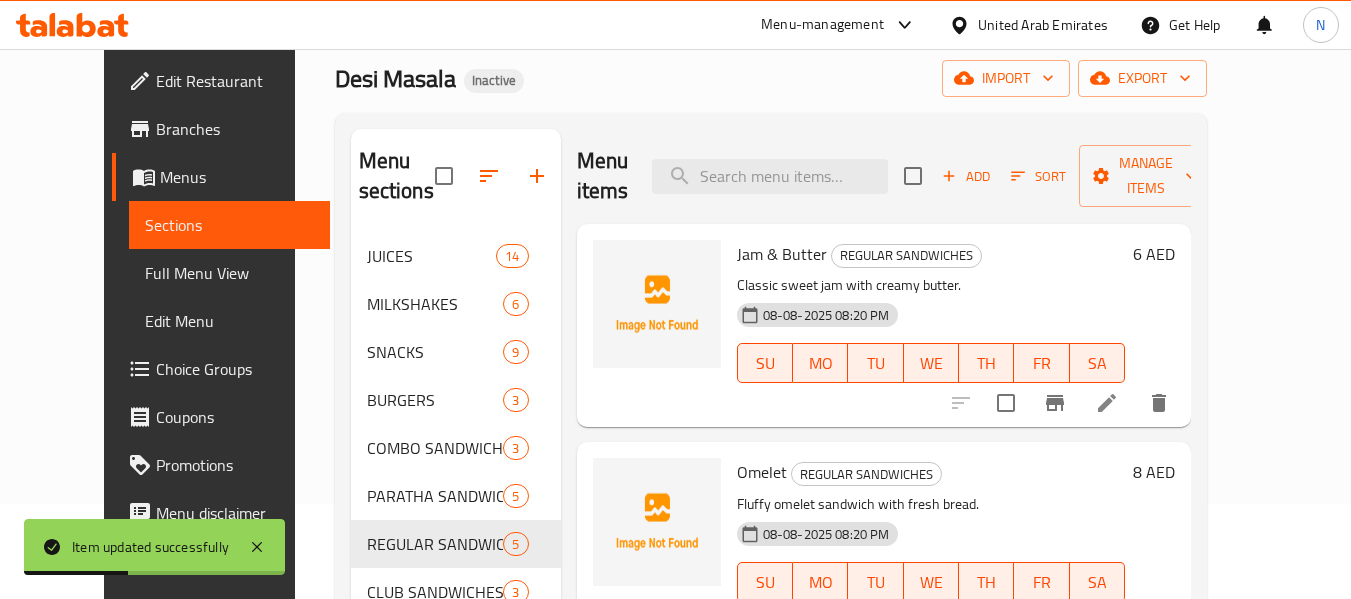 scroll, scrollTop: 83, scrollLeft: 0, axis: vertical 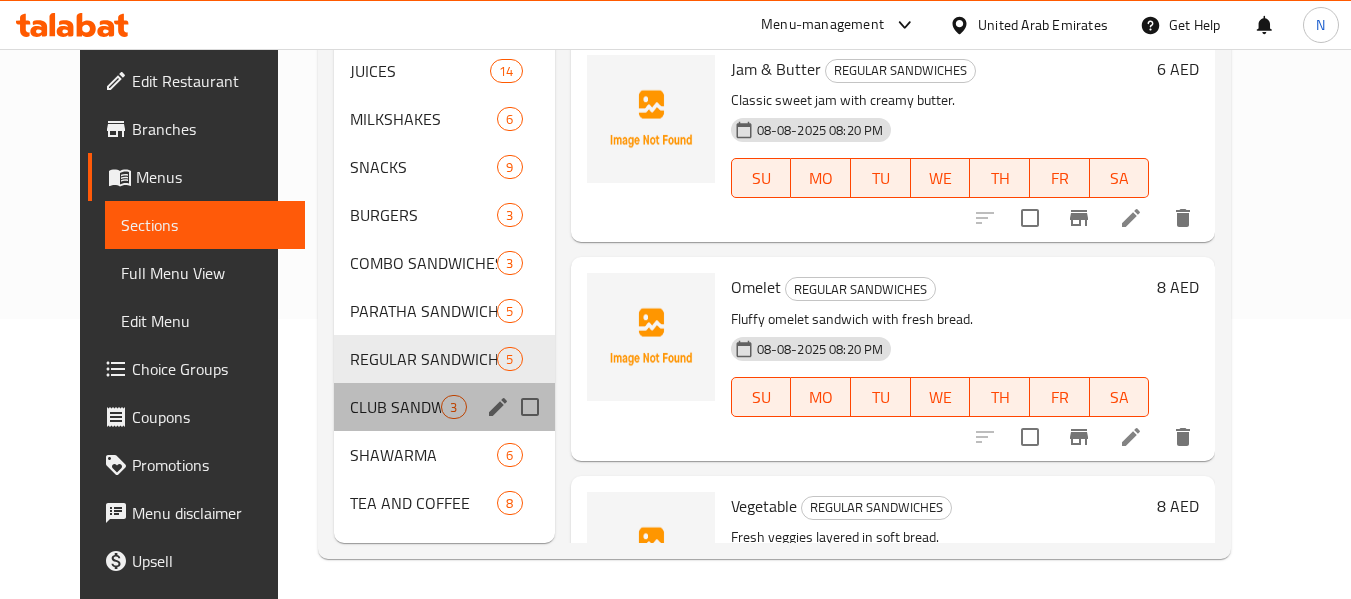 click on "CLUB SANDWICHES 3" at bounding box center (444, 407) 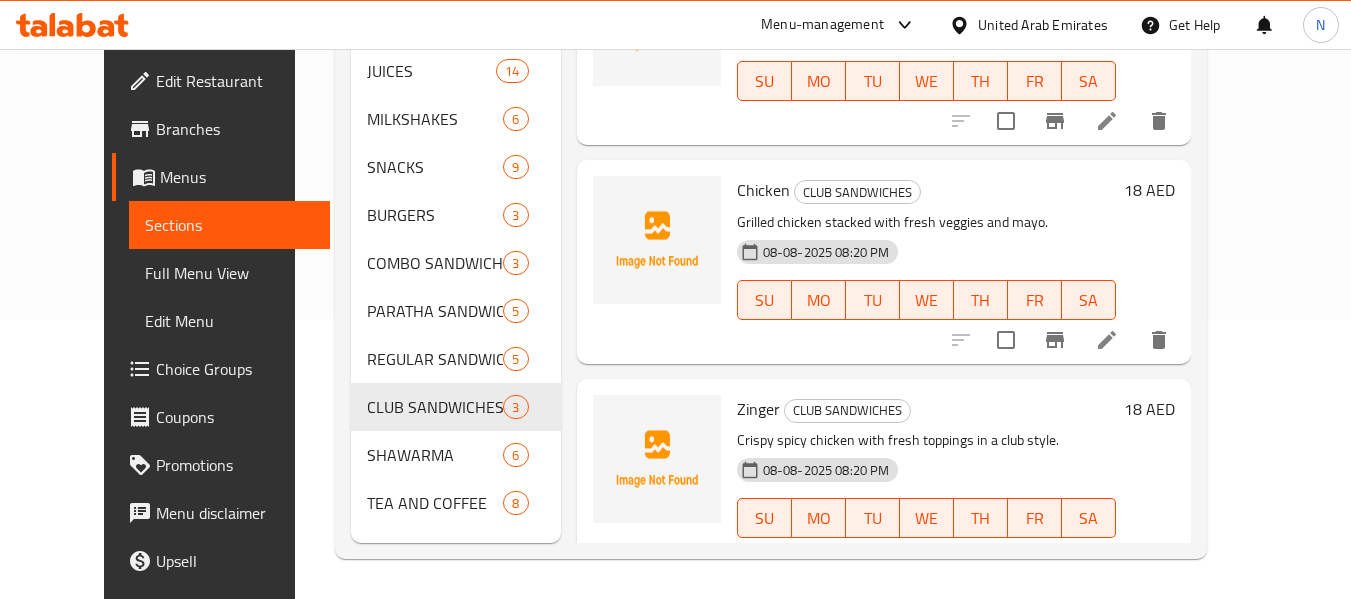 scroll, scrollTop: 136, scrollLeft: 0, axis: vertical 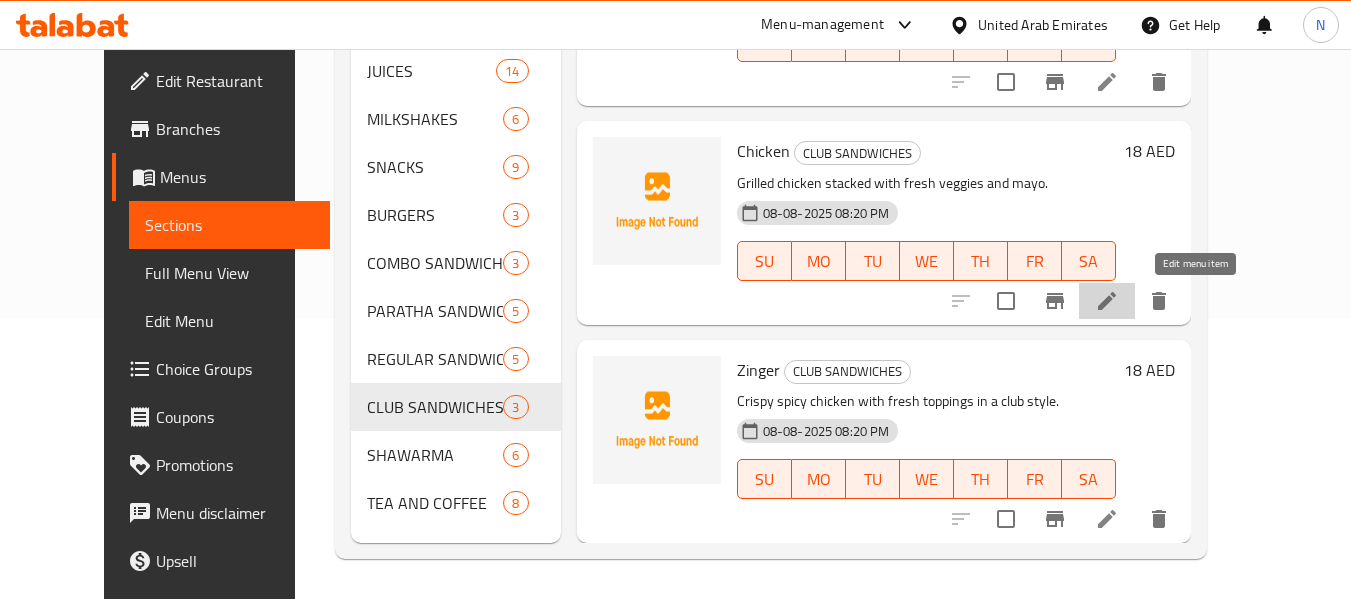 click 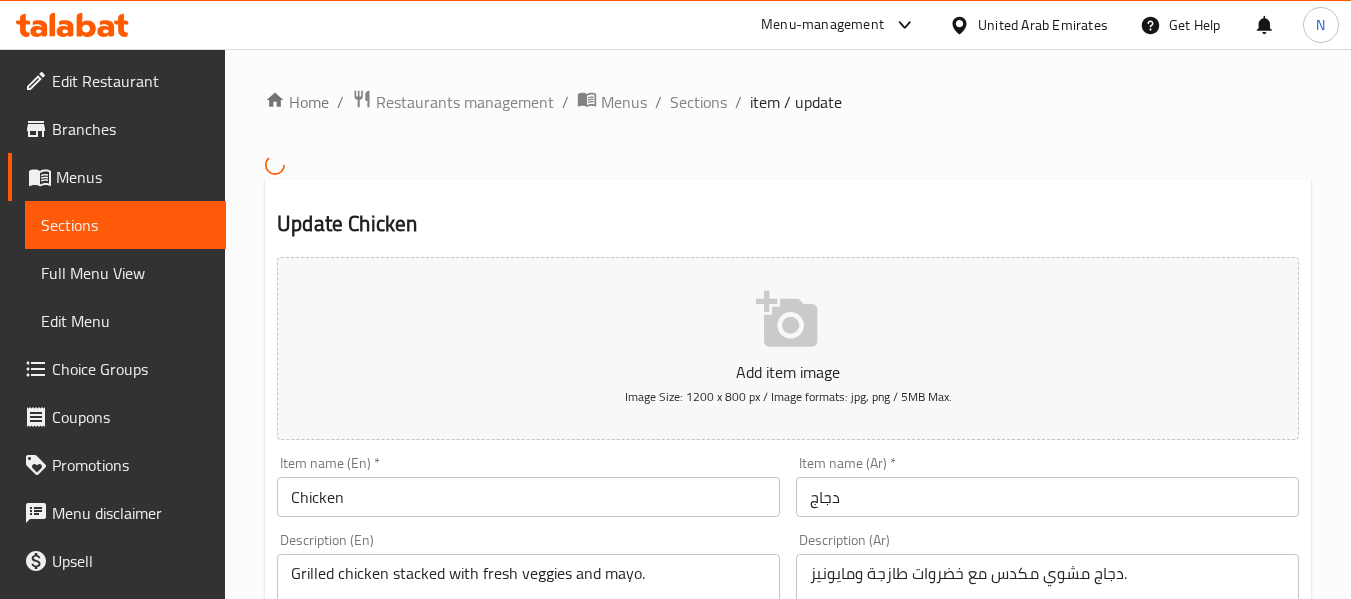 scroll, scrollTop: 199, scrollLeft: 0, axis: vertical 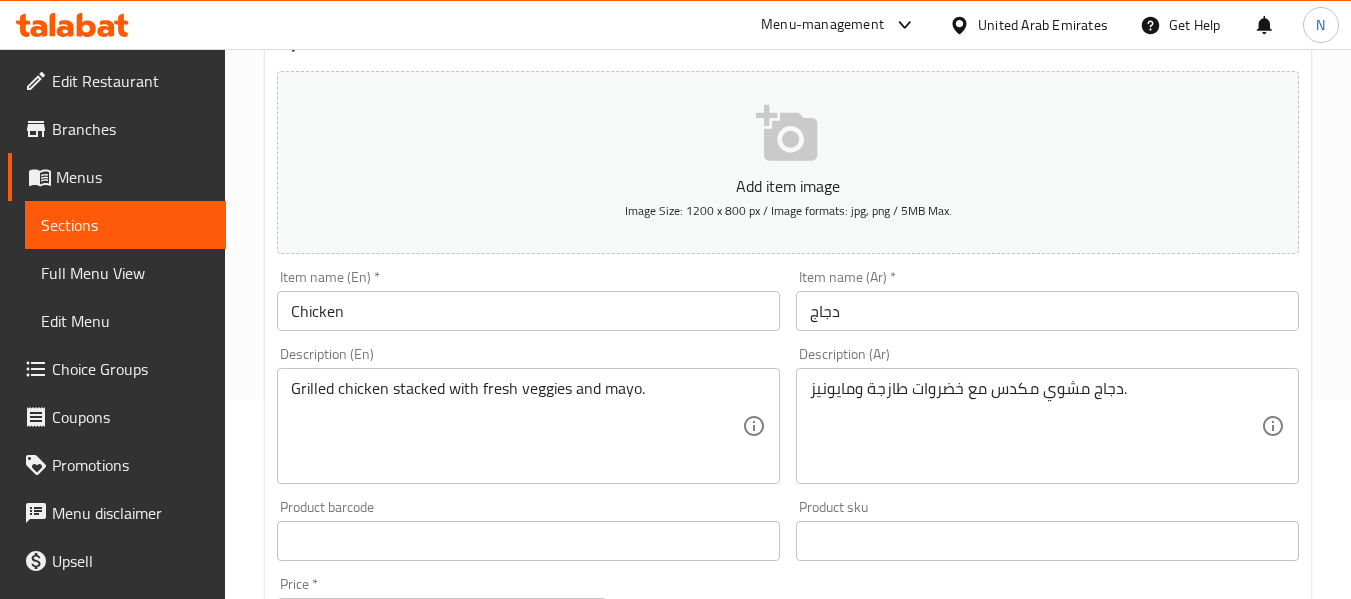 click on "دجاج" at bounding box center (1047, 311) 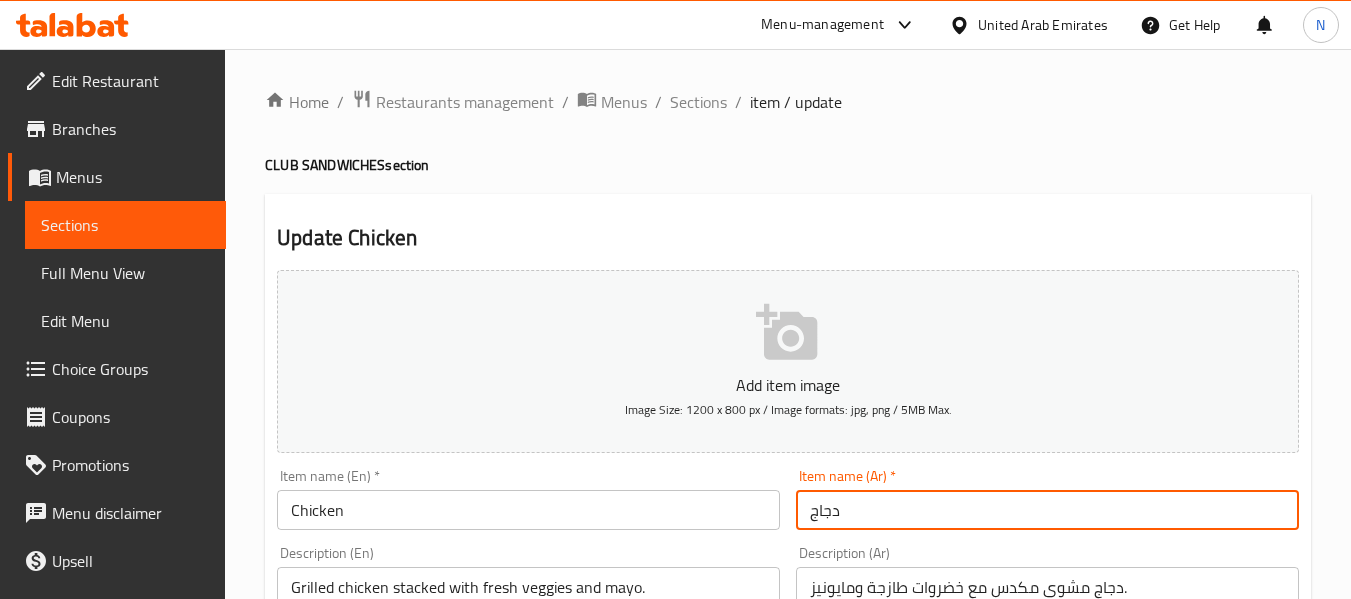 scroll, scrollTop: 320, scrollLeft: 0, axis: vertical 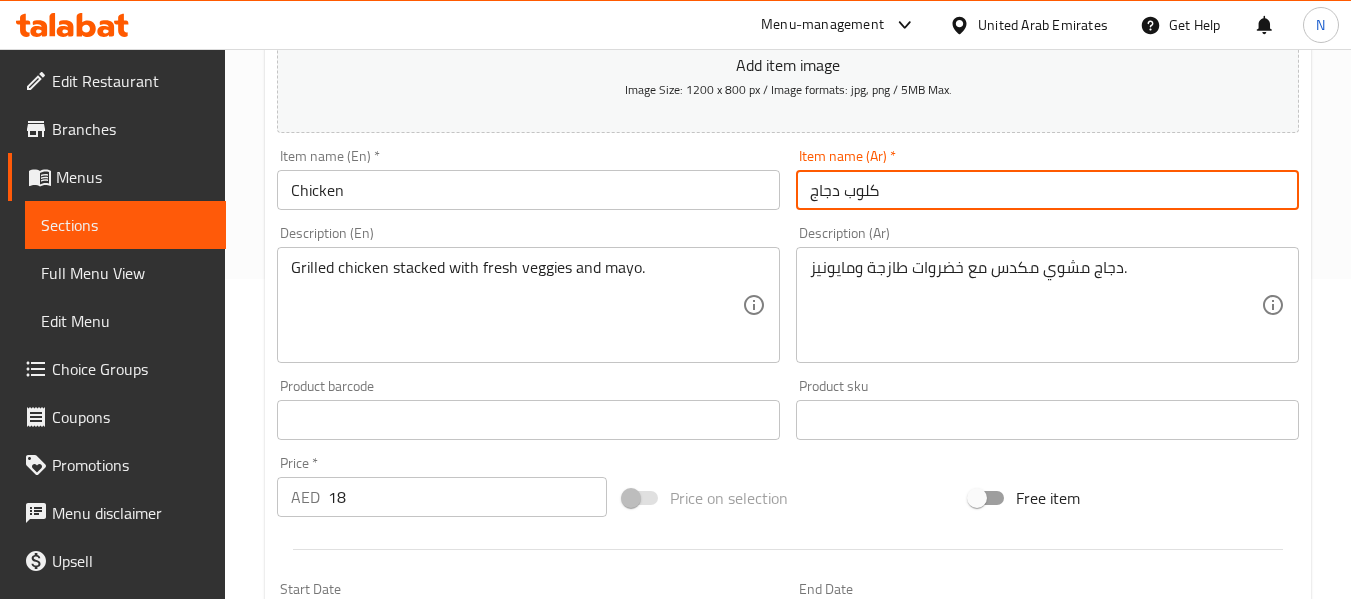 type on "كلوب دجاج" 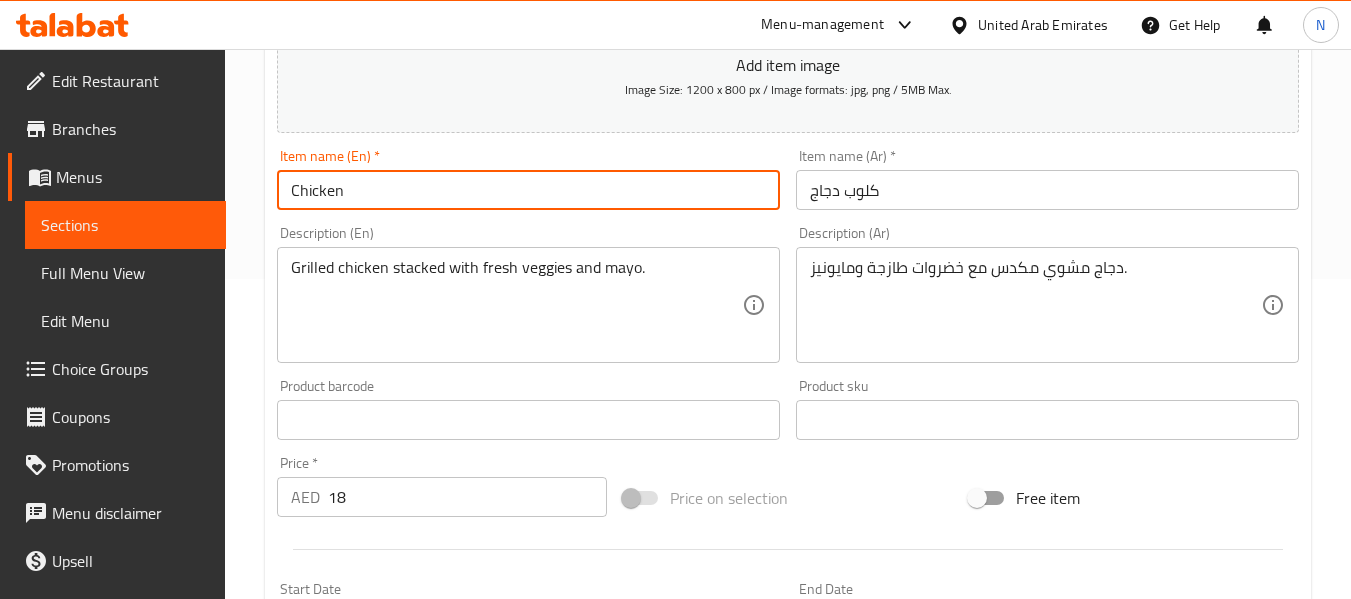 click on "Chicken" at bounding box center [528, 190] 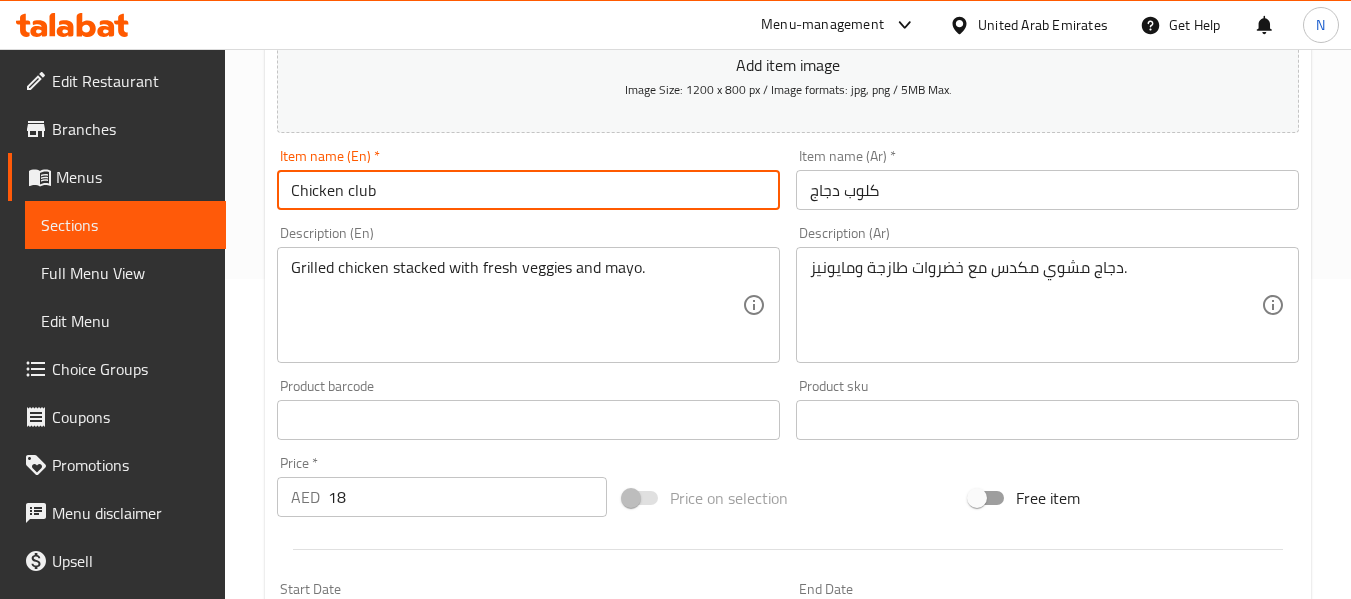 type on "Chicken Club" 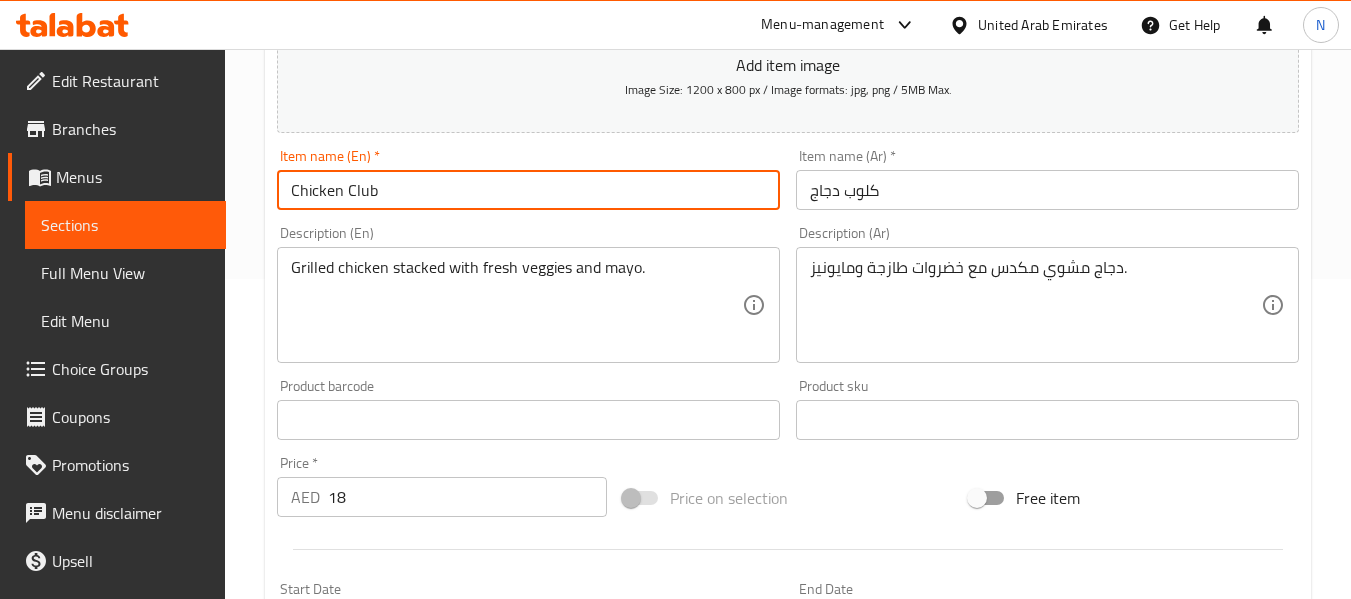 click on "Chicken Club" at bounding box center (528, 190) 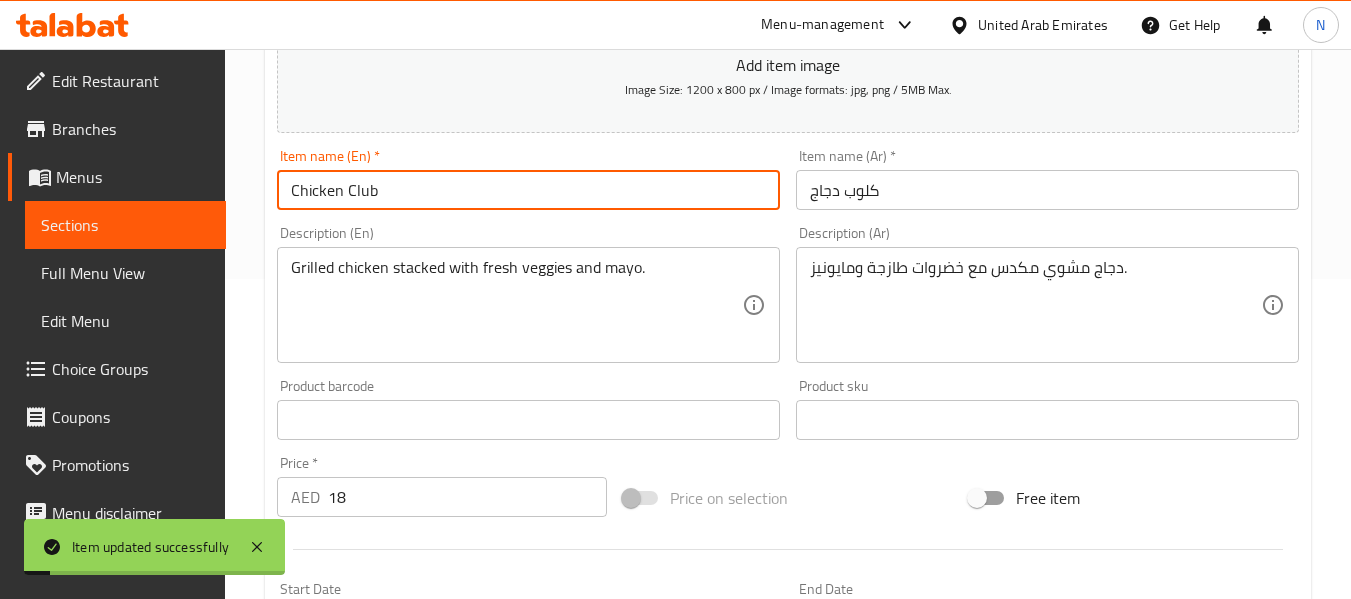scroll, scrollTop: 0, scrollLeft: 0, axis: both 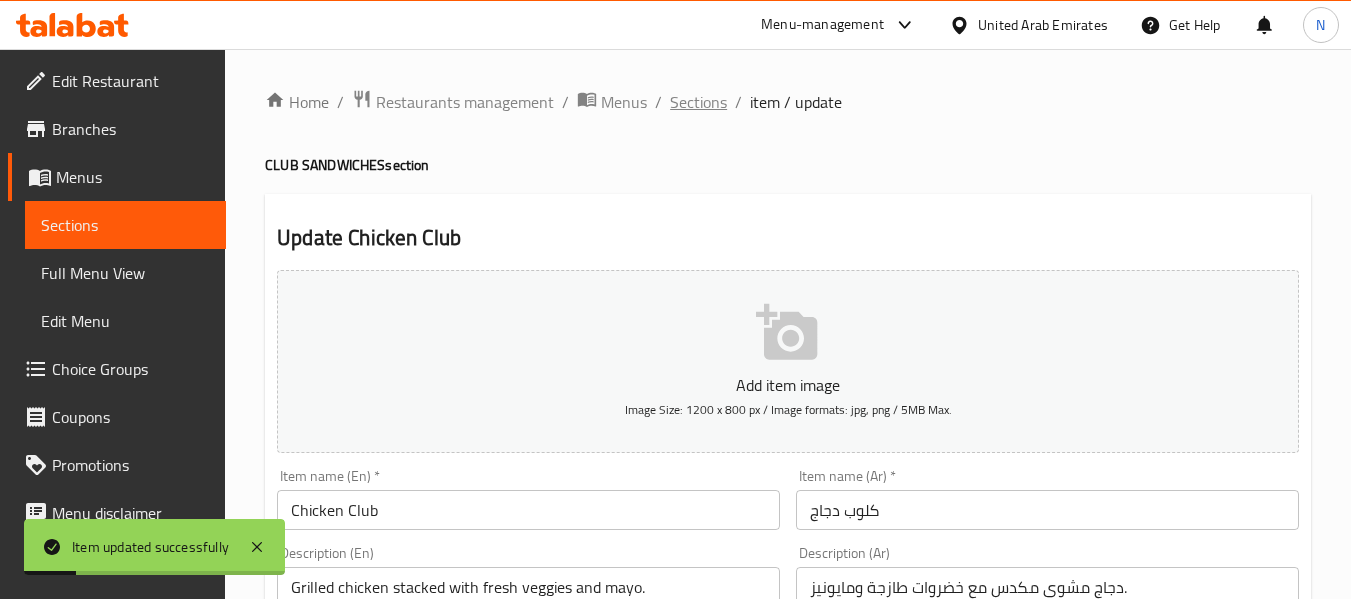 click on "Sections" at bounding box center [698, 102] 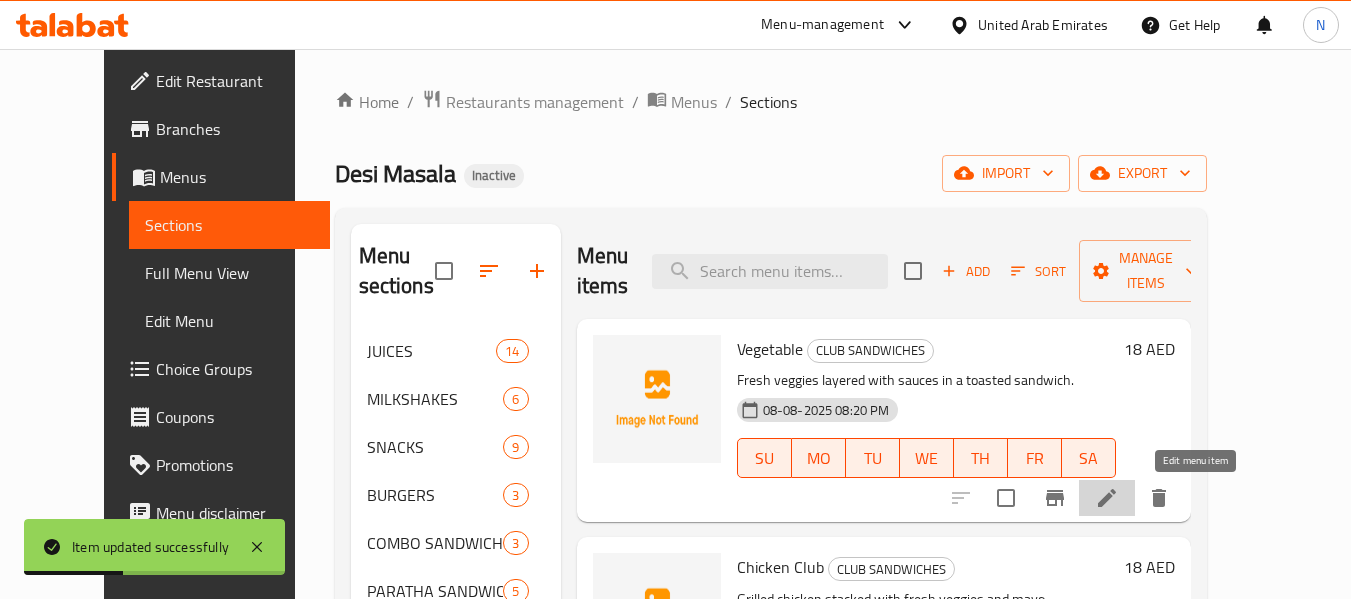 click 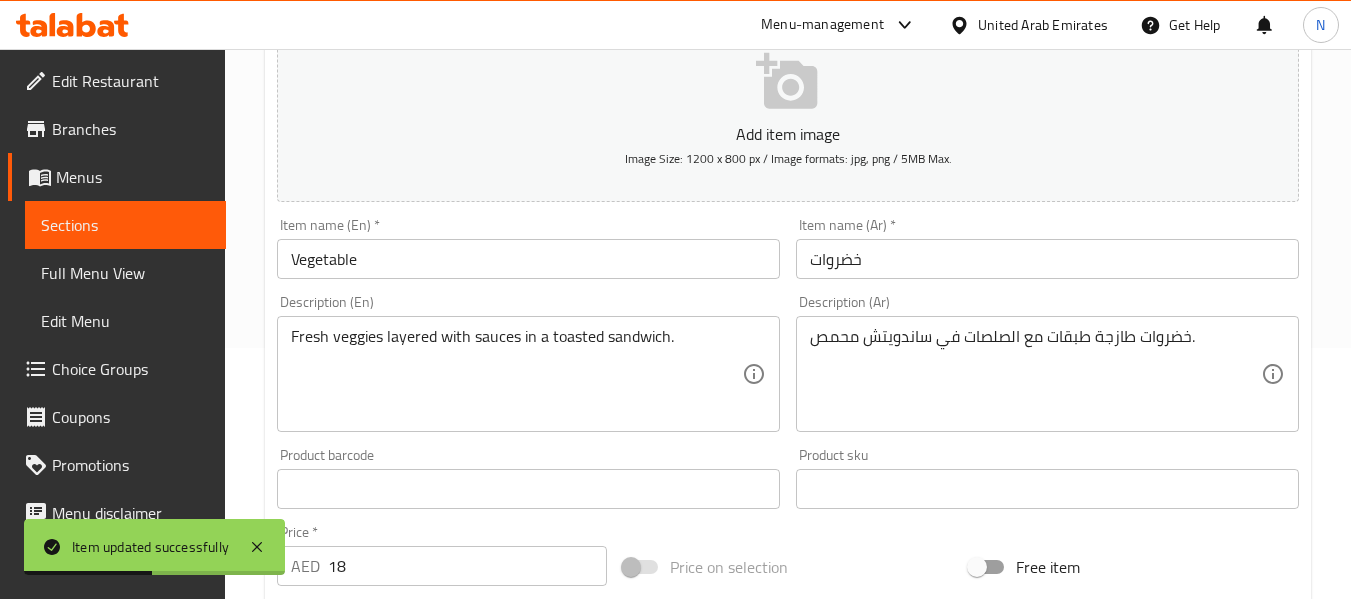scroll, scrollTop: 252, scrollLeft: 0, axis: vertical 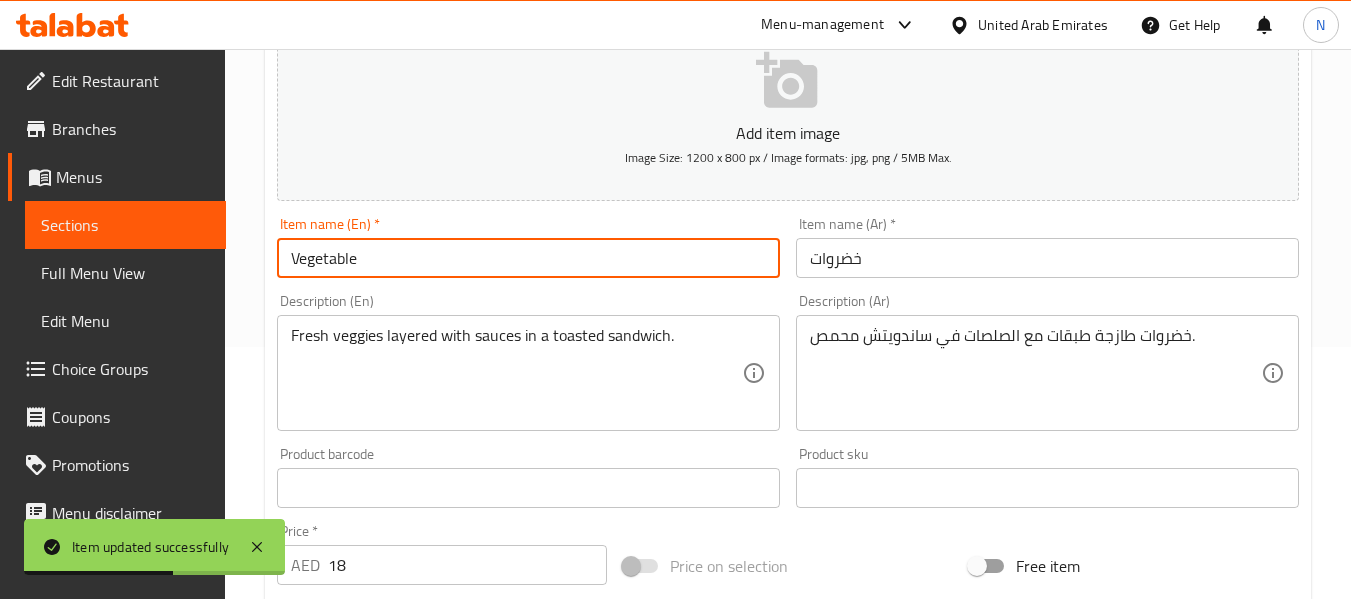 click on "Vegetable" at bounding box center (528, 258) 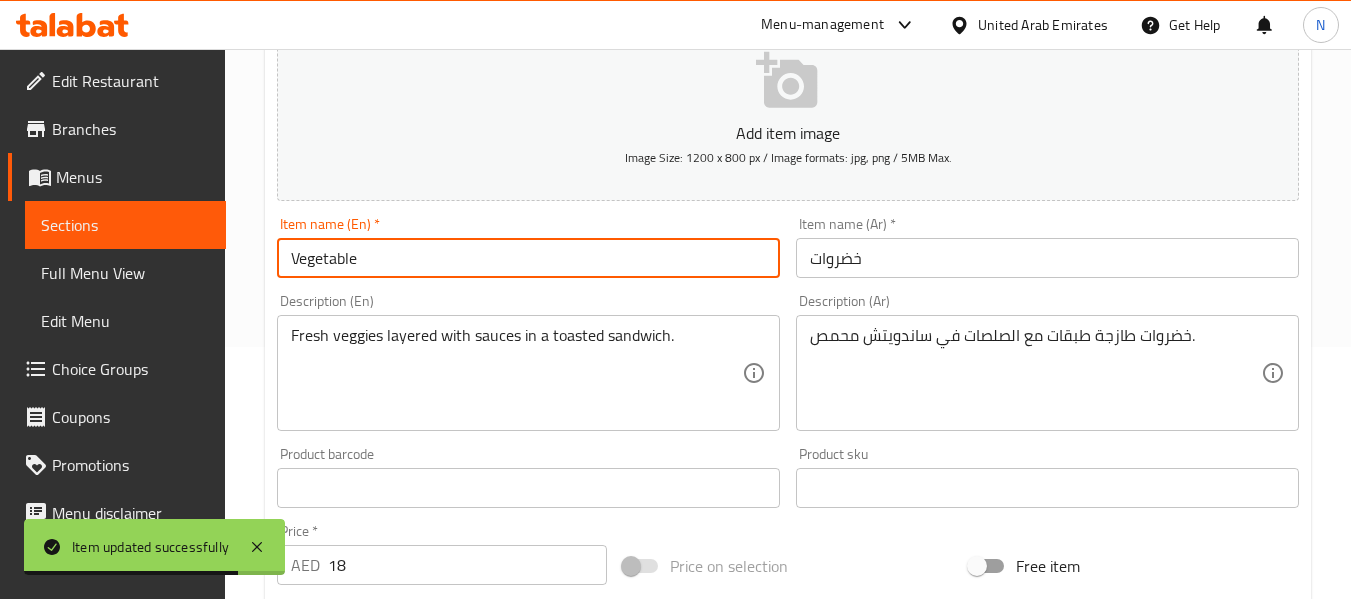 paste on "Club" 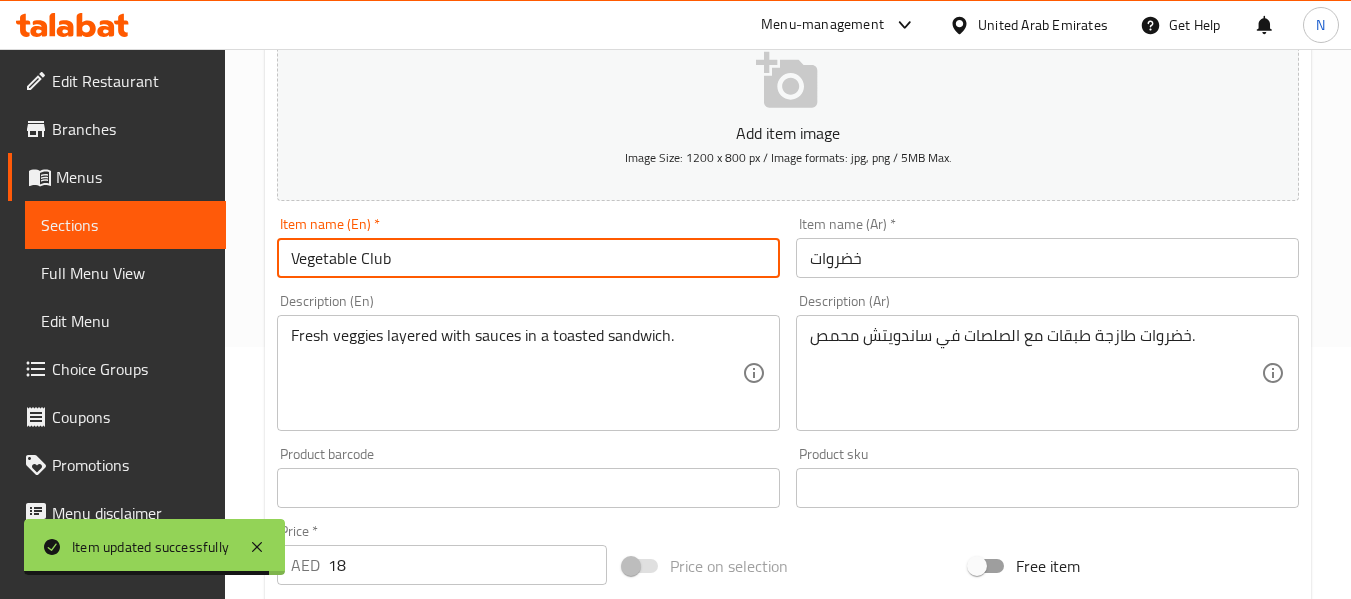 type on "Vegetable Club" 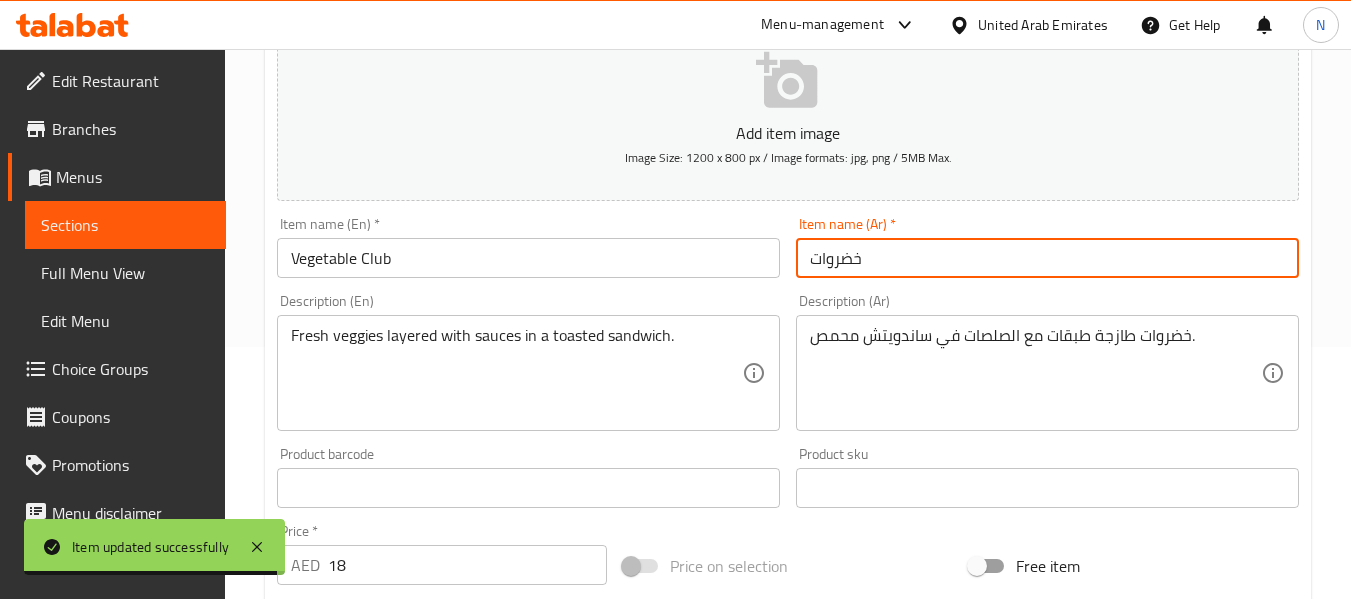 click on "خضروات" at bounding box center (1047, 258) 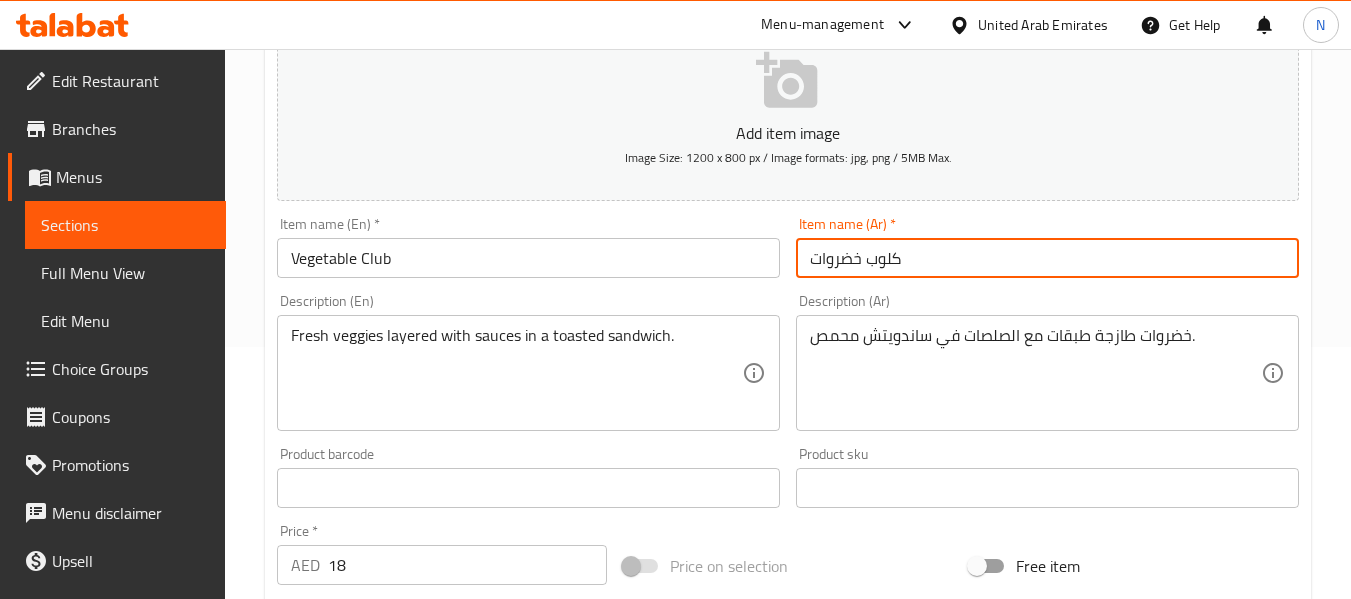 type on "كلوب خضروات" 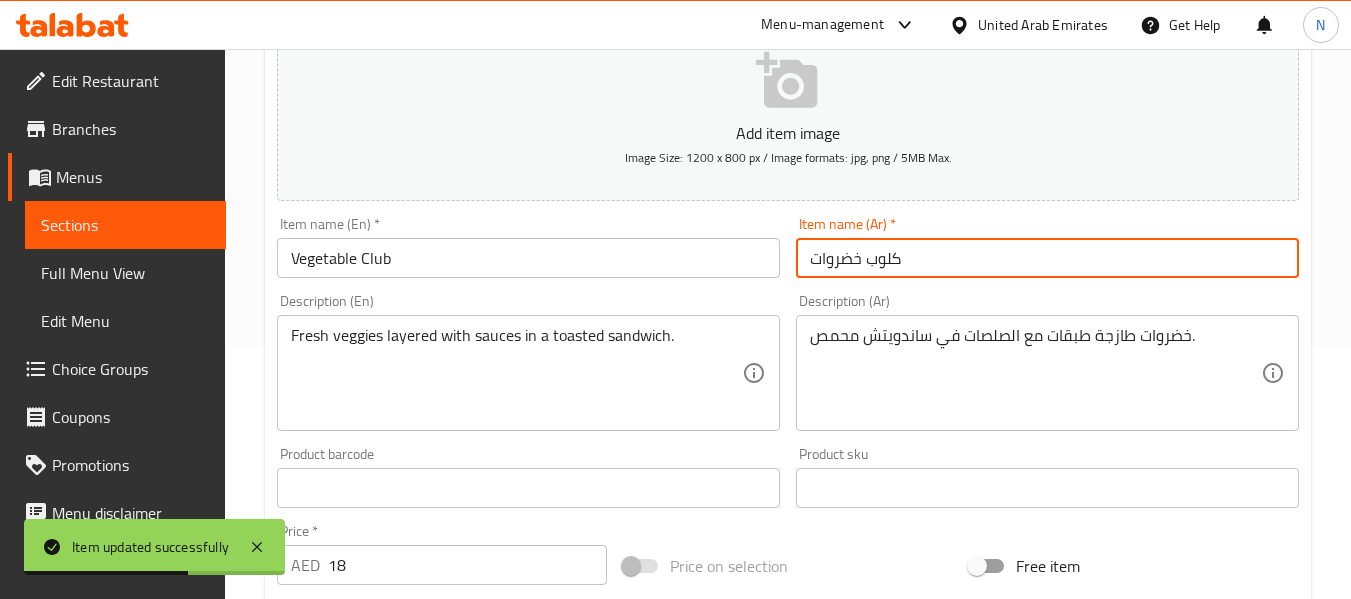 scroll, scrollTop: 0, scrollLeft: 0, axis: both 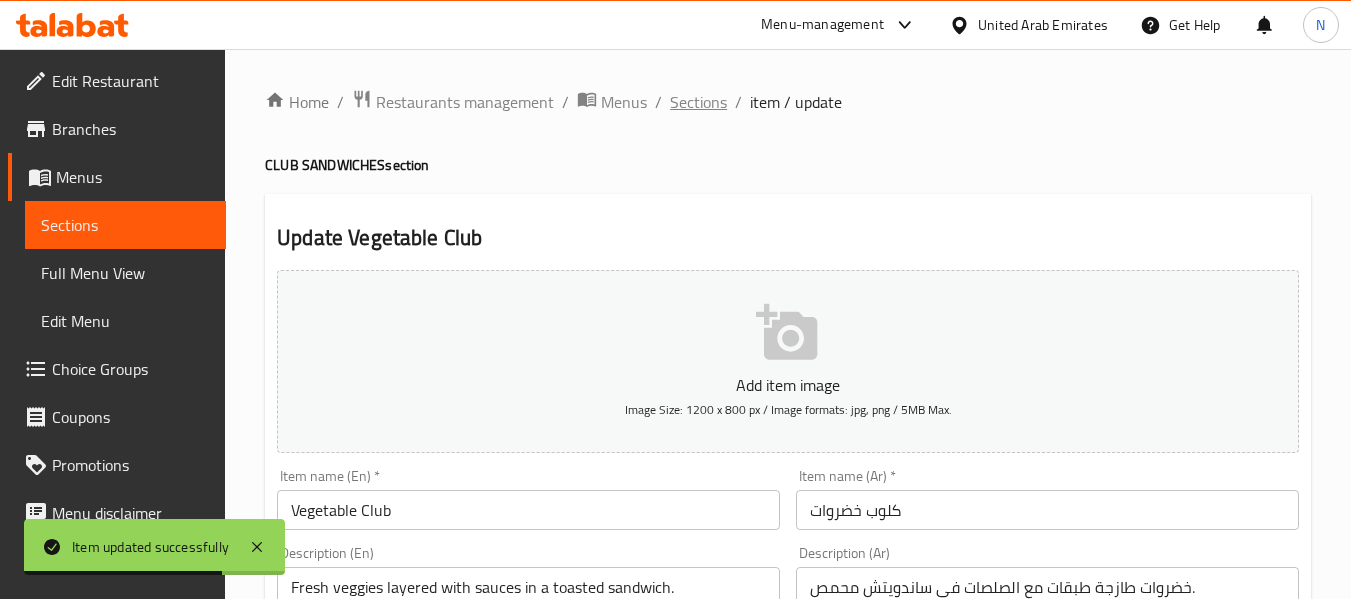 click on "Sections" at bounding box center [698, 102] 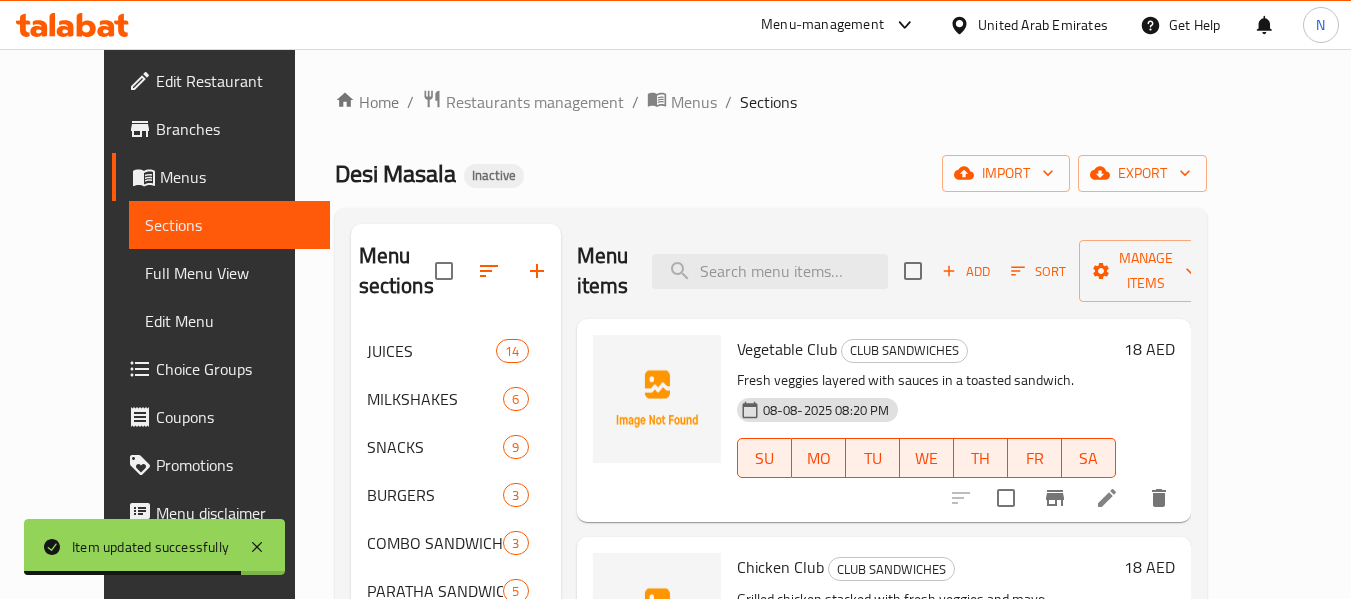 scroll, scrollTop: 136, scrollLeft: 0, axis: vertical 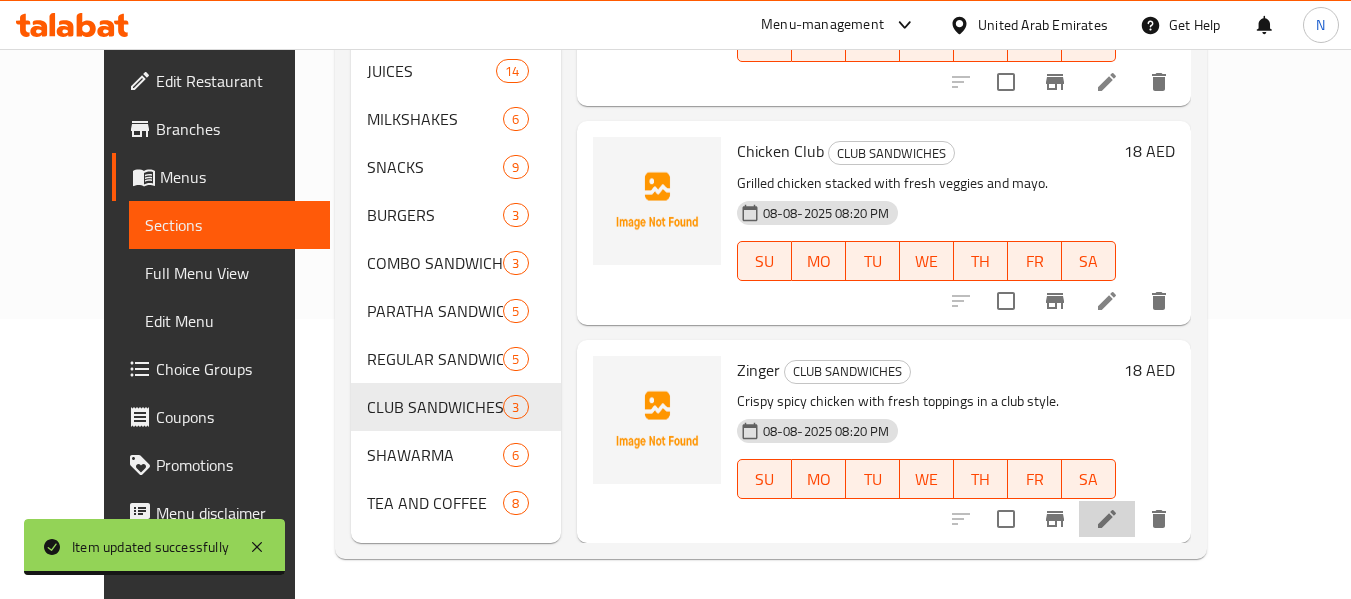 click at bounding box center (1107, 519) 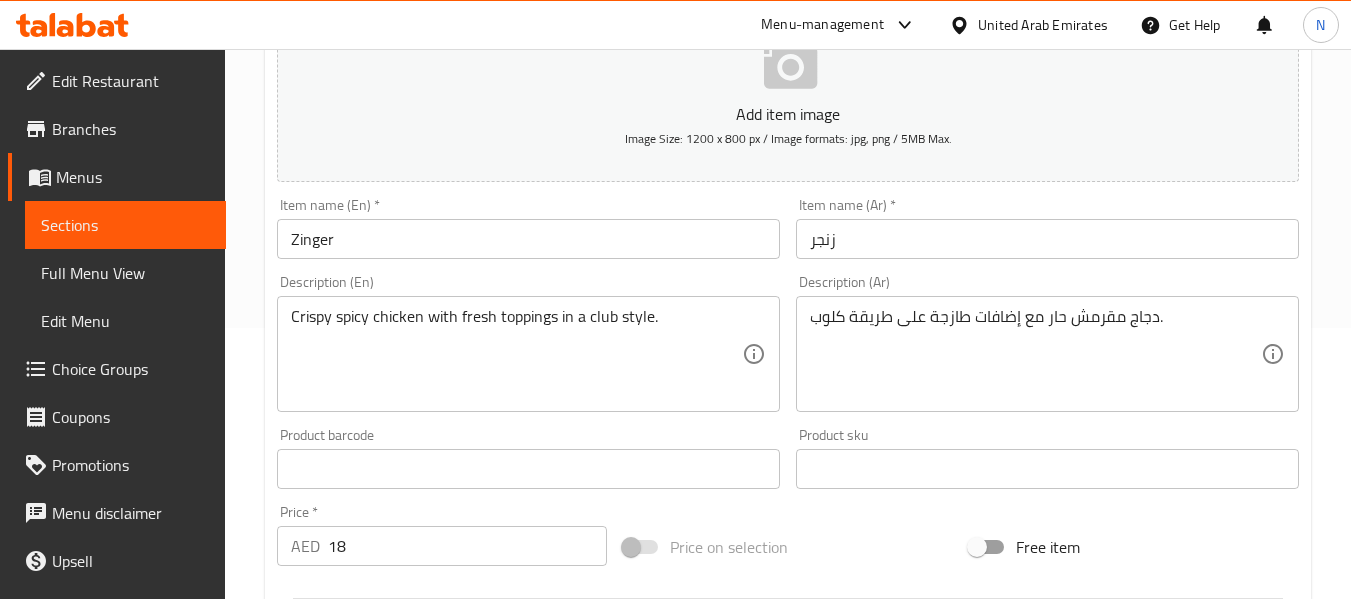 scroll, scrollTop: 274, scrollLeft: 0, axis: vertical 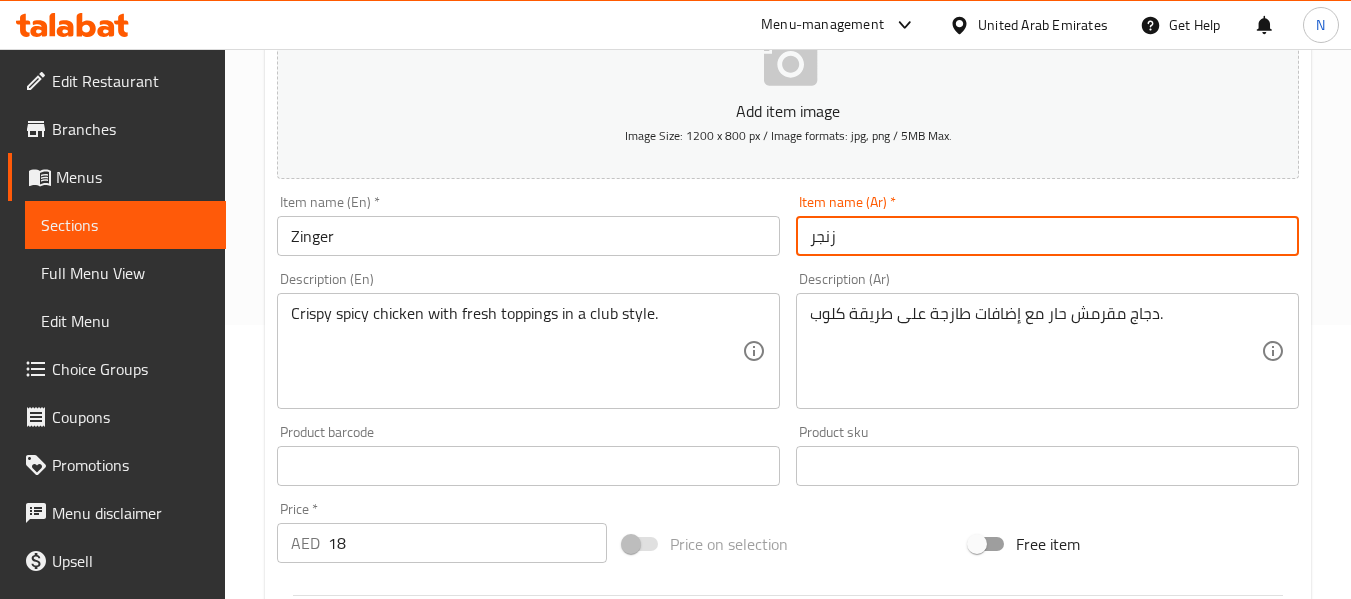click on "زنجر" at bounding box center (1047, 236) 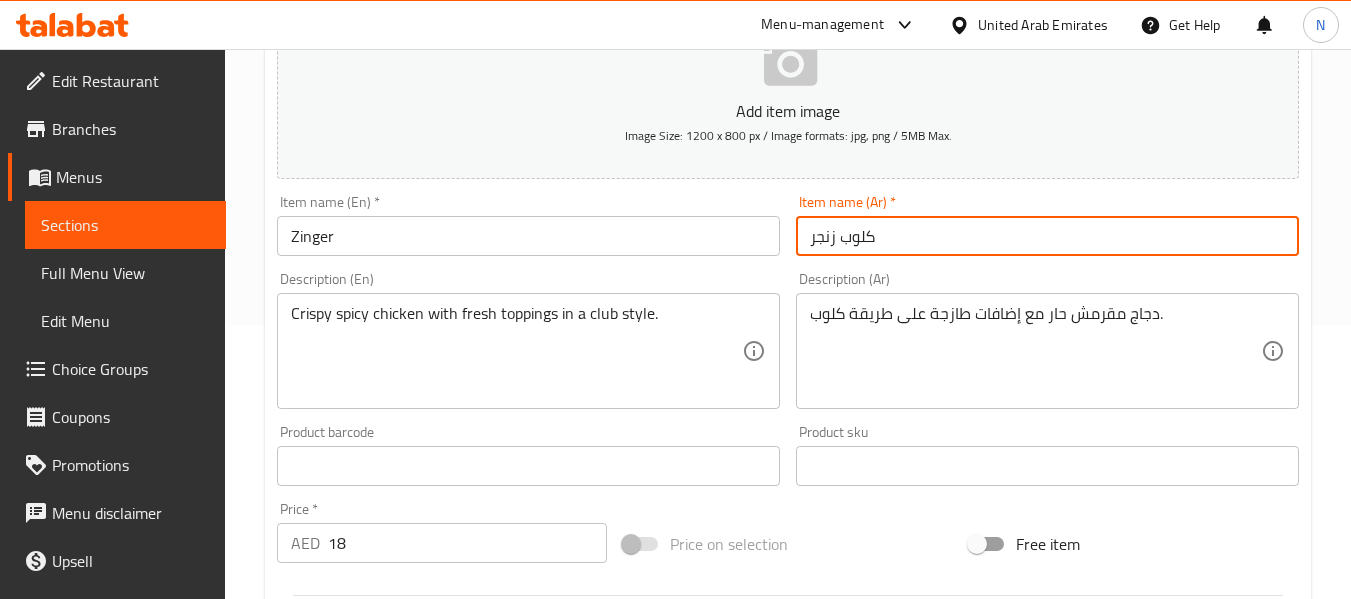 type on "كلوب زنجر" 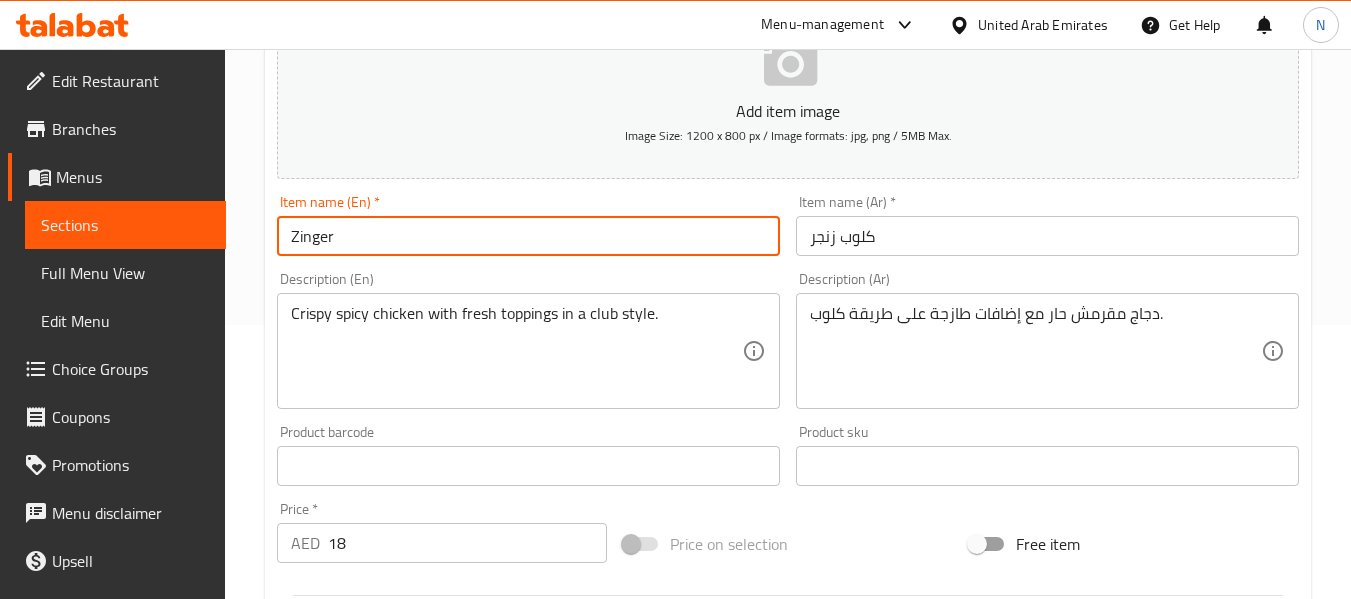 click on "Zinger" at bounding box center (528, 236) 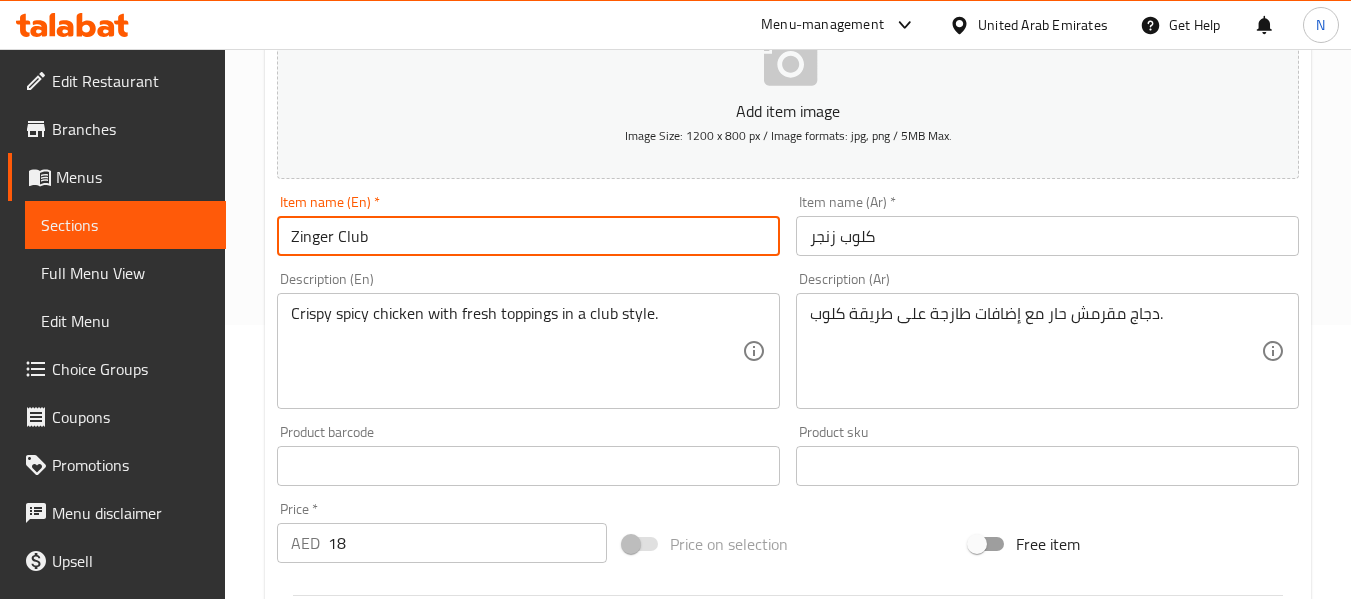type on "Zinger Club" 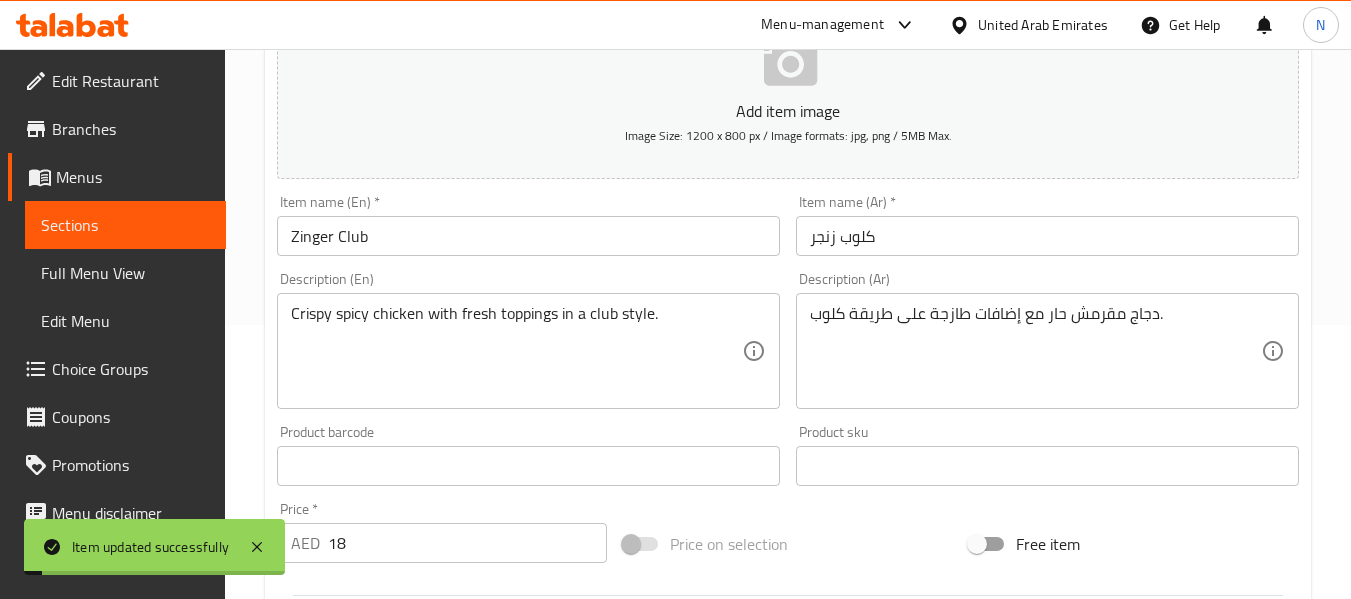 click on "Crispy spicy chicken with fresh toppings in a club style. Description (En)" at bounding box center [528, 351] 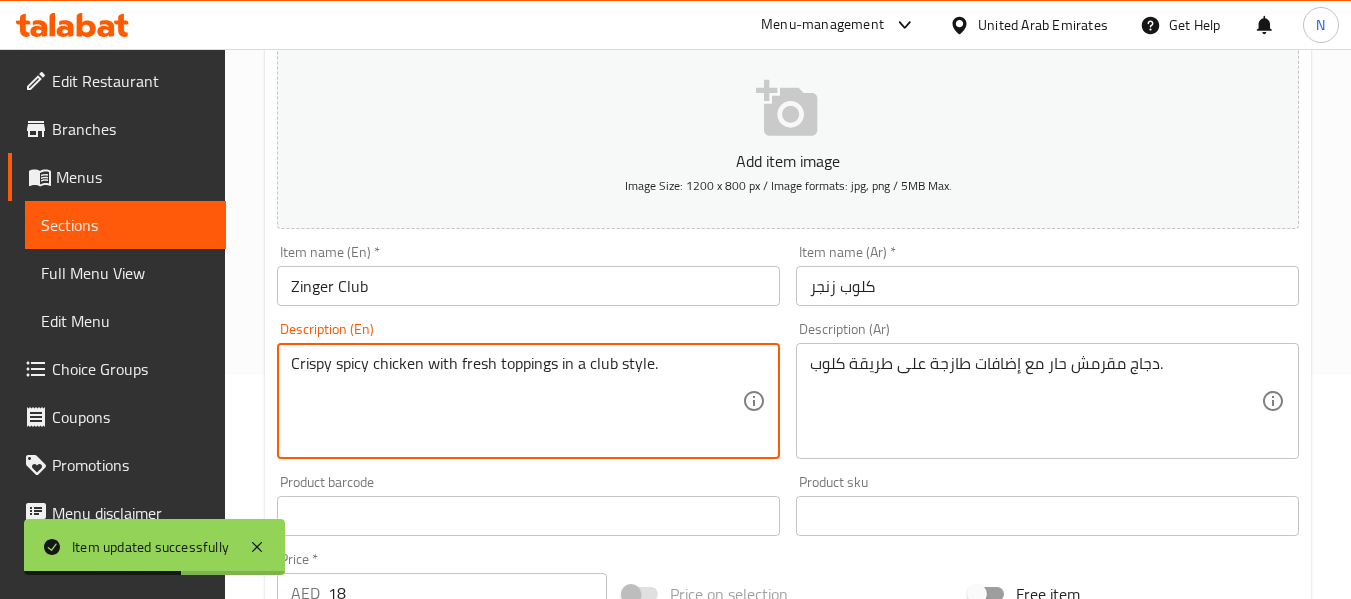 scroll, scrollTop: 0, scrollLeft: 0, axis: both 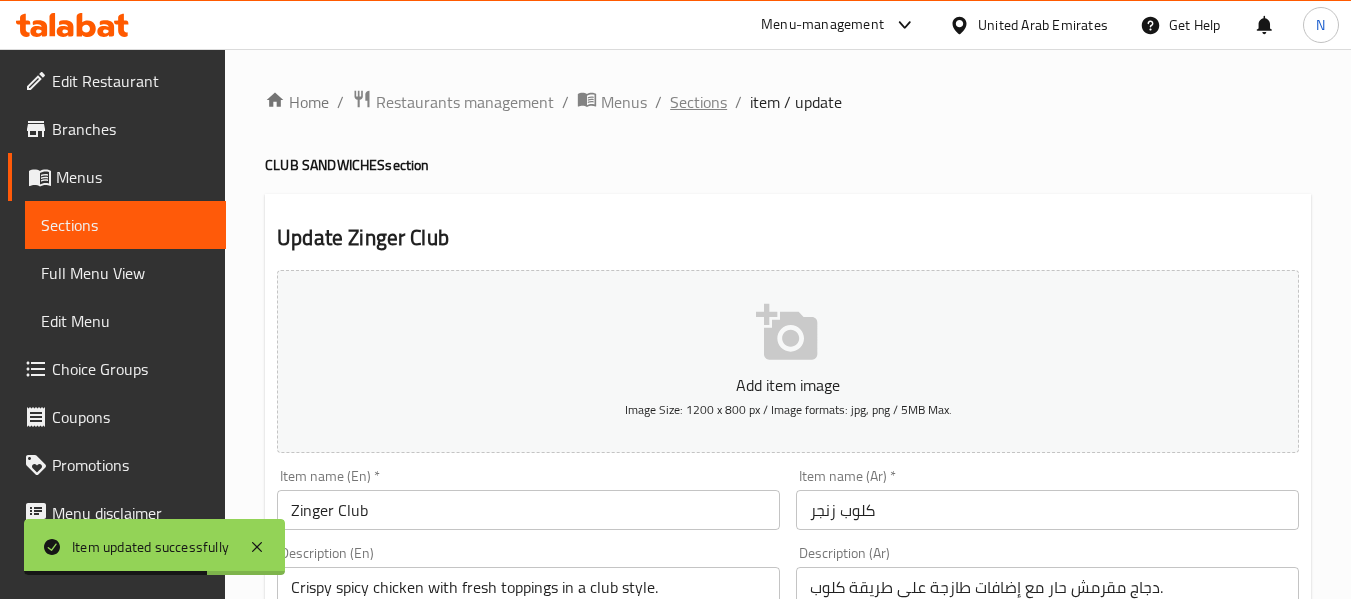 click on "Sections" at bounding box center [698, 102] 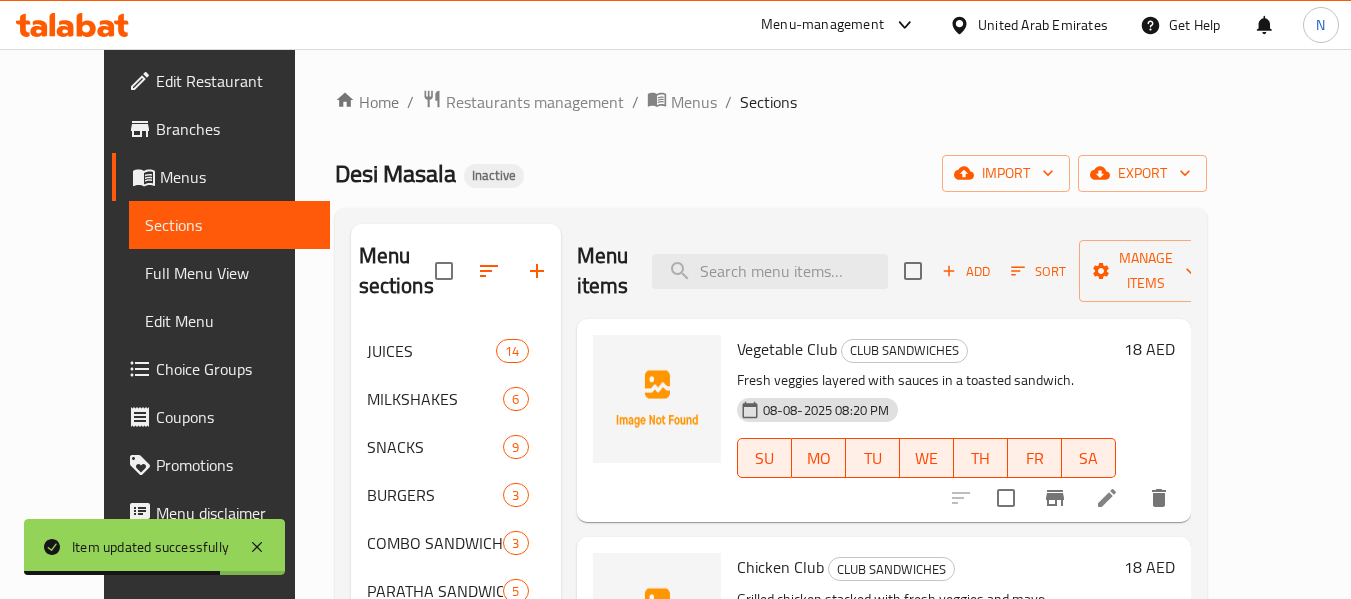 scroll, scrollTop: 136, scrollLeft: 0, axis: vertical 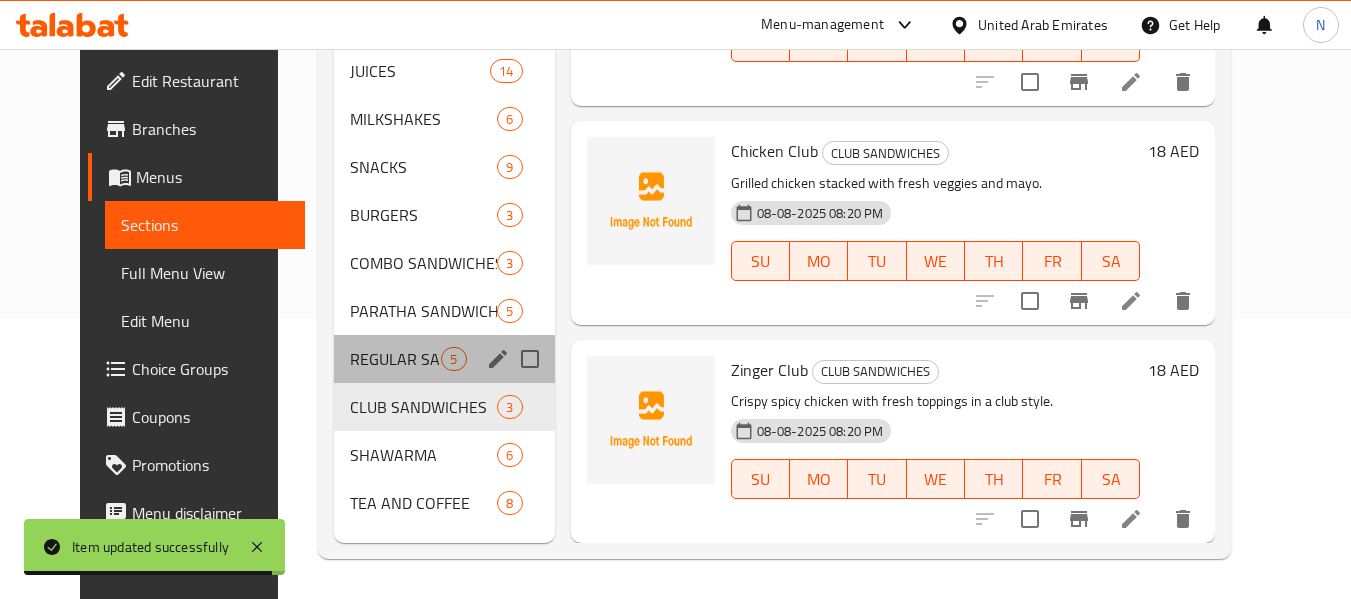 click on "REGULAR SANDWICHES 5" at bounding box center (444, 359) 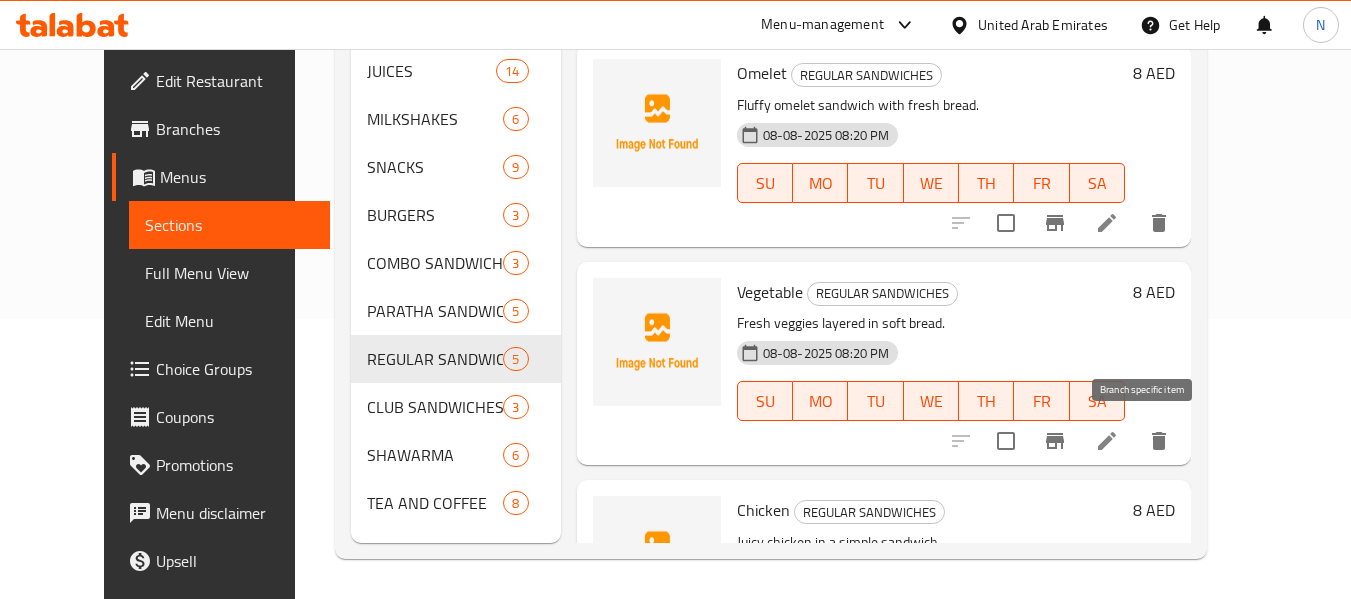 scroll, scrollTop: 573, scrollLeft: 0, axis: vertical 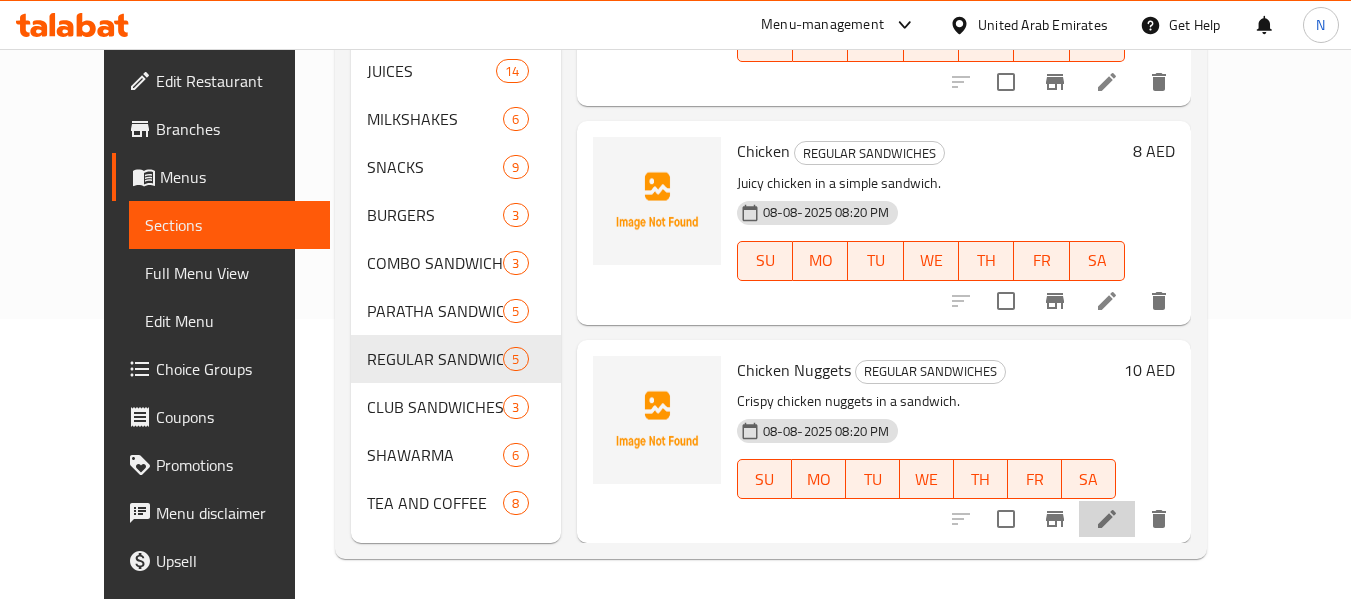 click at bounding box center [1107, 519] 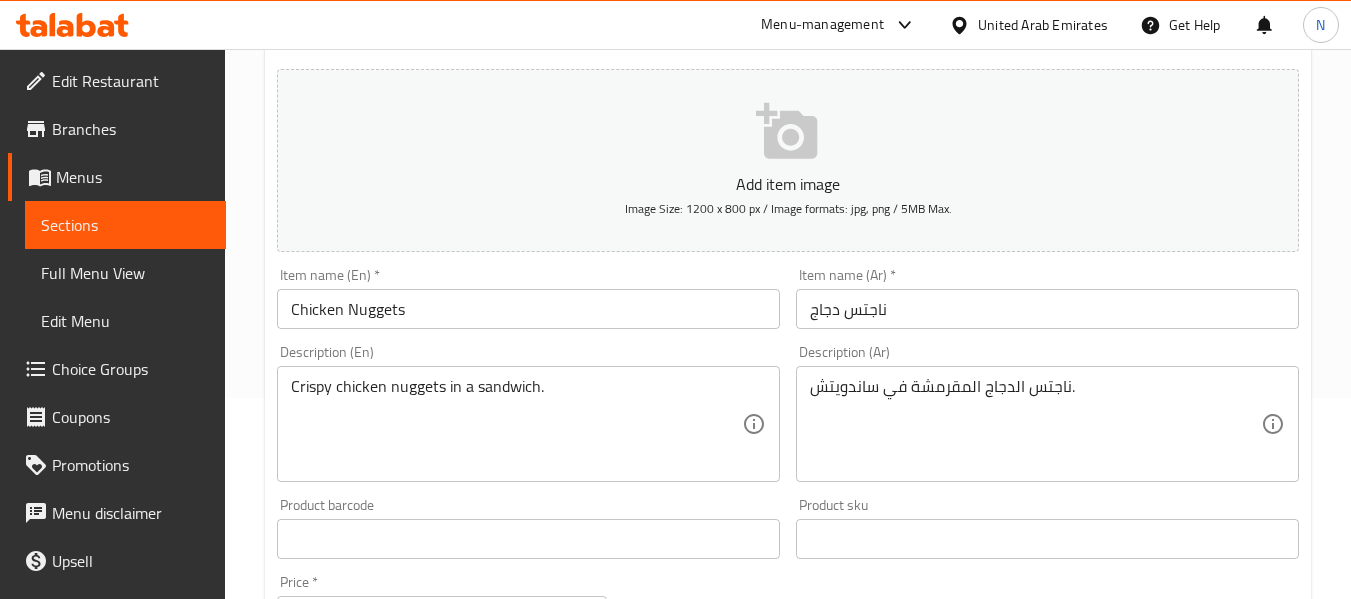 scroll, scrollTop: 0, scrollLeft: 0, axis: both 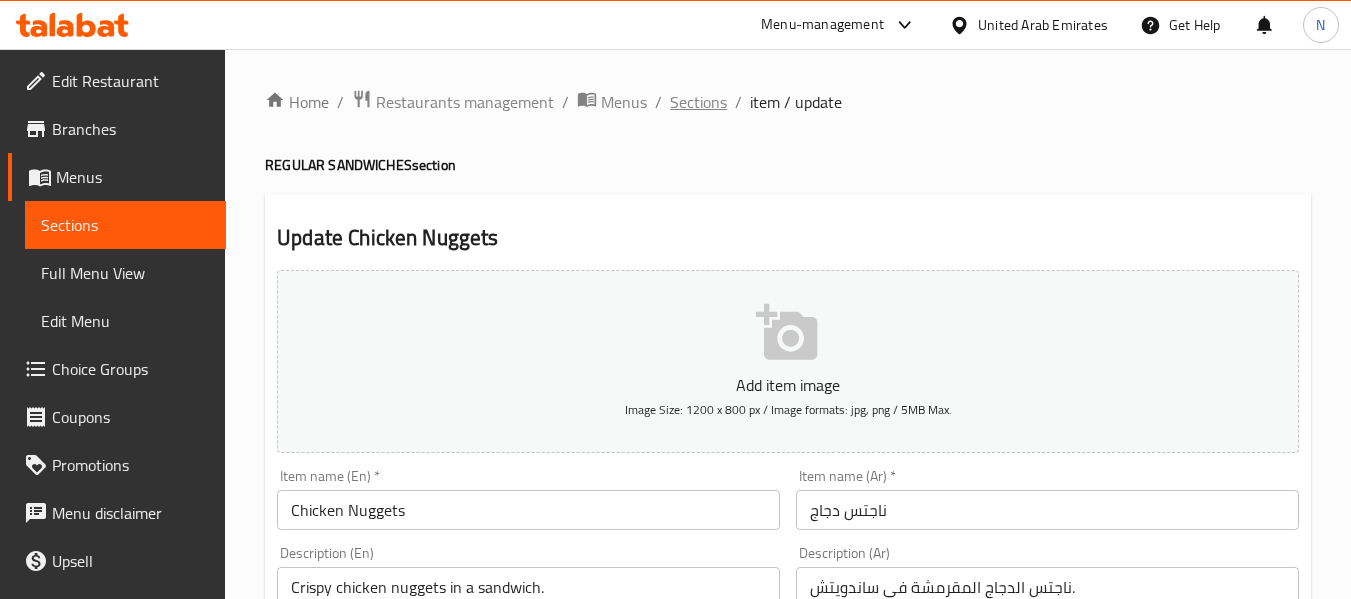 click on "Sections" at bounding box center [698, 102] 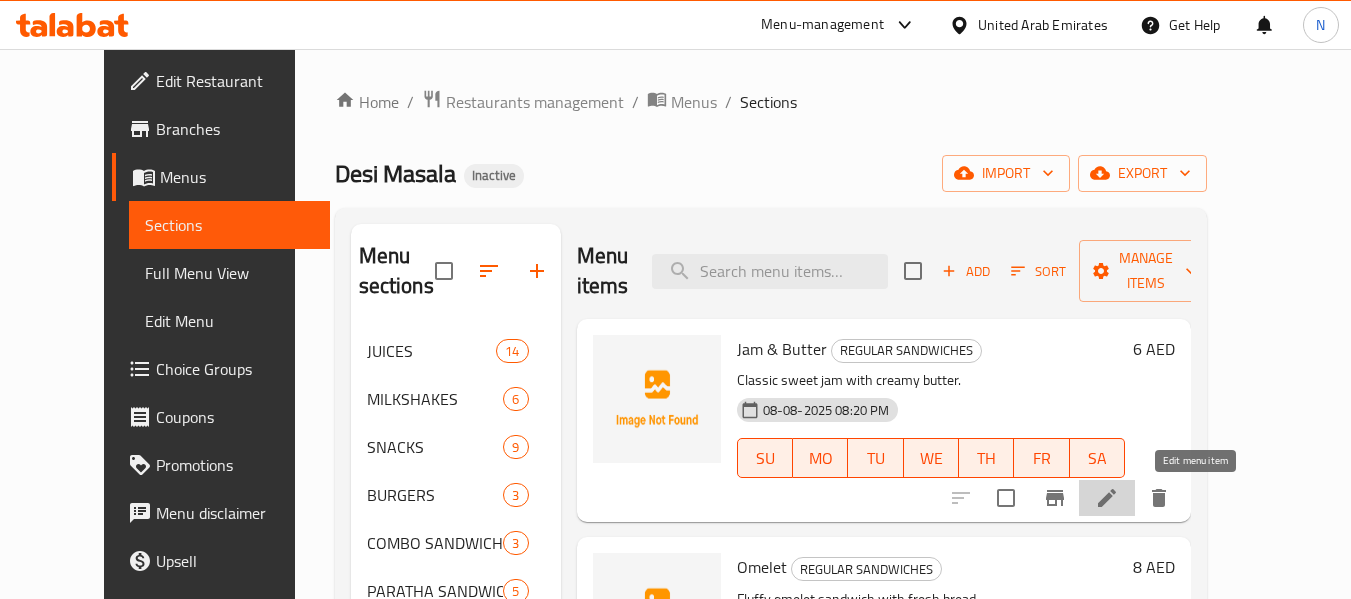 click 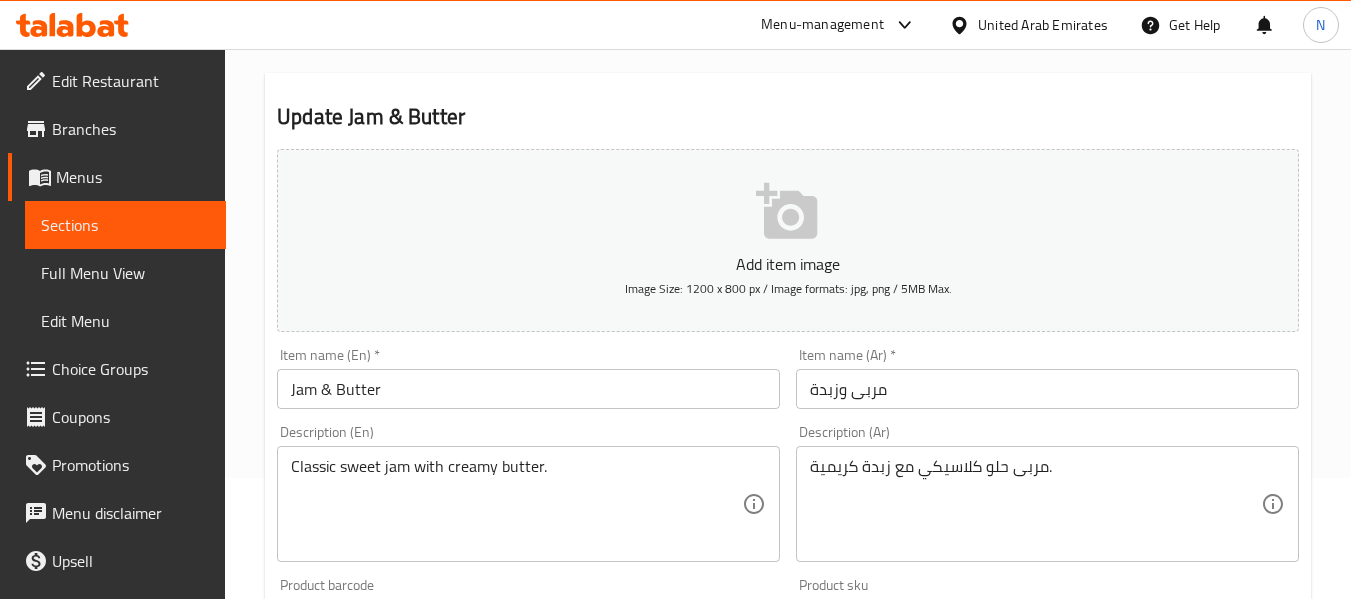 scroll, scrollTop: 0, scrollLeft: 0, axis: both 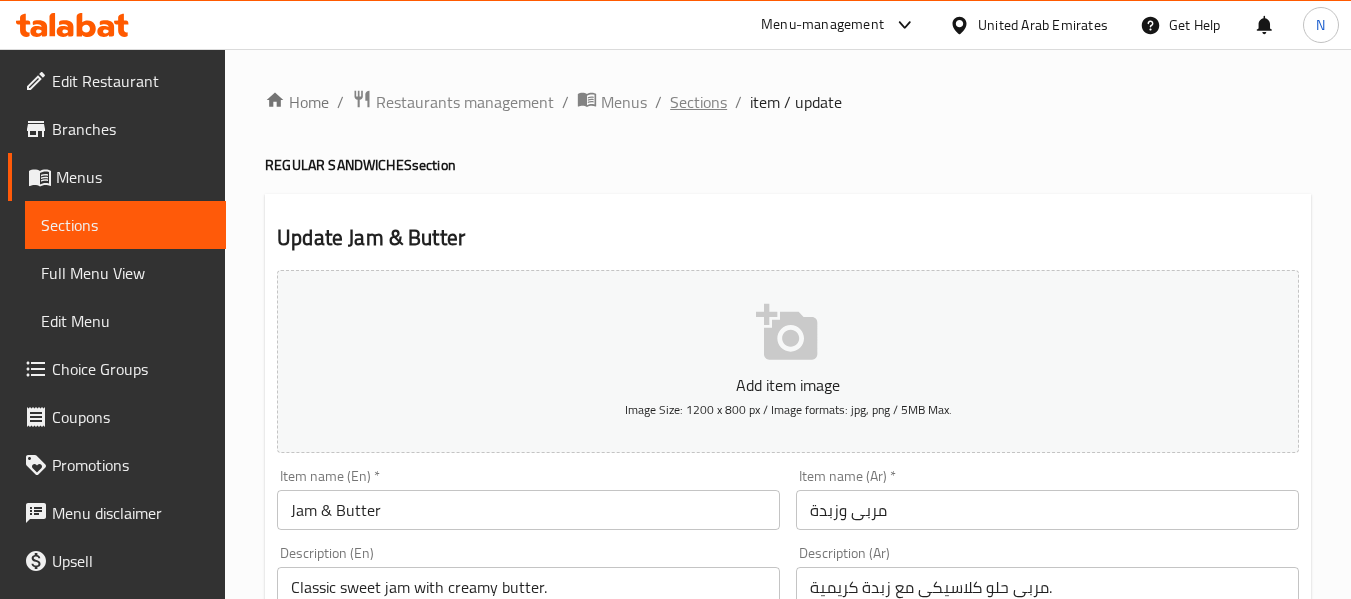 click on "Sections" at bounding box center [698, 102] 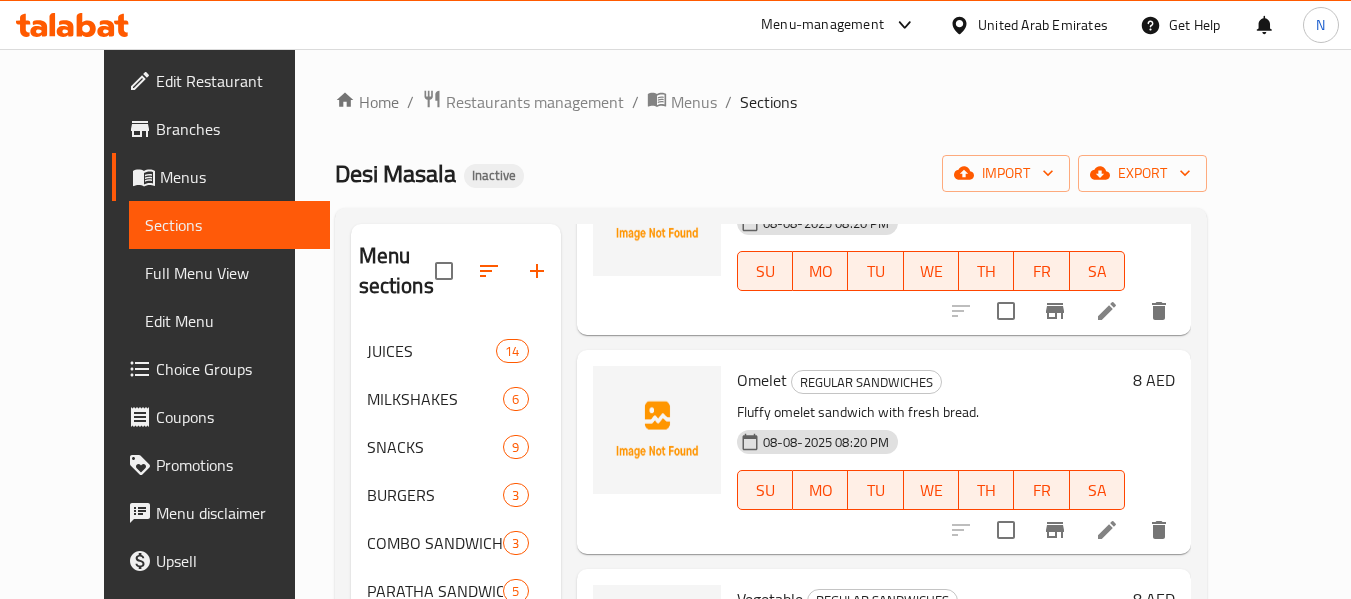 scroll, scrollTop: 192, scrollLeft: 0, axis: vertical 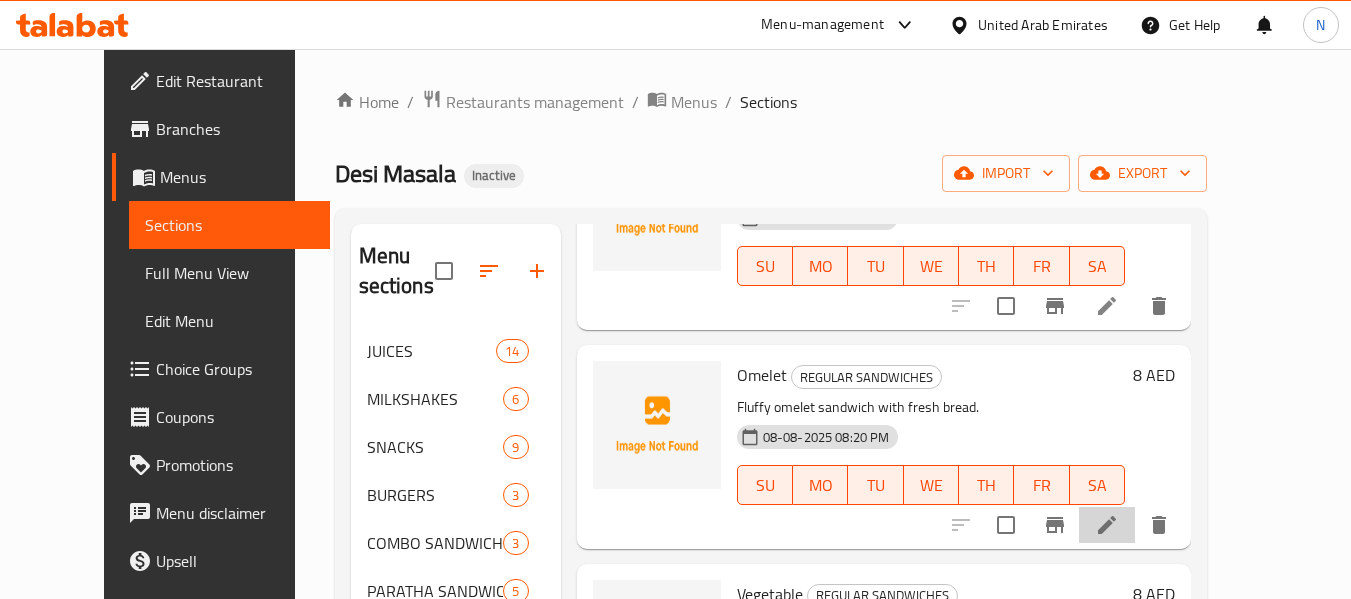 click at bounding box center (1107, 525) 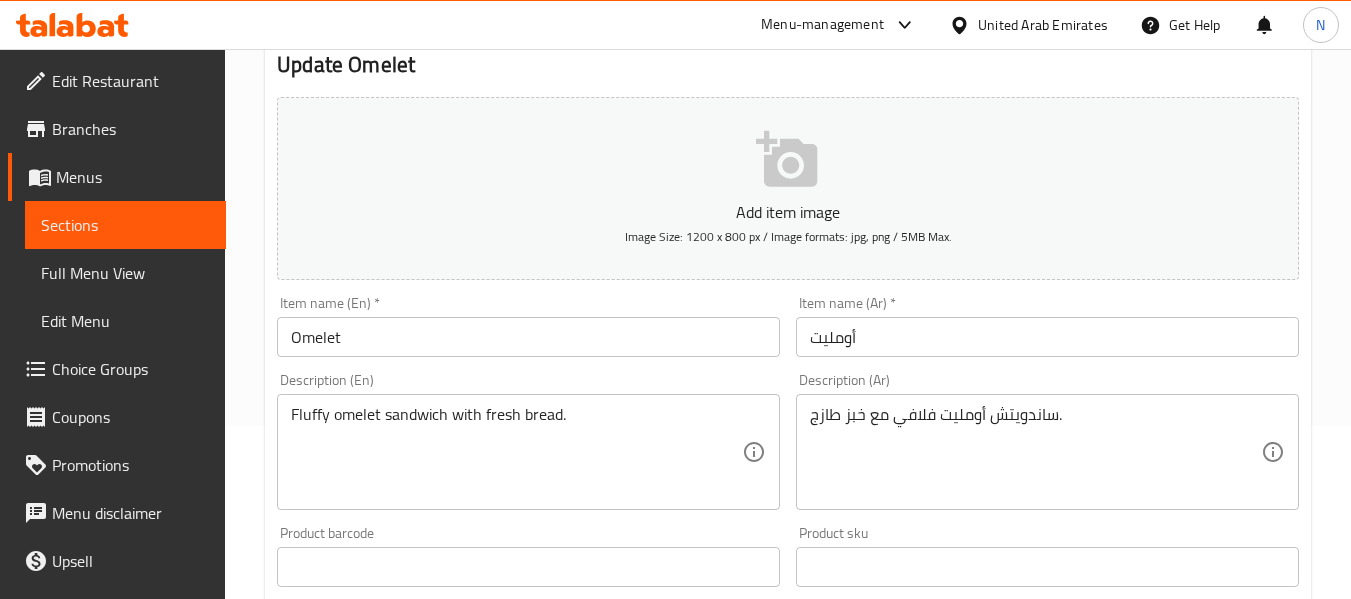 scroll, scrollTop: 0, scrollLeft: 0, axis: both 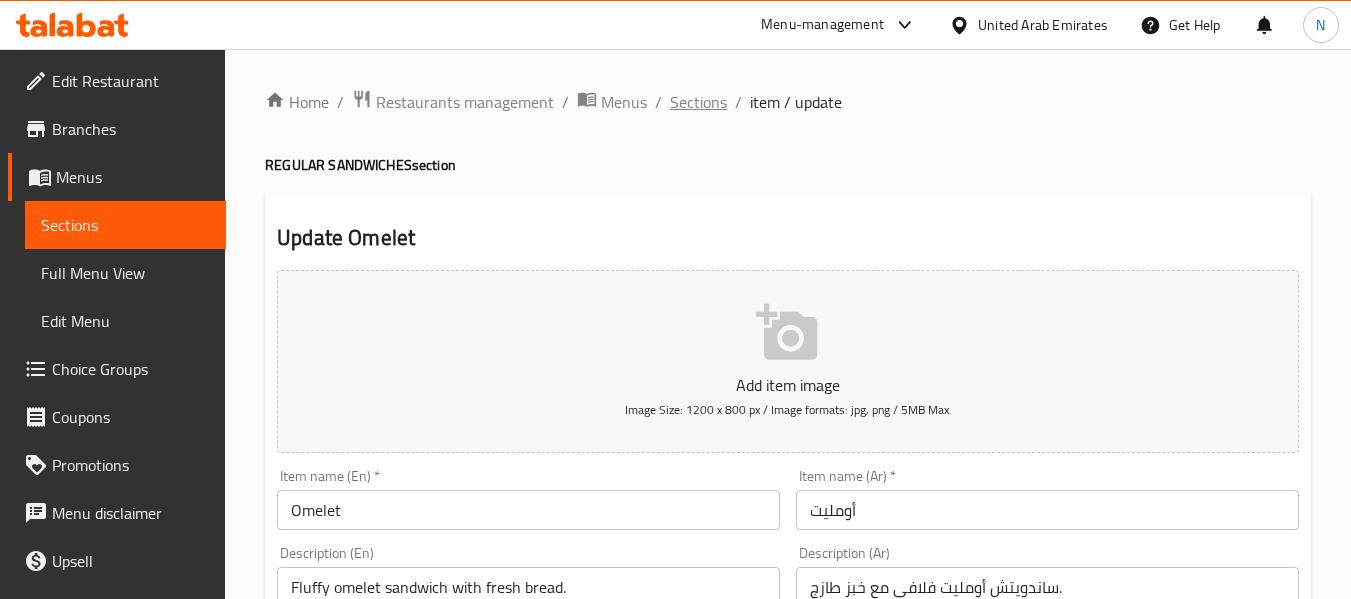 click on "Sections" at bounding box center [698, 102] 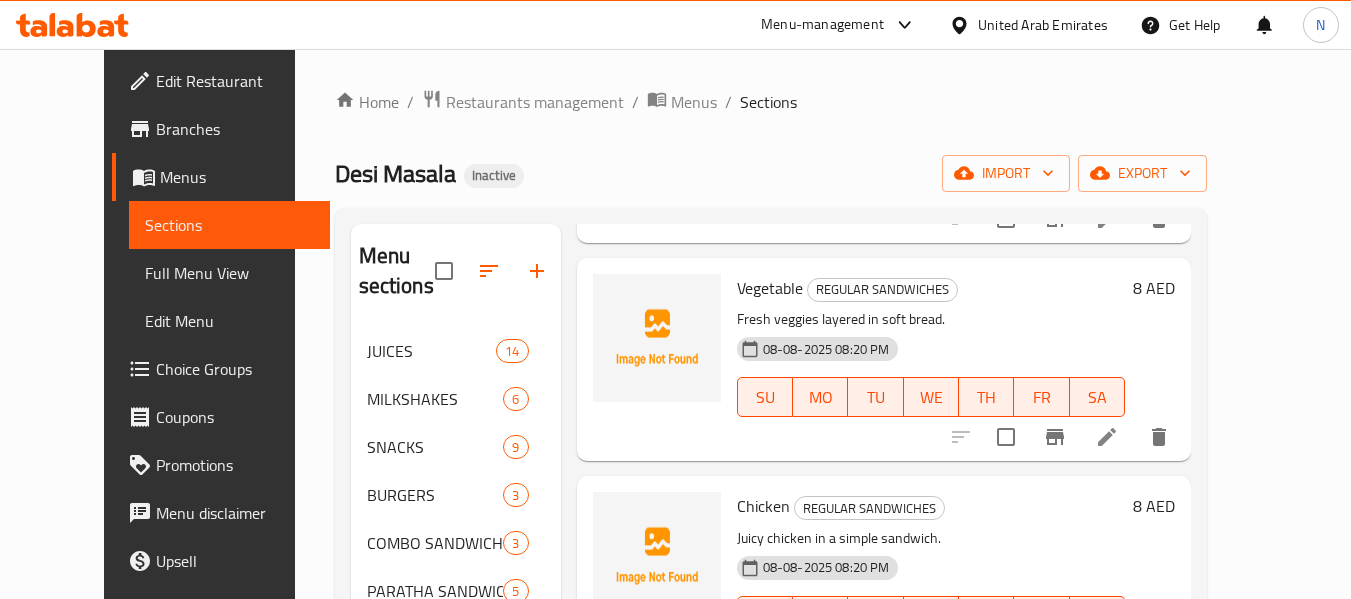 scroll, scrollTop: 573, scrollLeft: 0, axis: vertical 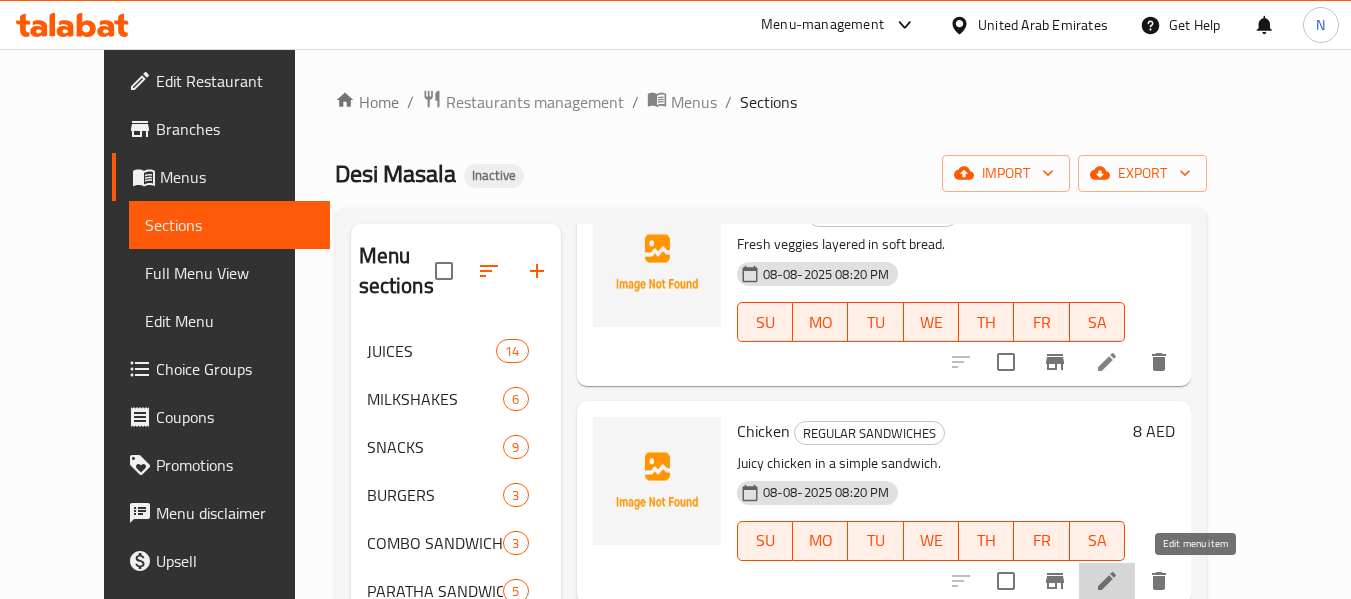 click 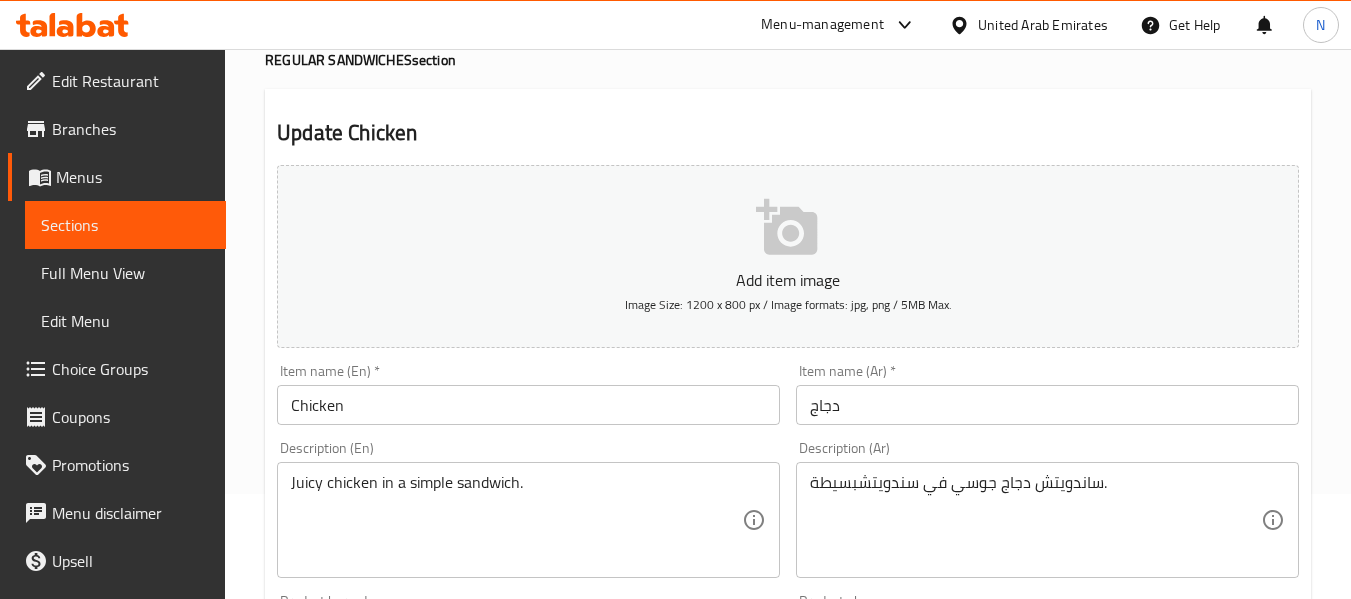 scroll, scrollTop: 107, scrollLeft: 0, axis: vertical 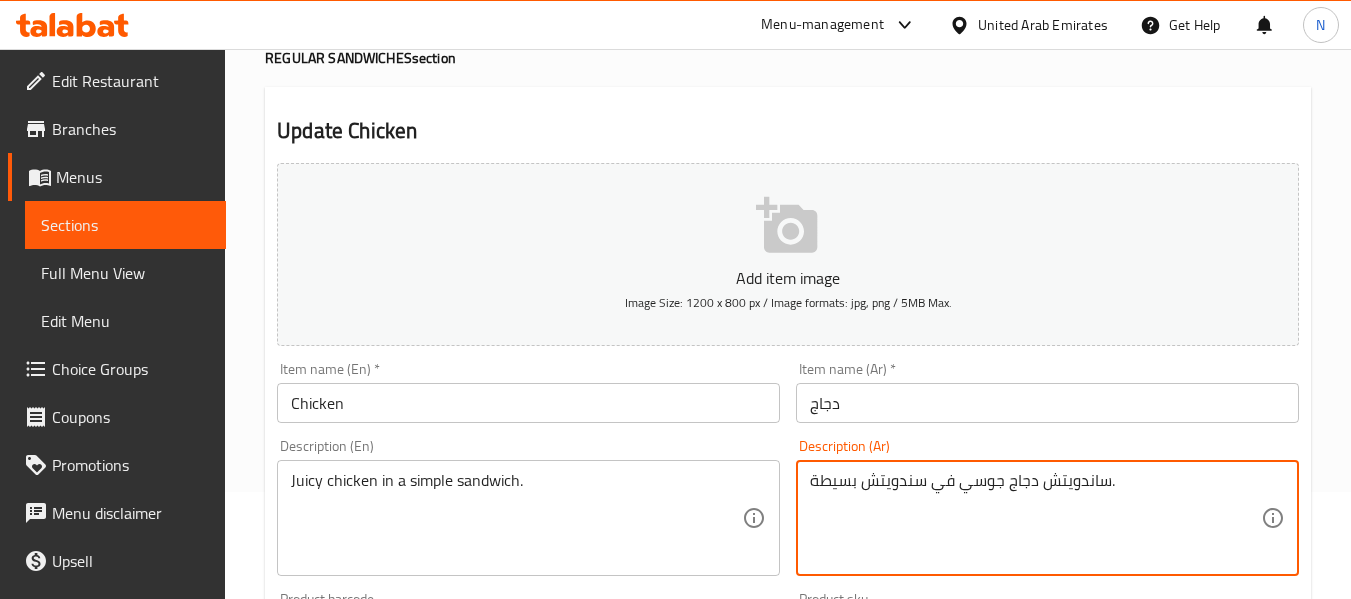 type on "ساندويتش دجاج جوسي في سندويتش بسيطة." 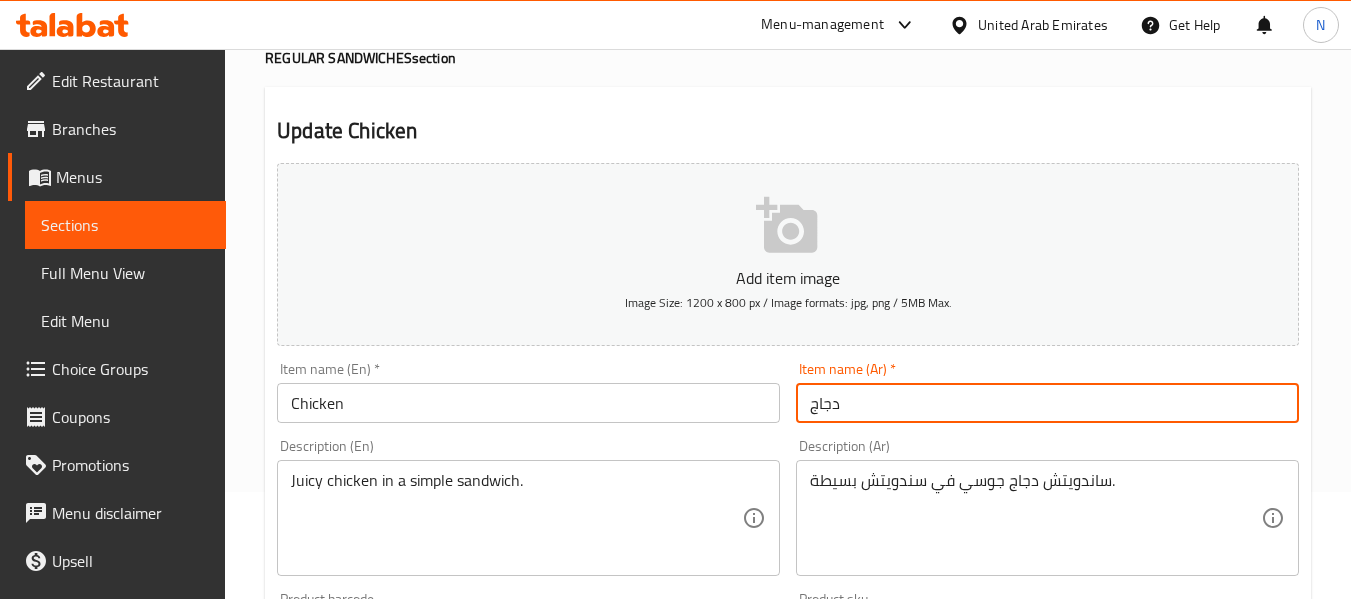 click on "دجاج" at bounding box center [1047, 403] 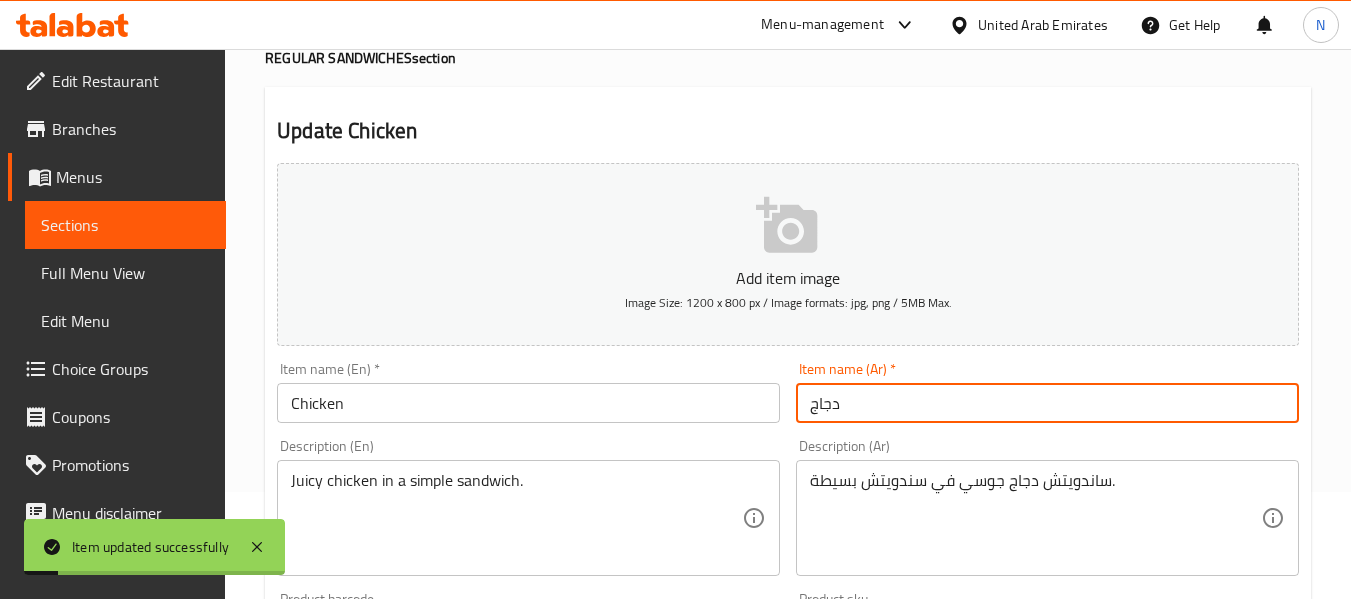 scroll, scrollTop: 0, scrollLeft: 0, axis: both 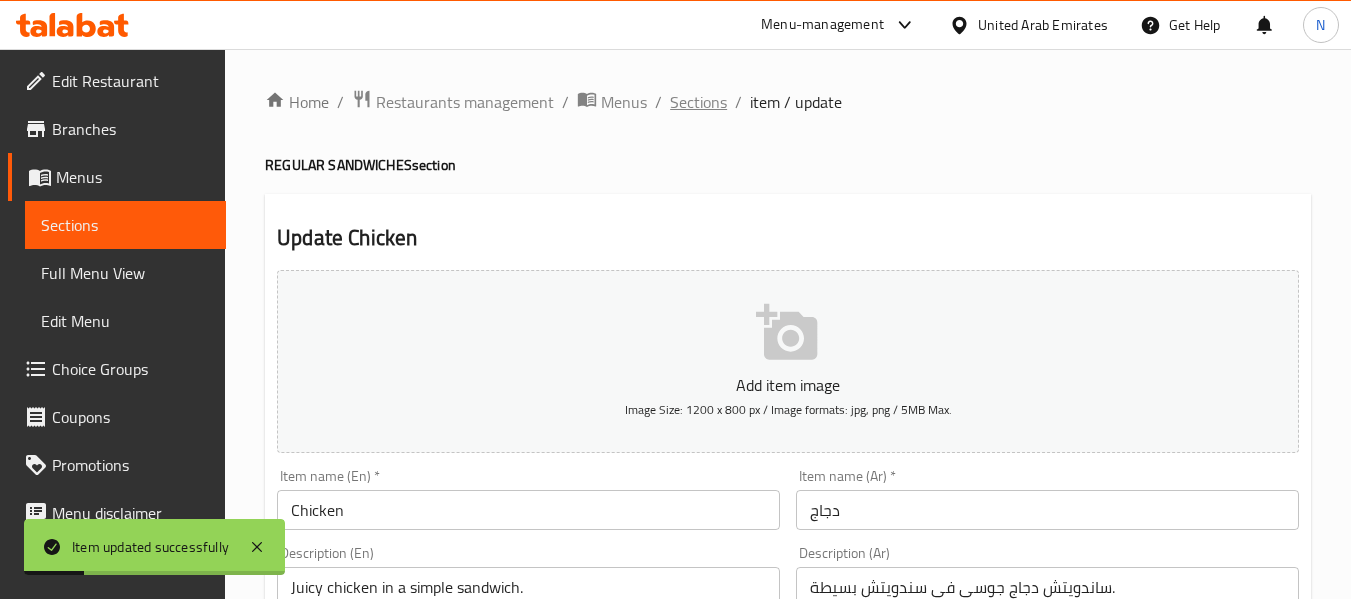 click on "Sections" at bounding box center [698, 102] 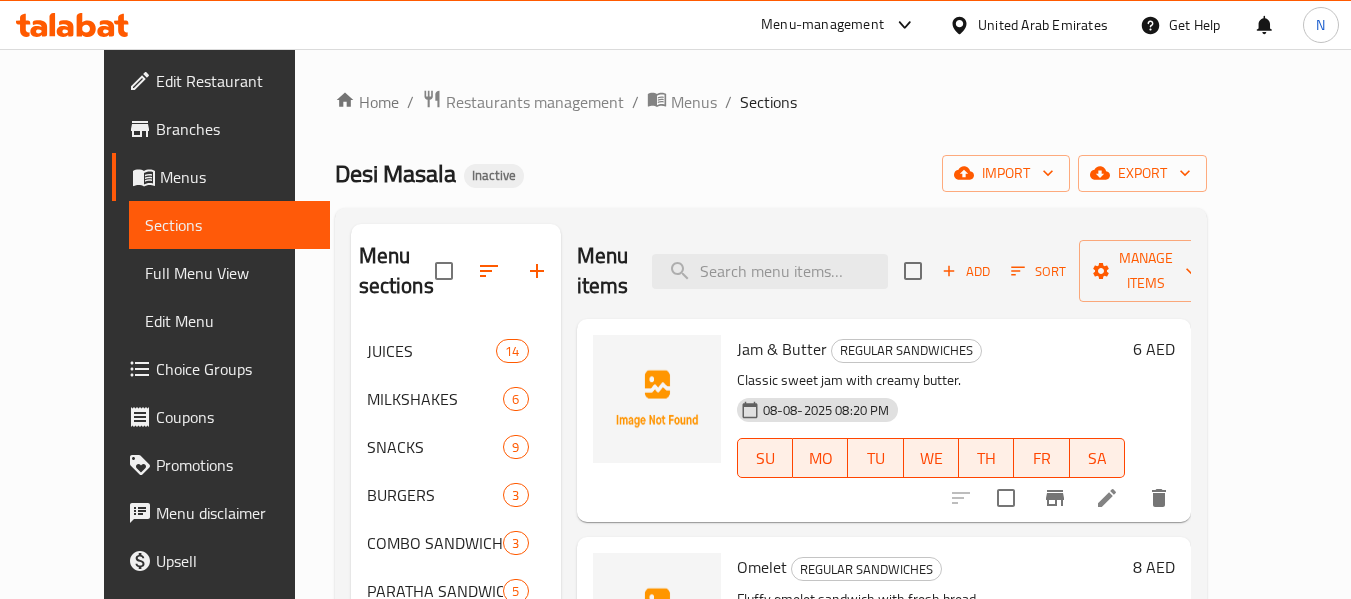 scroll, scrollTop: 573, scrollLeft: 0, axis: vertical 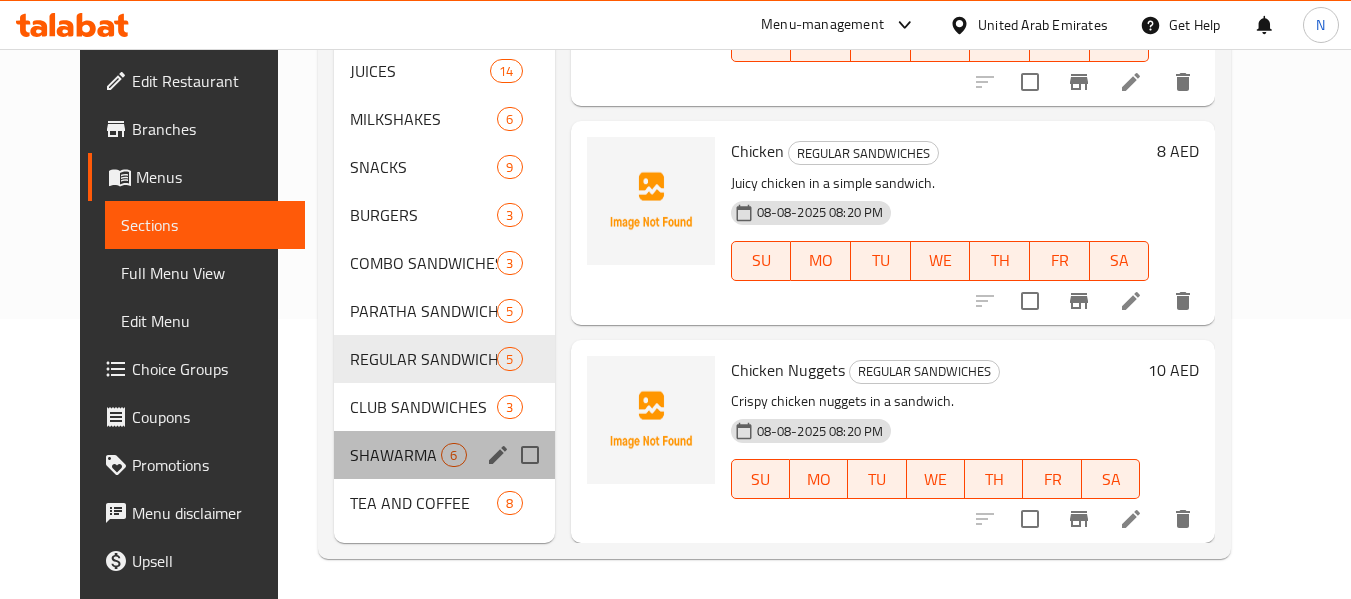 click on "SHAWARMA 6" at bounding box center (444, 455) 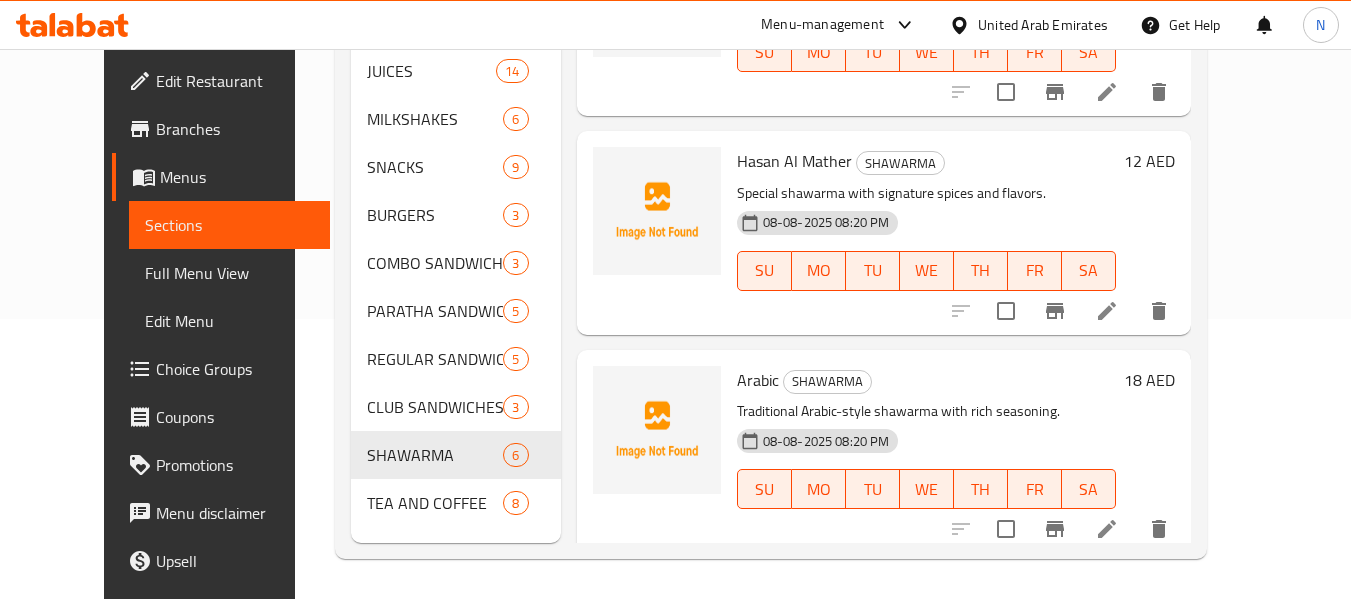 scroll, scrollTop: 792, scrollLeft: 0, axis: vertical 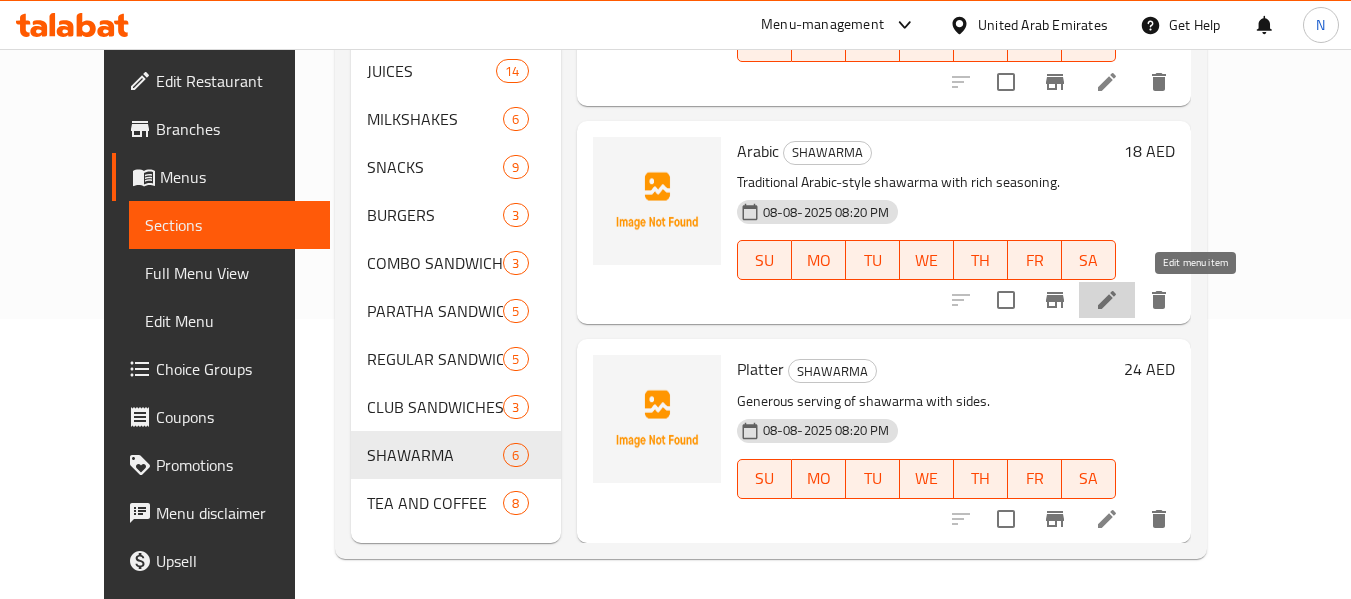 click 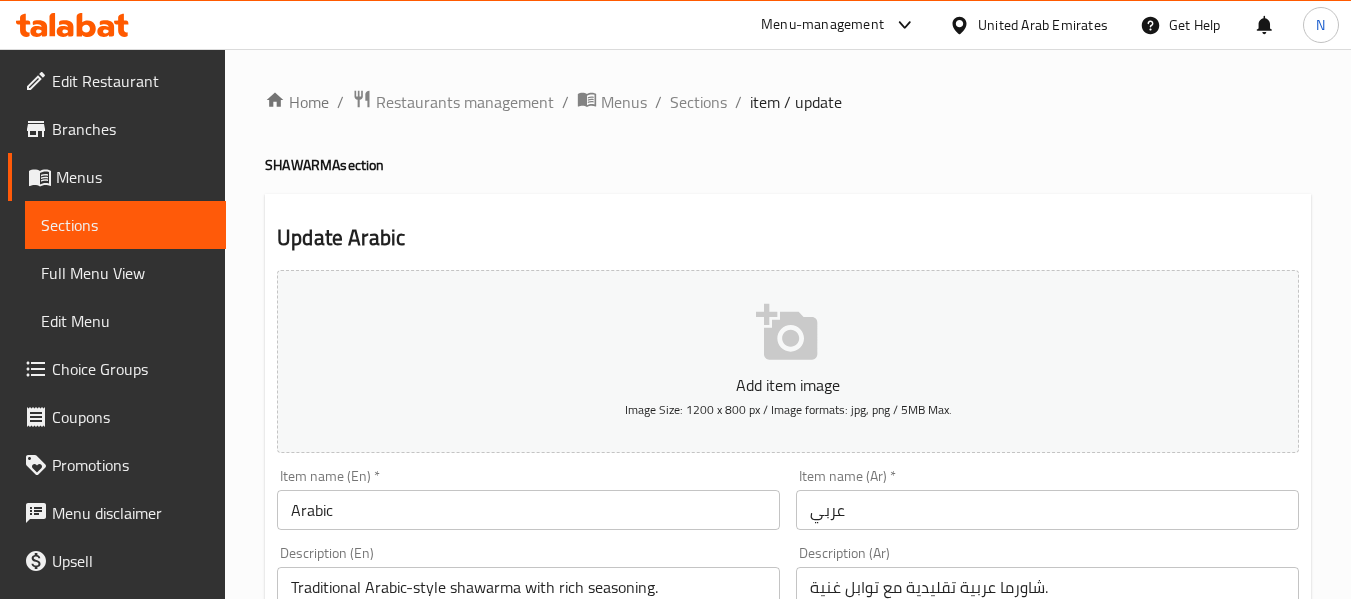 scroll, scrollTop: 242, scrollLeft: 0, axis: vertical 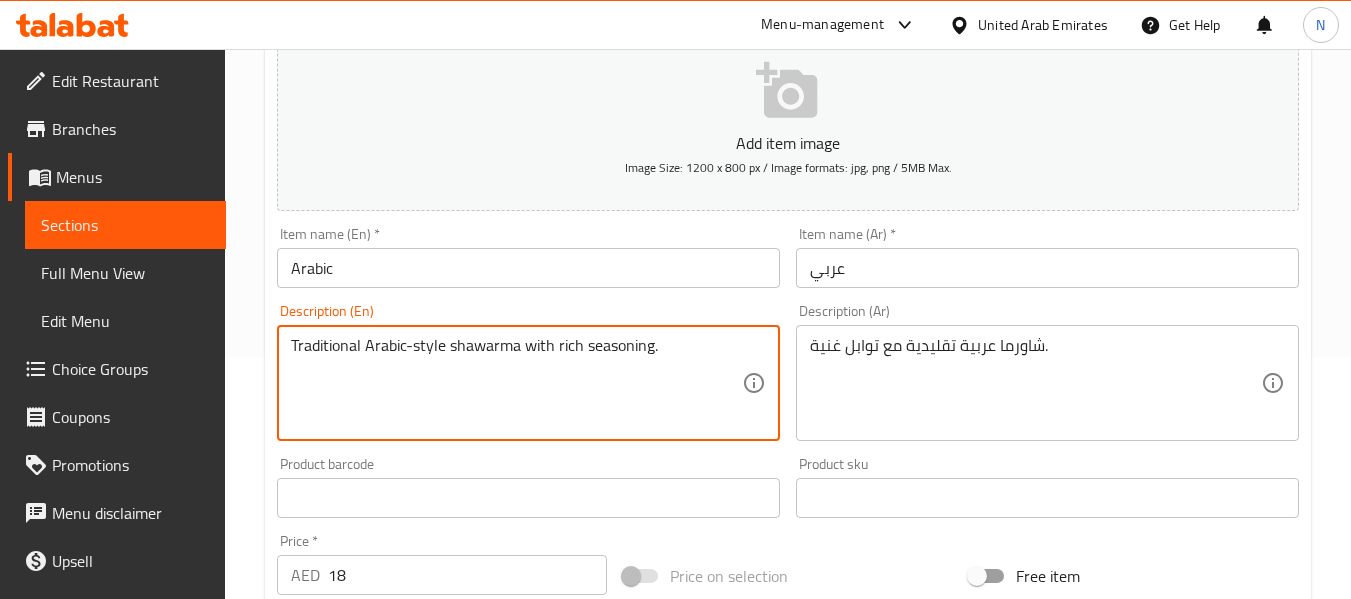 click on "Traditional Arabic-style shawarma with rich seasoning." at bounding box center (516, 383) 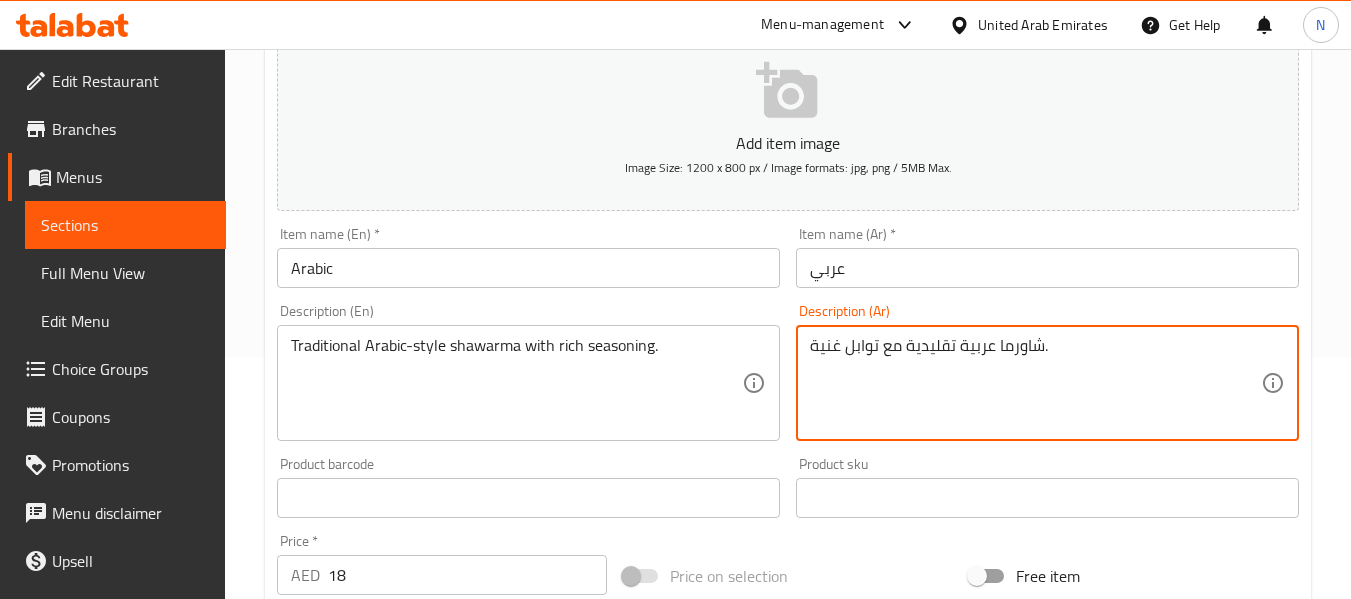 click on "شاورما عربية تقليدية مع توابل غنية." at bounding box center [1035, 383] 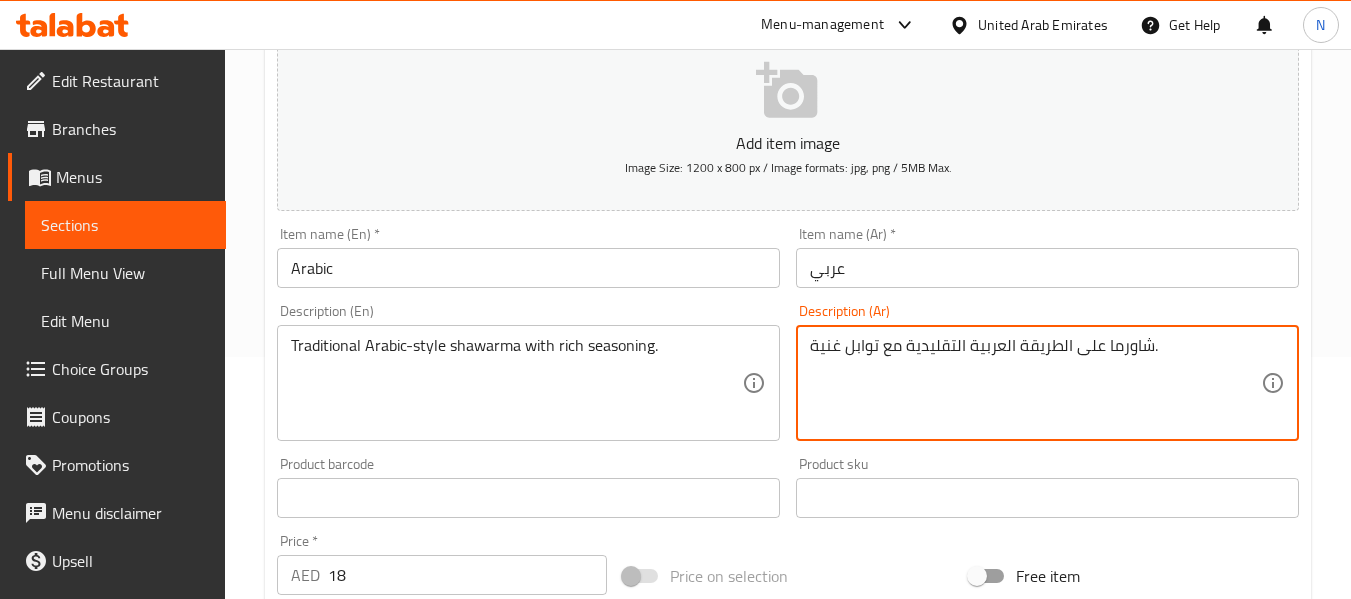 type on "شاورما على الطريقة العربية التقليدية مع توابل غنية." 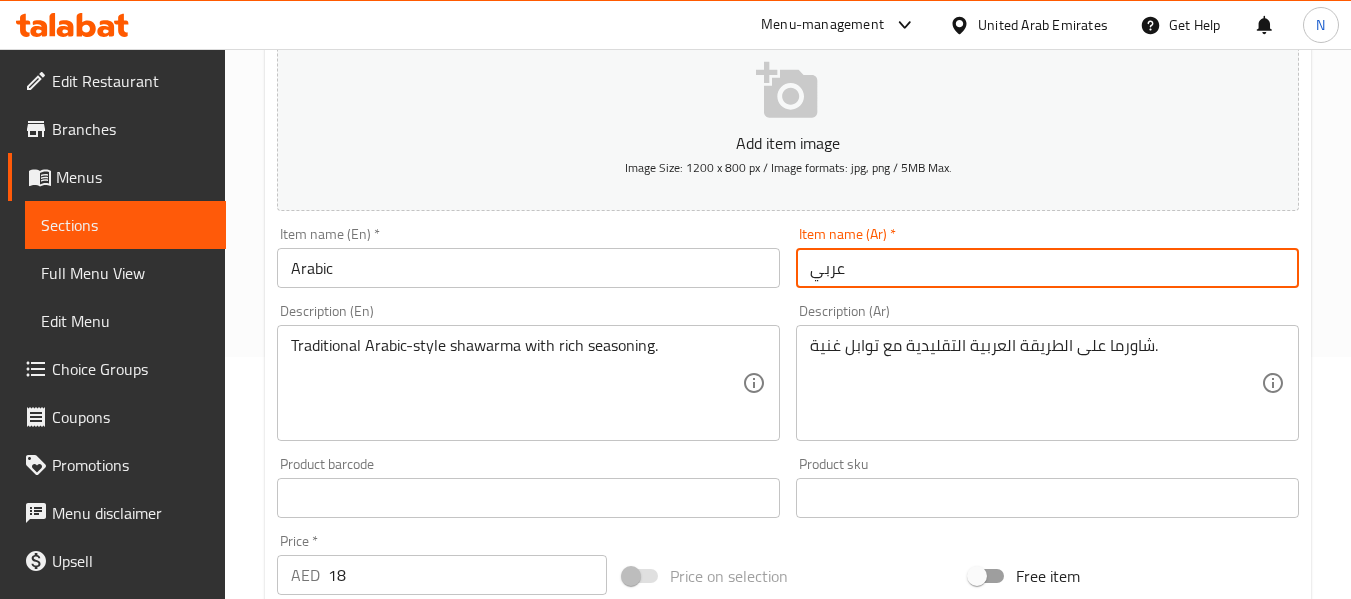 click on "عربي" at bounding box center [1047, 268] 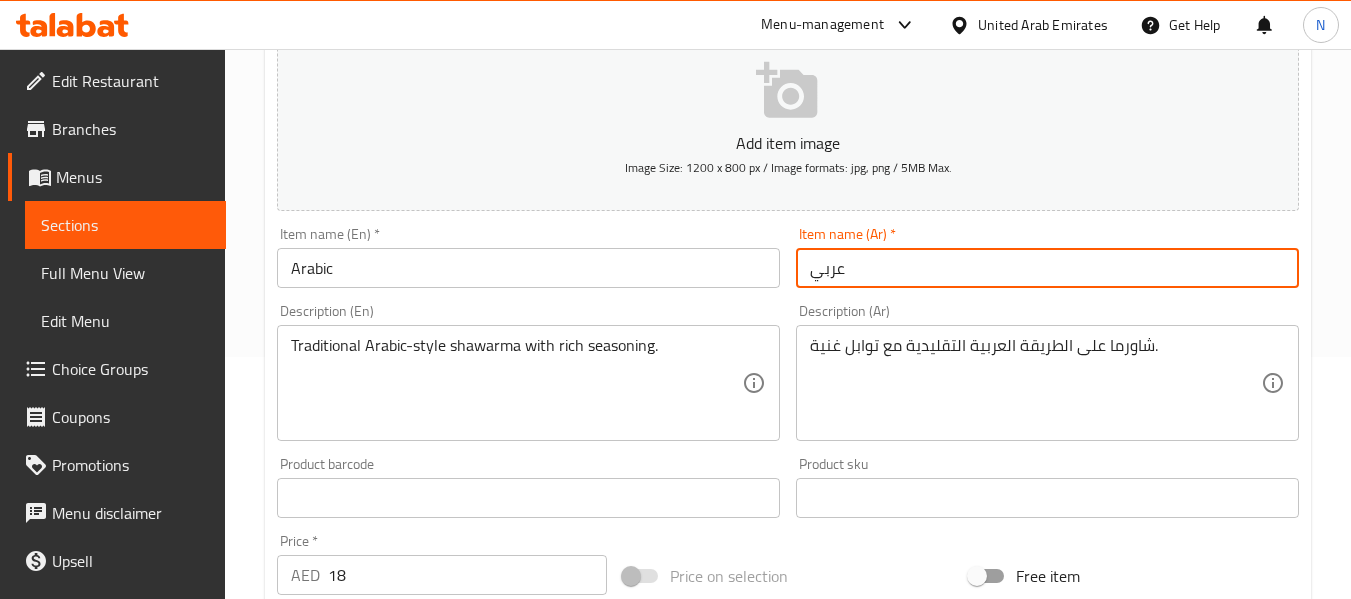 click on "Update" at bounding box center [398, 1084] 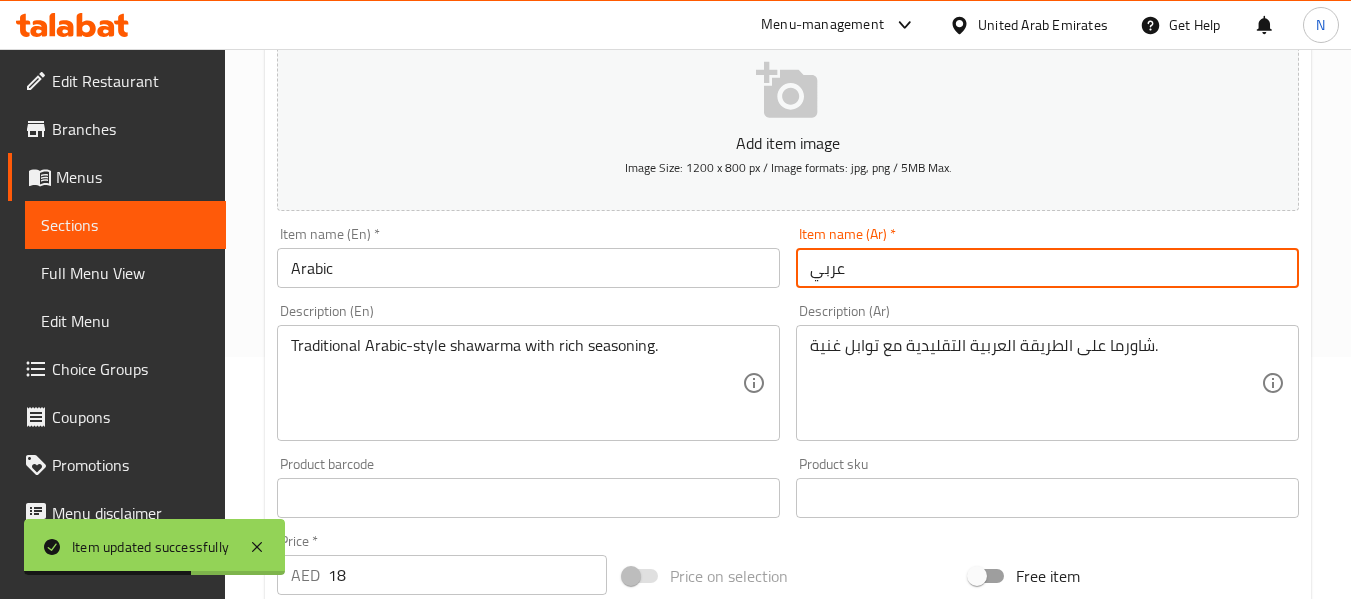 scroll, scrollTop: 0, scrollLeft: 0, axis: both 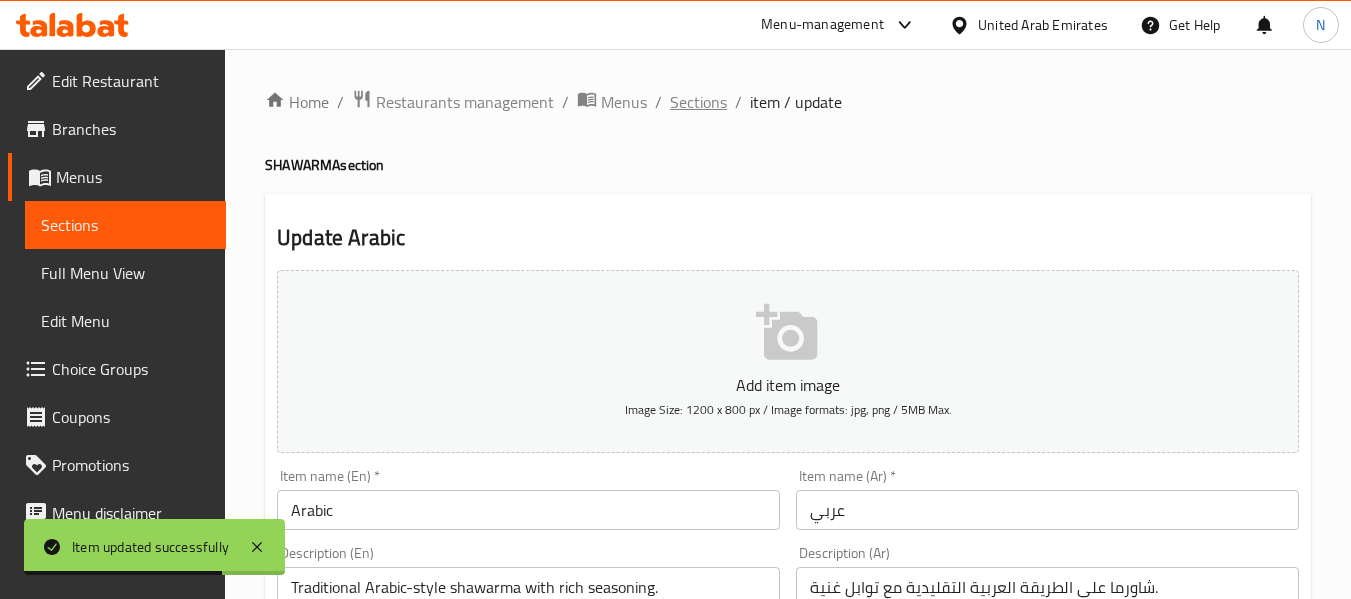 click on "Sections" at bounding box center [698, 102] 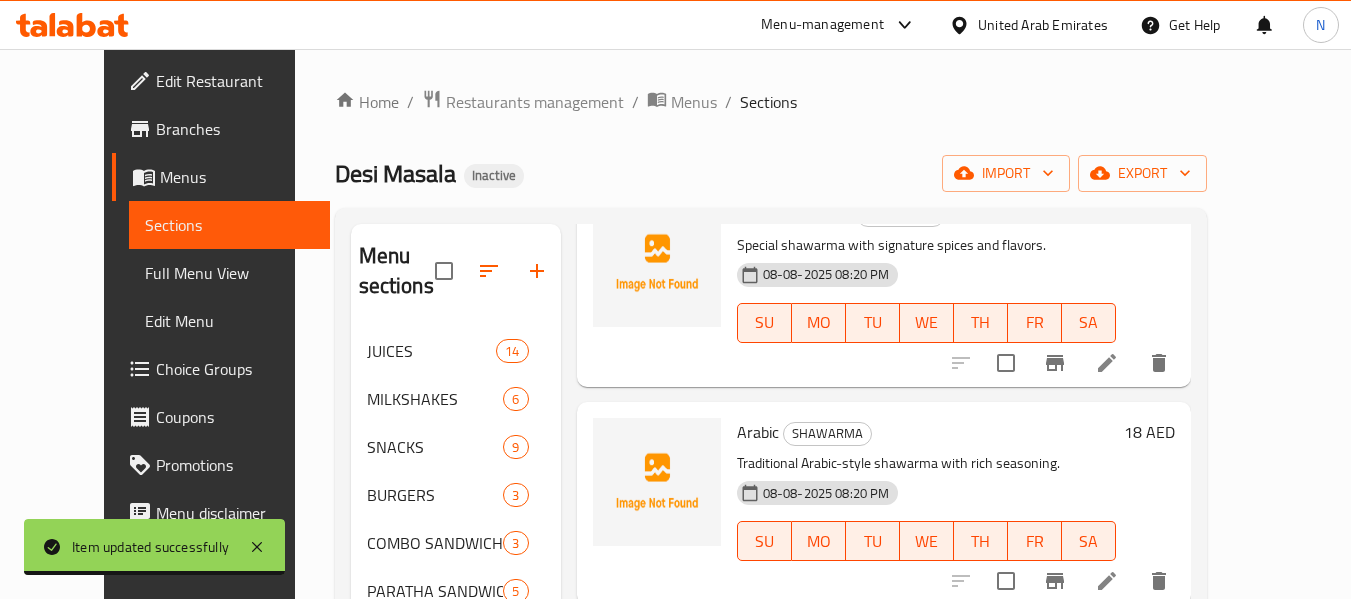 scroll, scrollTop: 792, scrollLeft: 0, axis: vertical 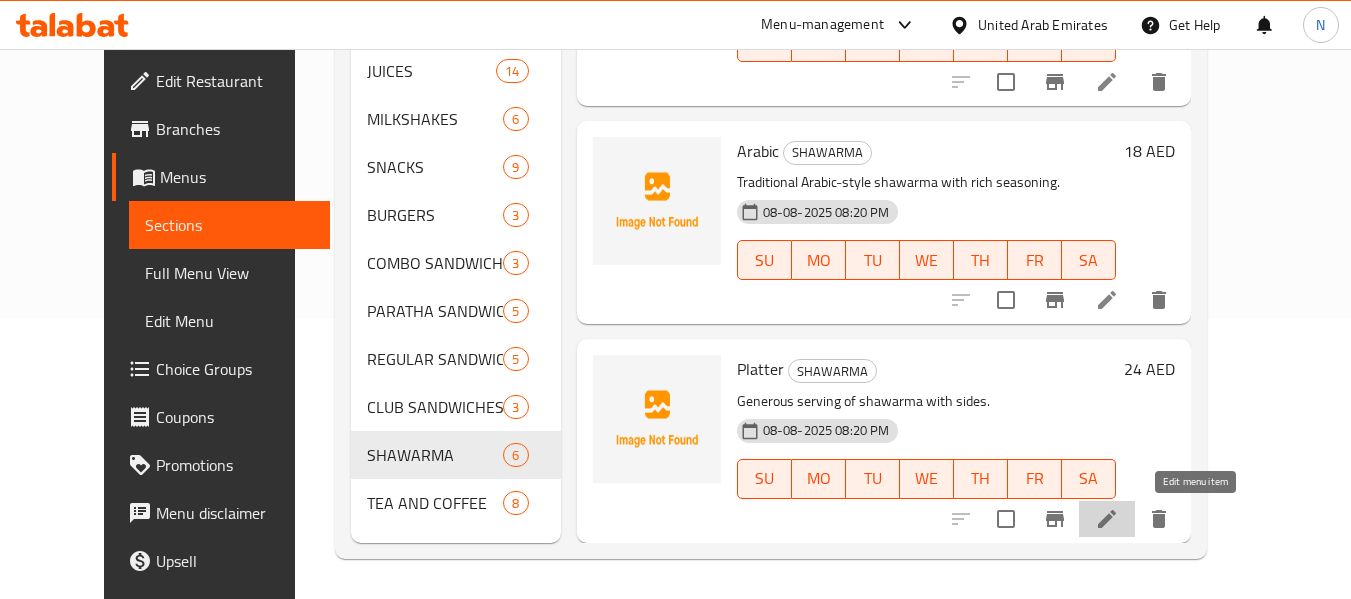 click 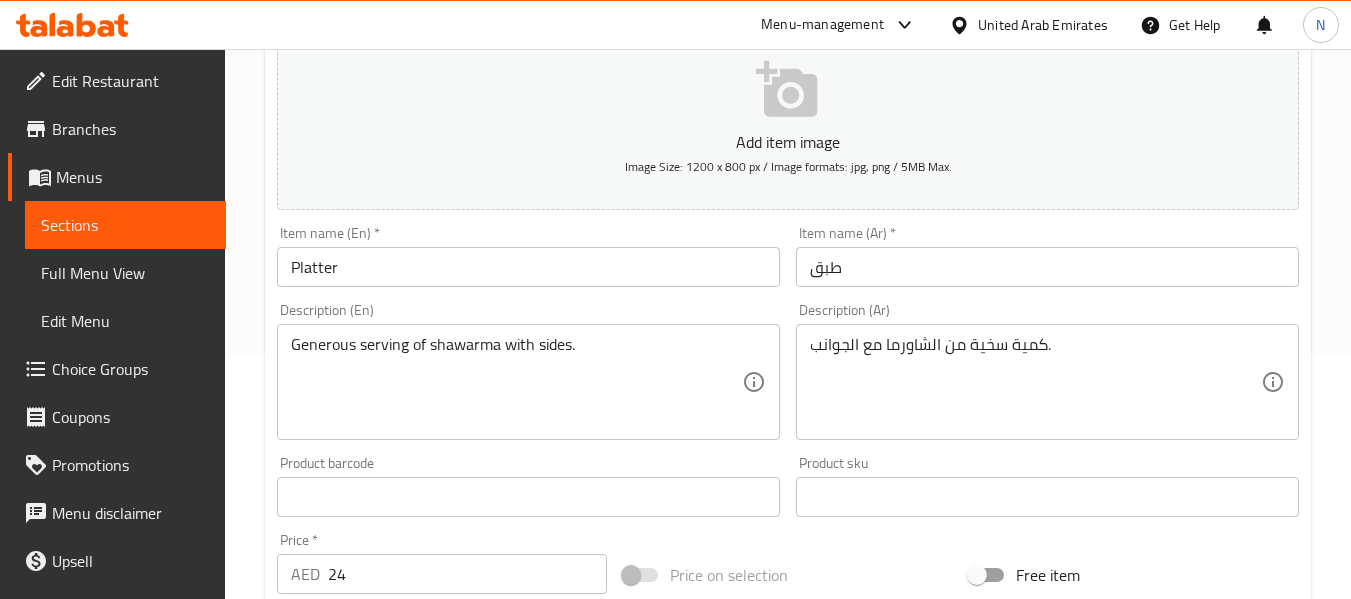 scroll, scrollTop: 0, scrollLeft: 0, axis: both 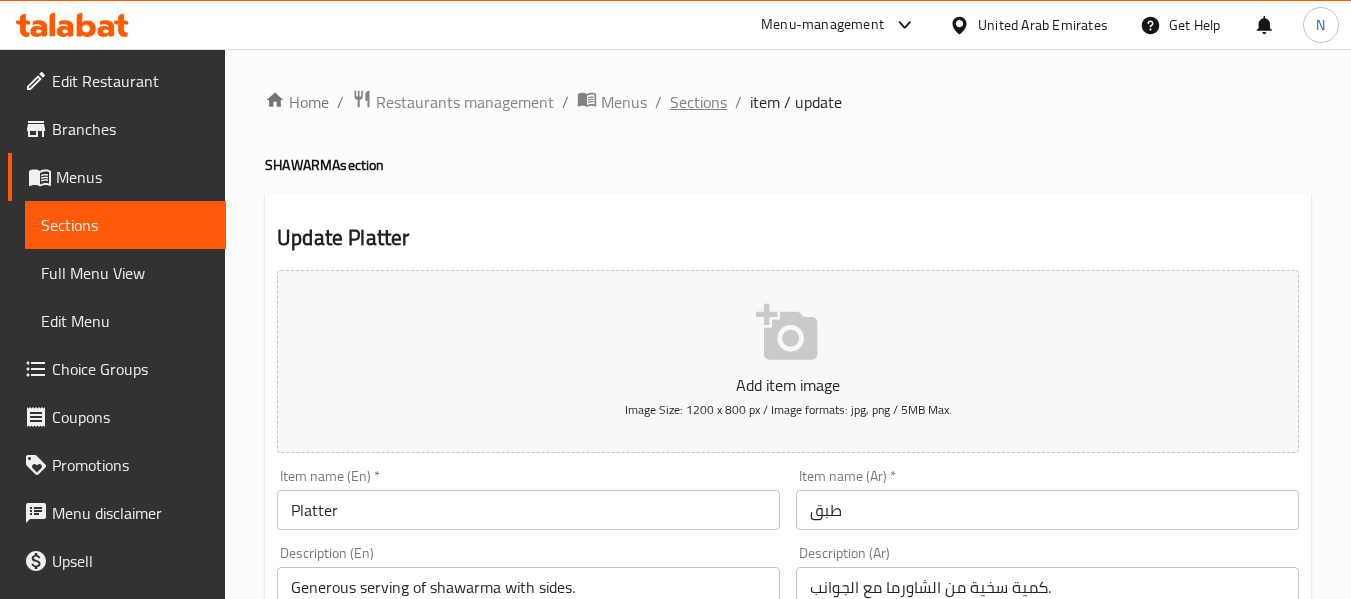 click on "Sections" at bounding box center (698, 102) 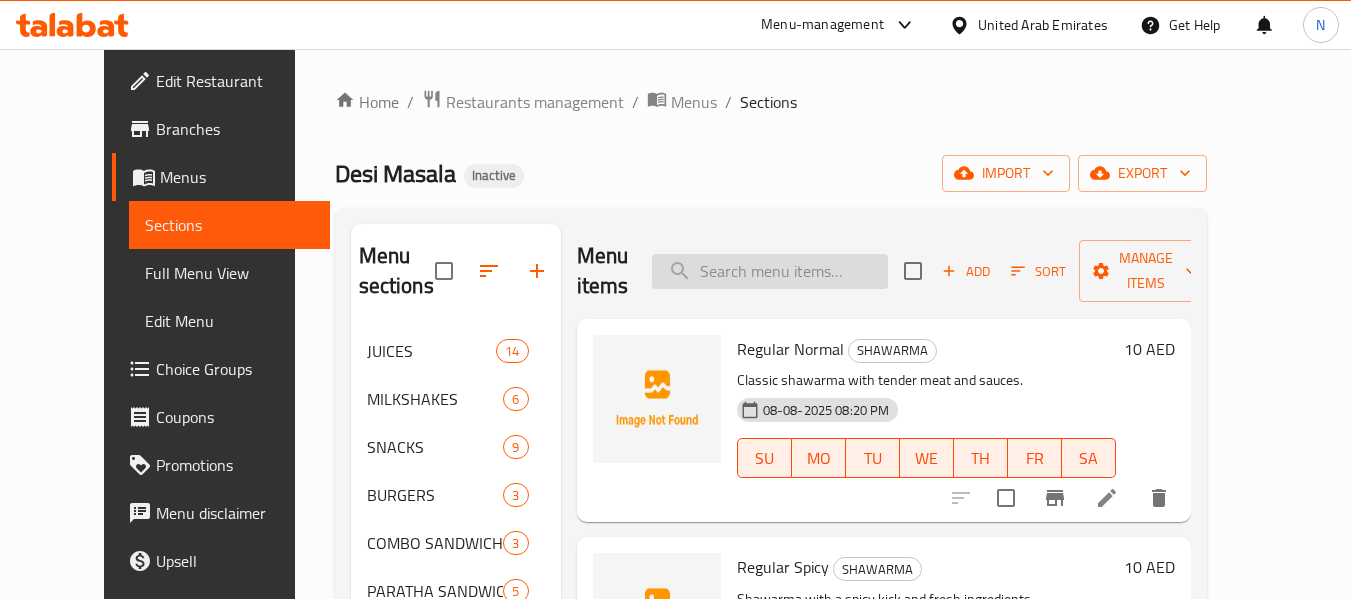 paste on "Zafran Tea" 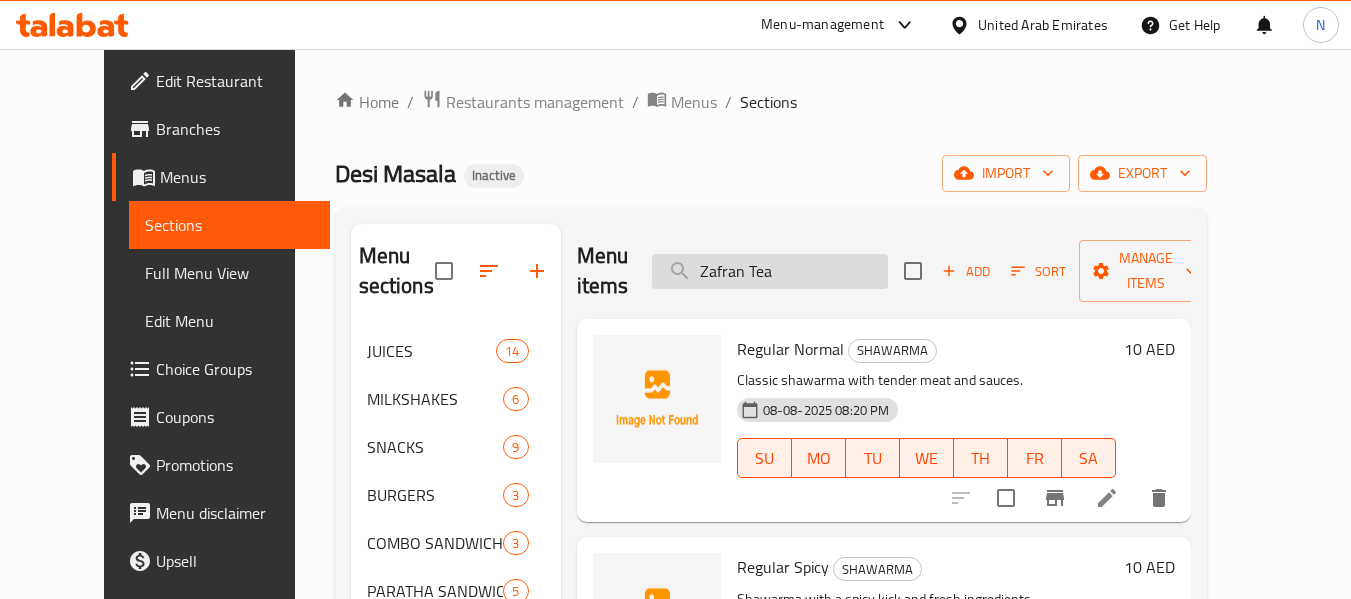 click on "Zafran Tea" at bounding box center (770, 271) 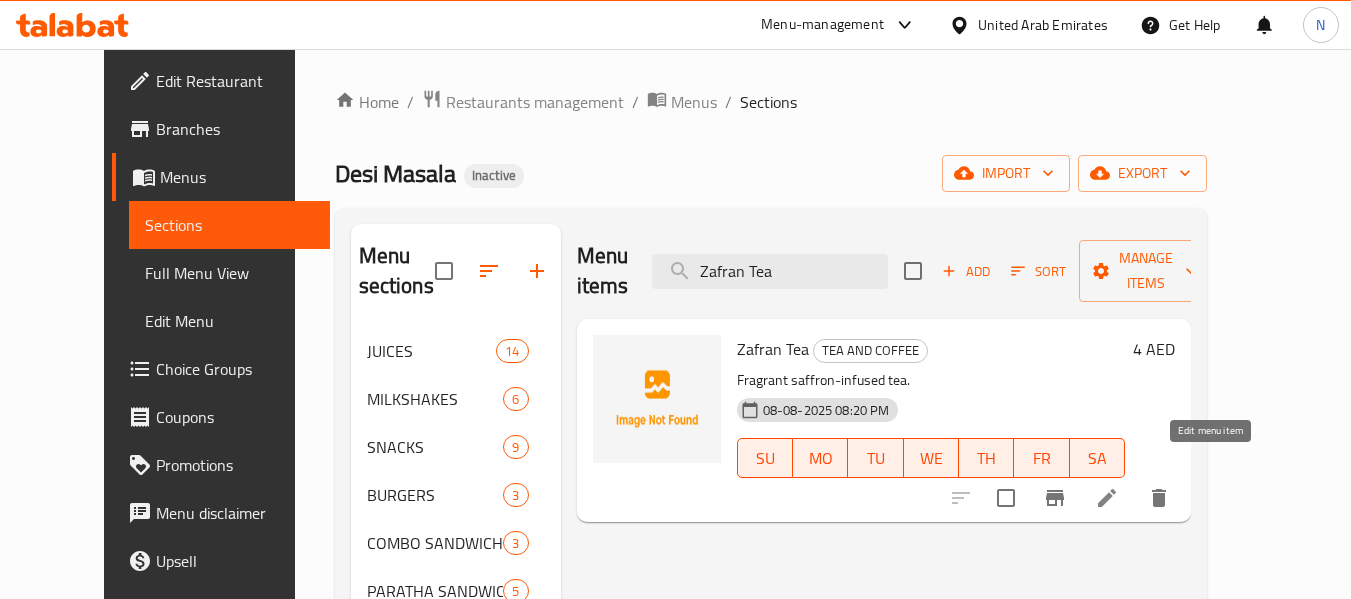 type on "Zafran Tea" 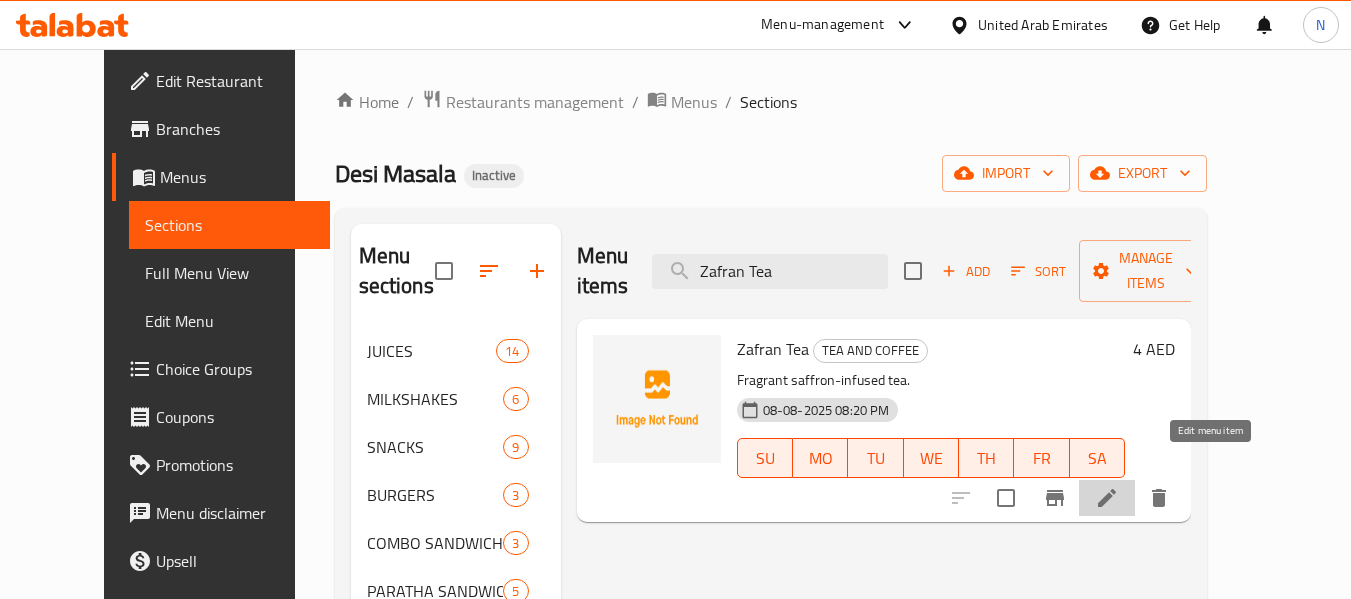 click 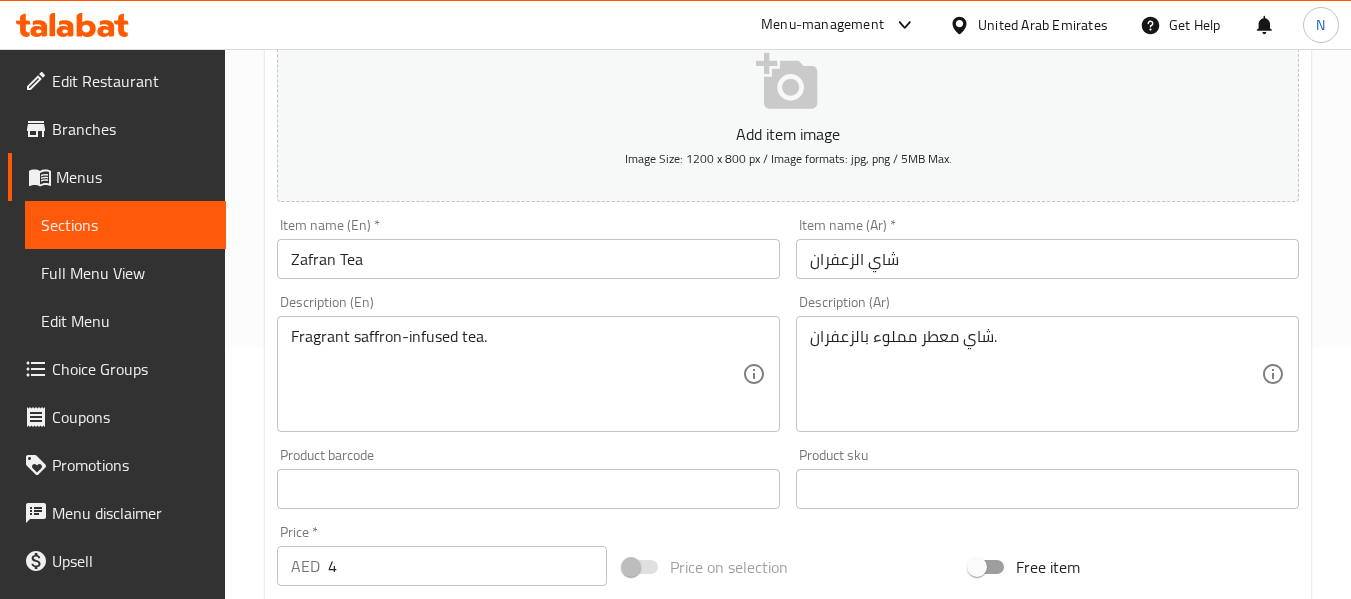 scroll, scrollTop: 260, scrollLeft: 0, axis: vertical 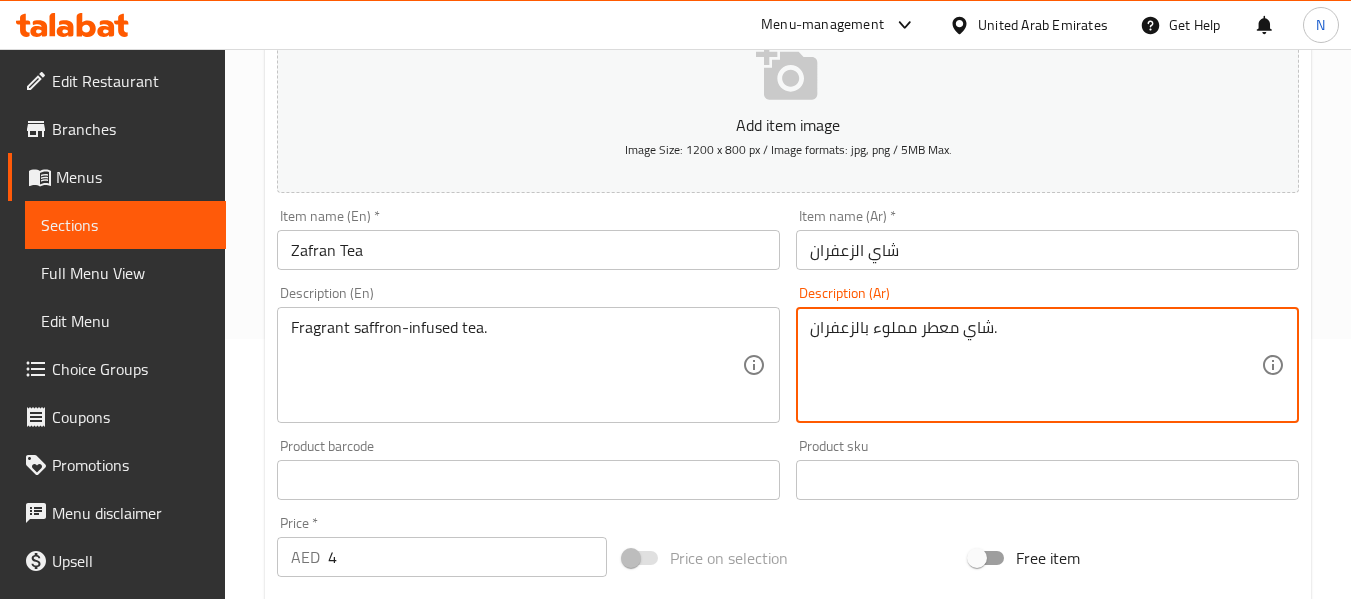 click on "شاي معطر مملوء بالزعفران." at bounding box center [1035, 365] 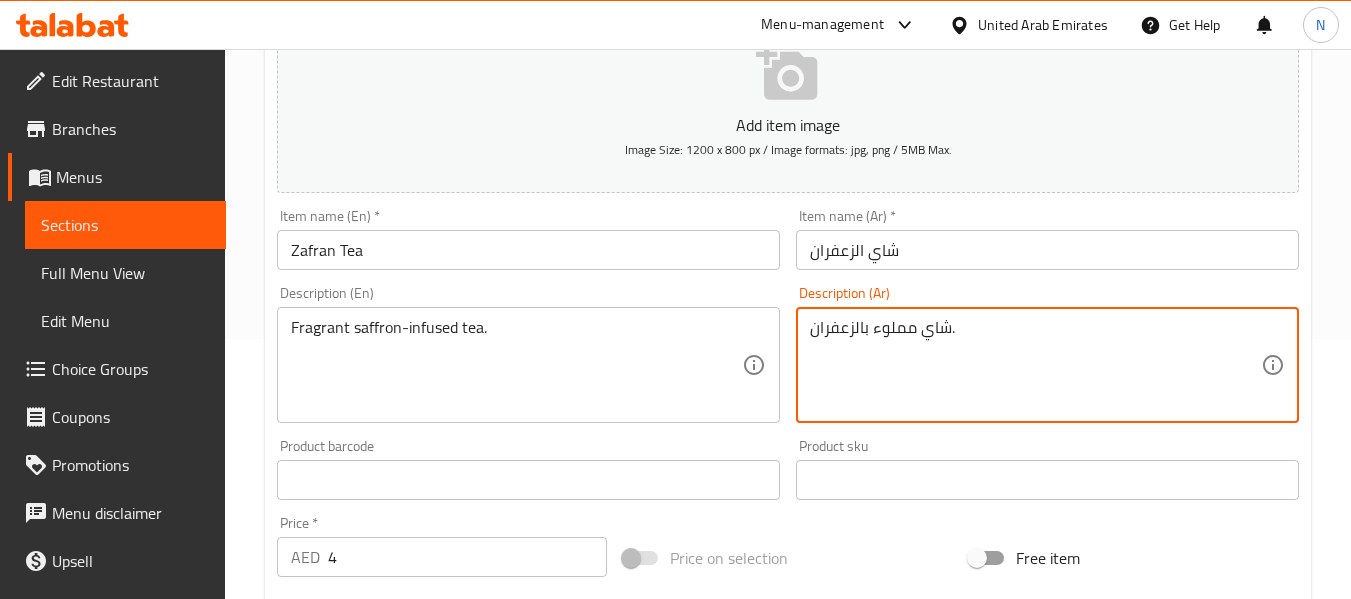click on "شاي مملوء بالزعفران." at bounding box center [1035, 365] 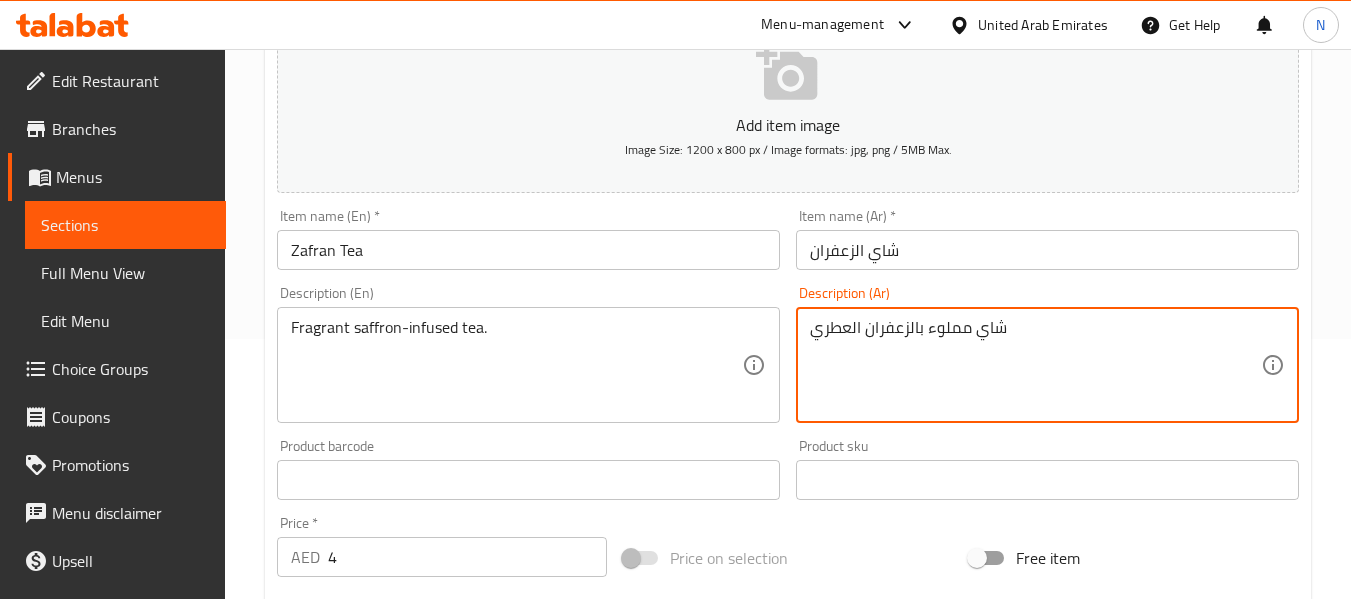 type on "شاي مملوء بالزعفران العطري" 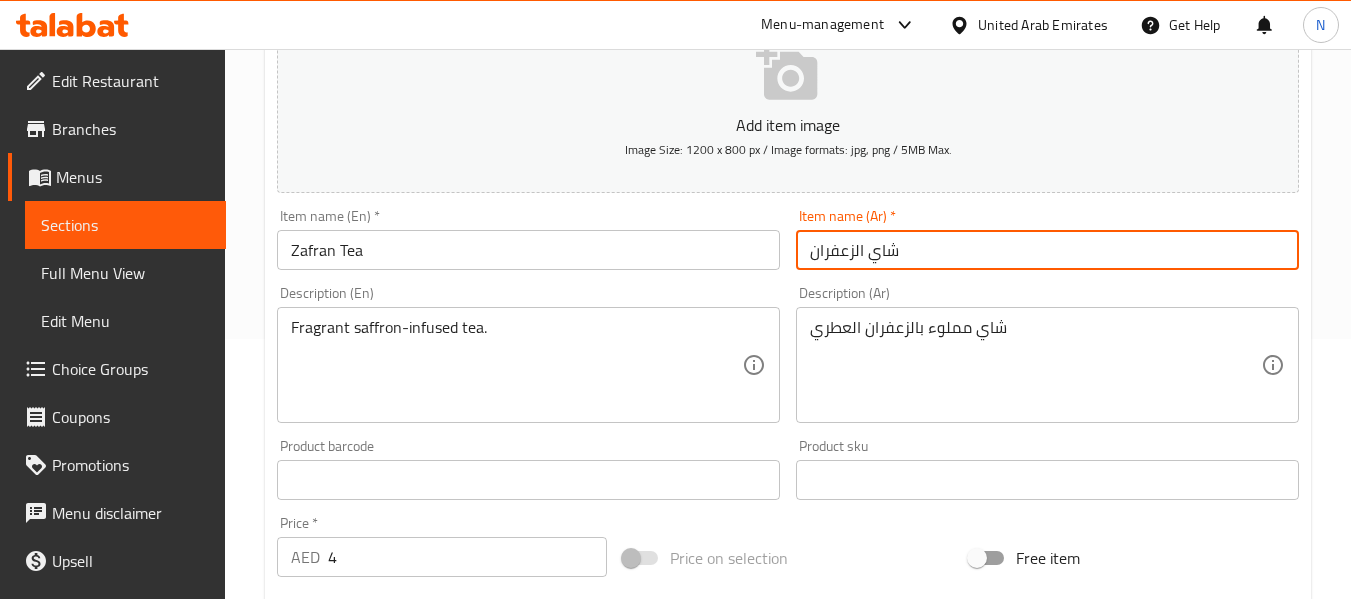 click on "Update" at bounding box center (398, 1066) 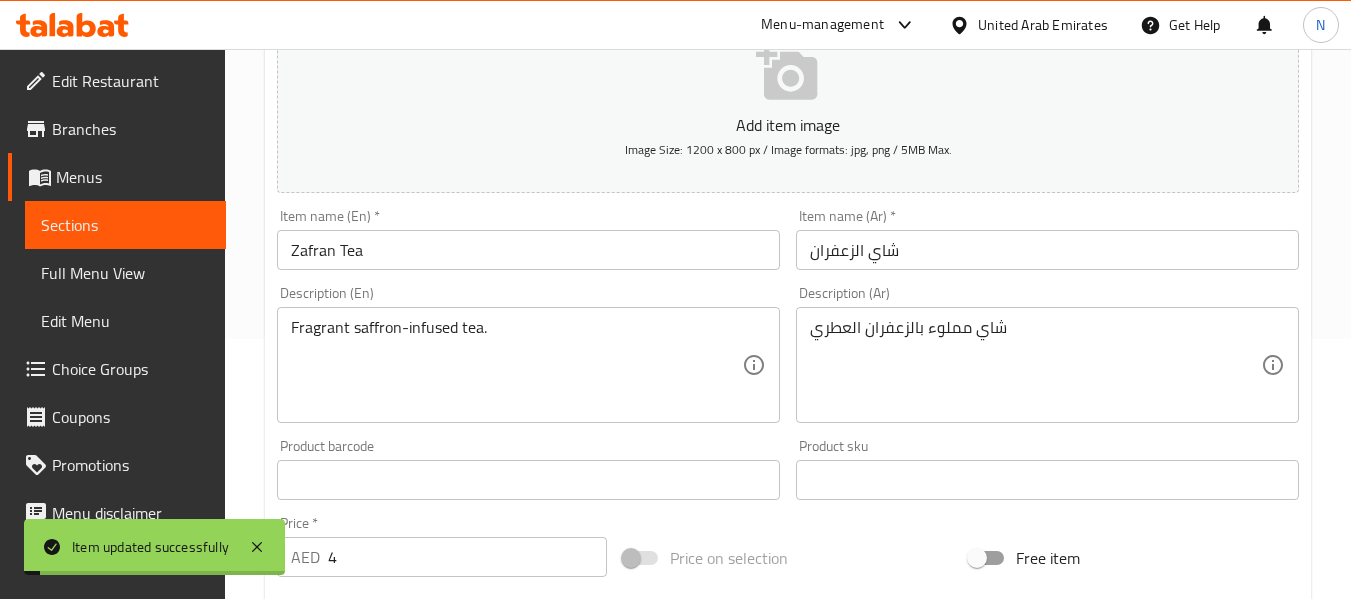 click on "Item name (En)   * Zafran Tea Item name (En)  *" at bounding box center (528, 239) 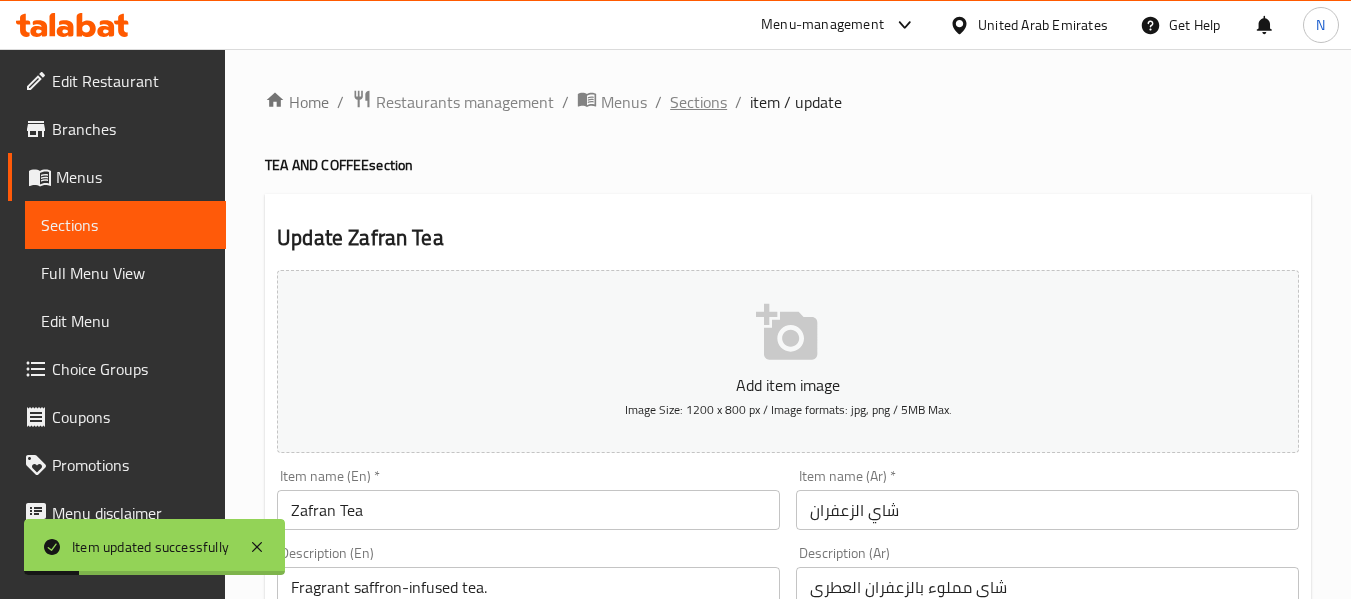 click on "Sections" at bounding box center [698, 102] 